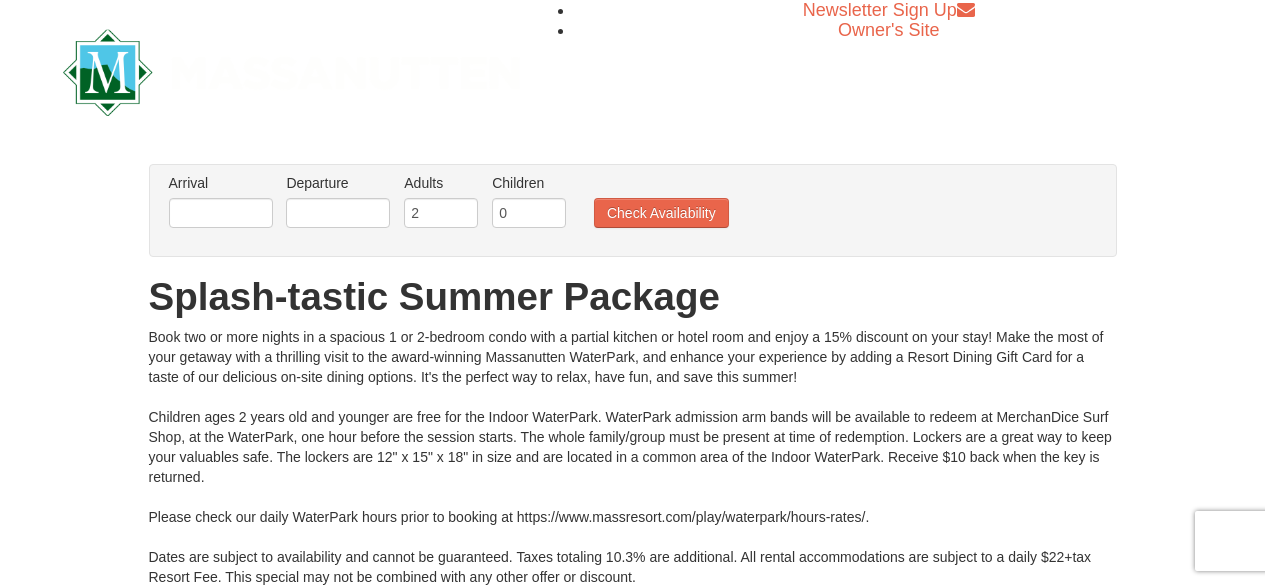 scroll, scrollTop: 0, scrollLeft: 0, axis: both 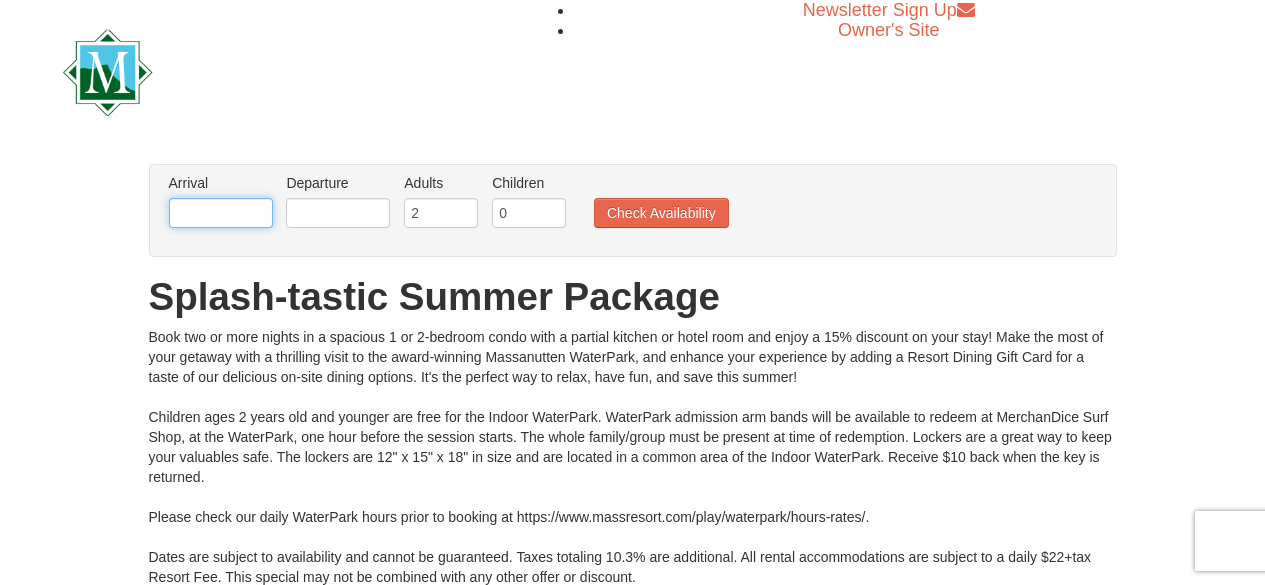 click at bounding box center (221, 213) 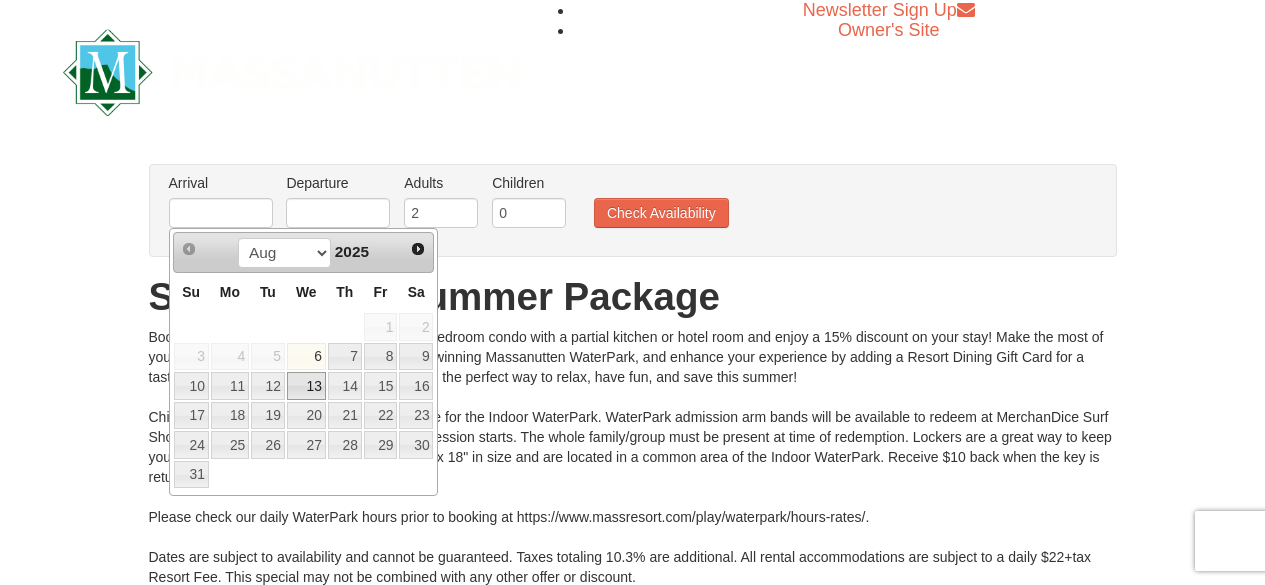 click on "13" at bounding box center (306, 386) 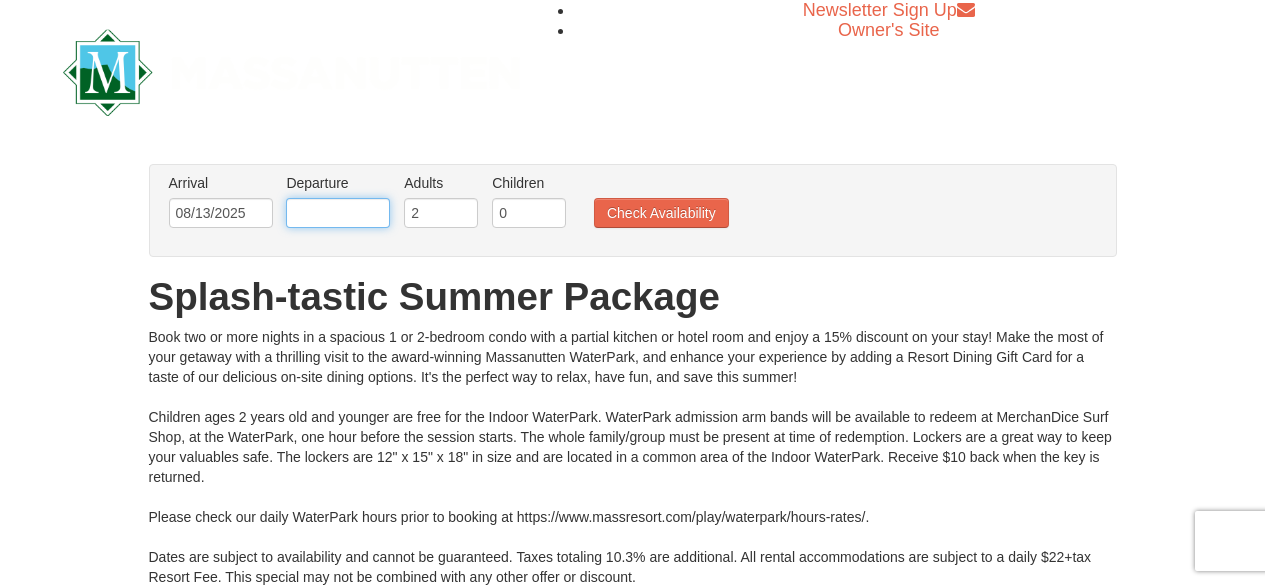 click at bounding box center [338, 213] 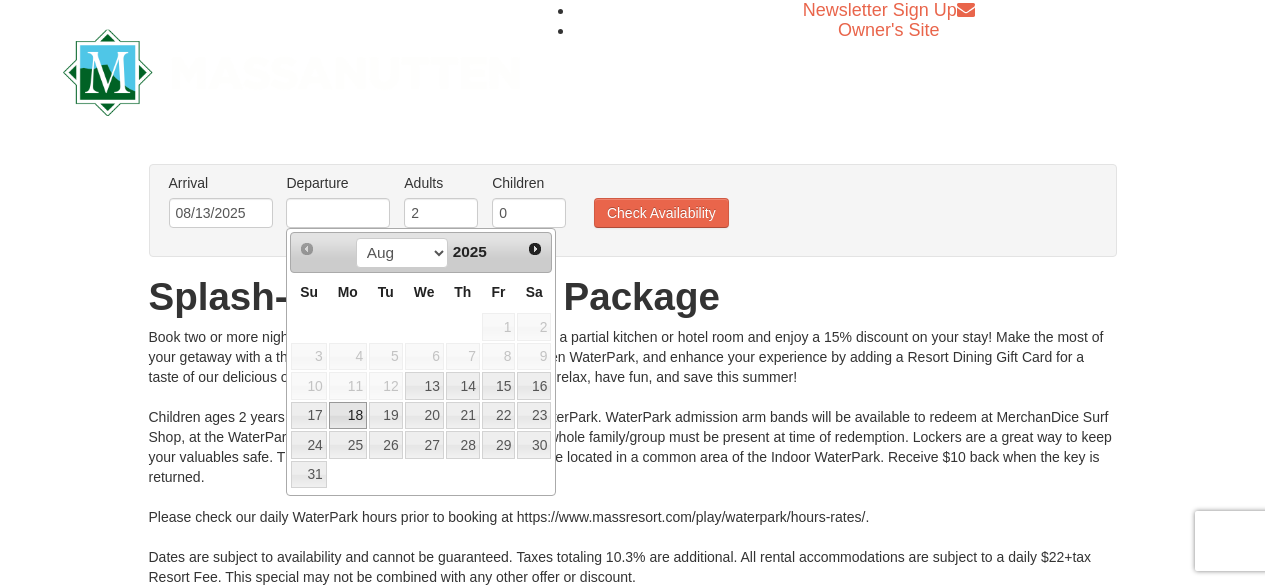 click on "18" at bounding box center (348, 416) 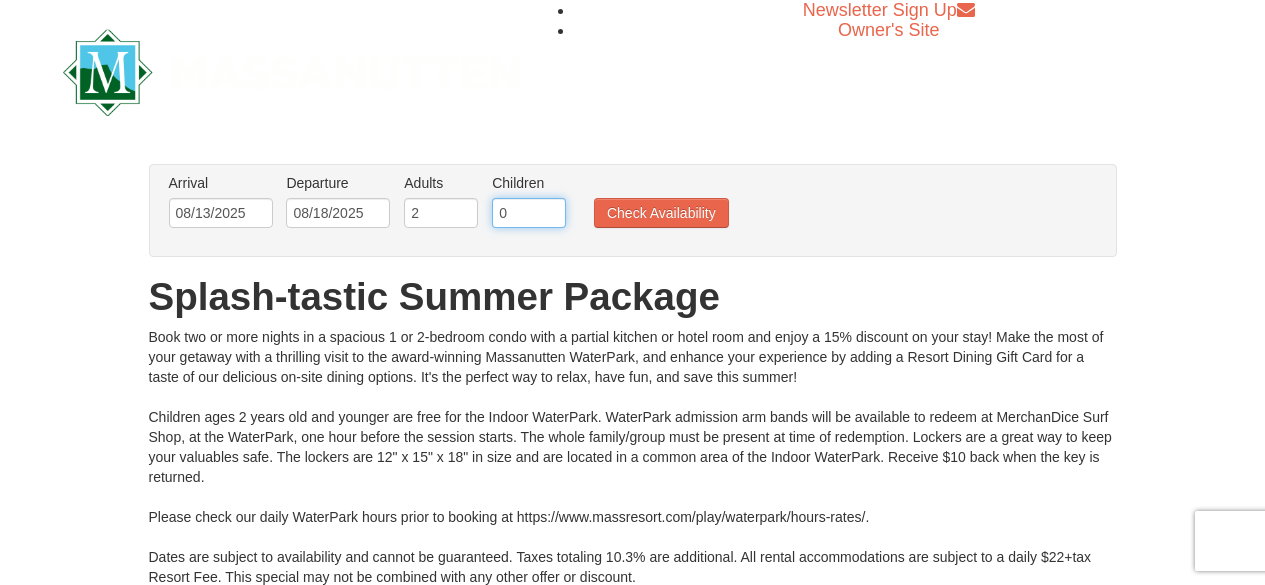 click on "0" at bounding box center [529, 213] 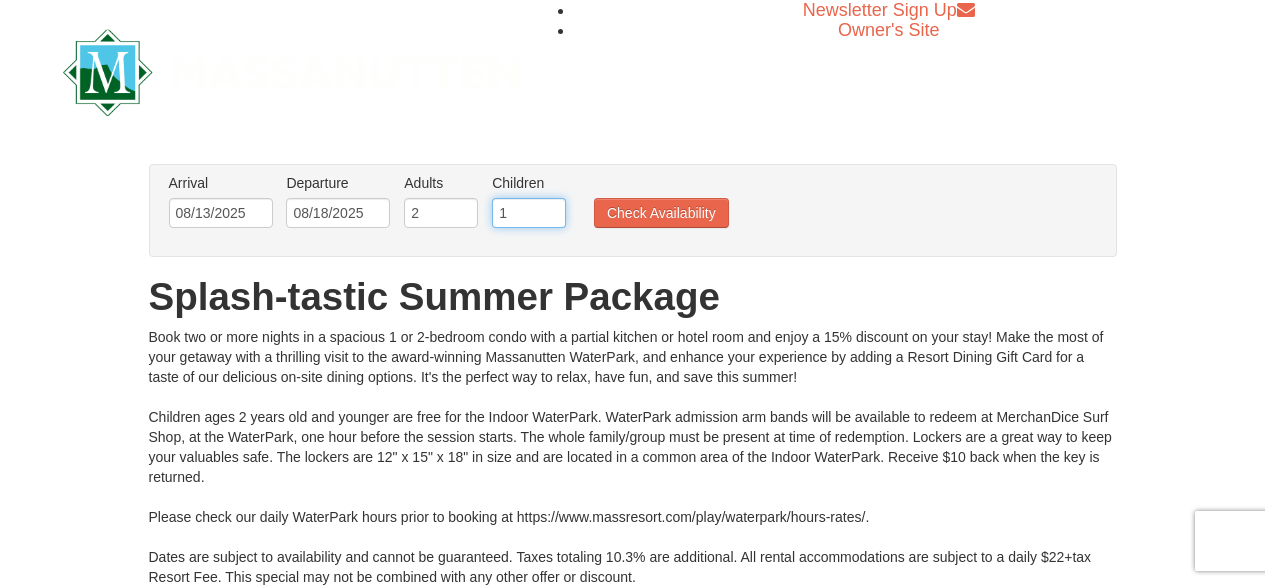 click on "1" at bounding box center (529, 213) 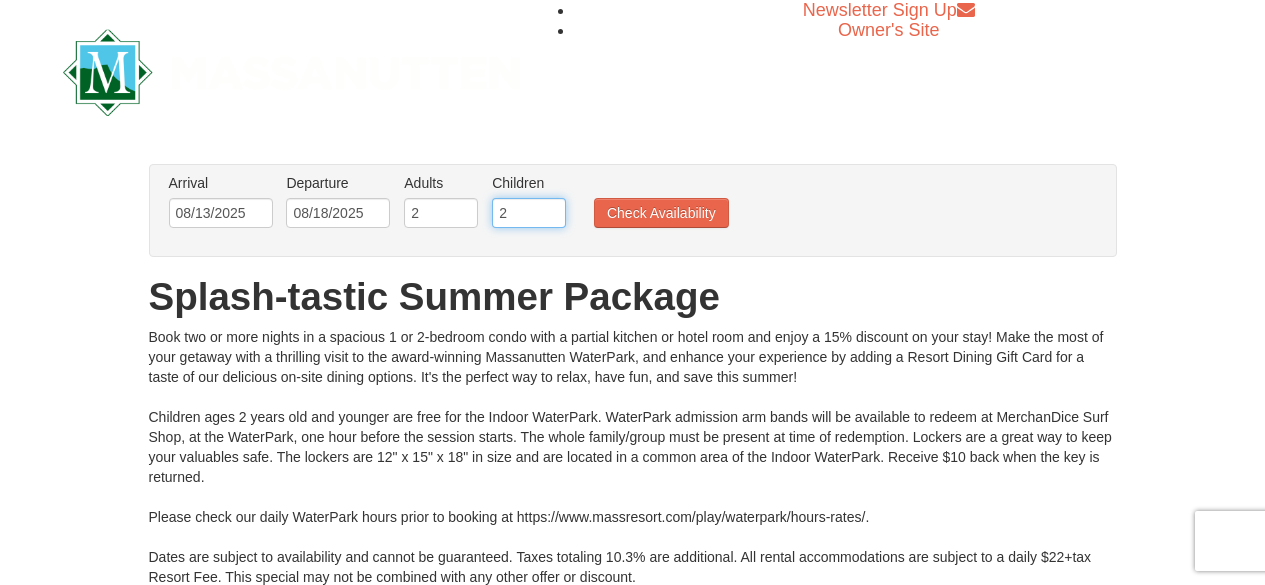 type on "2" 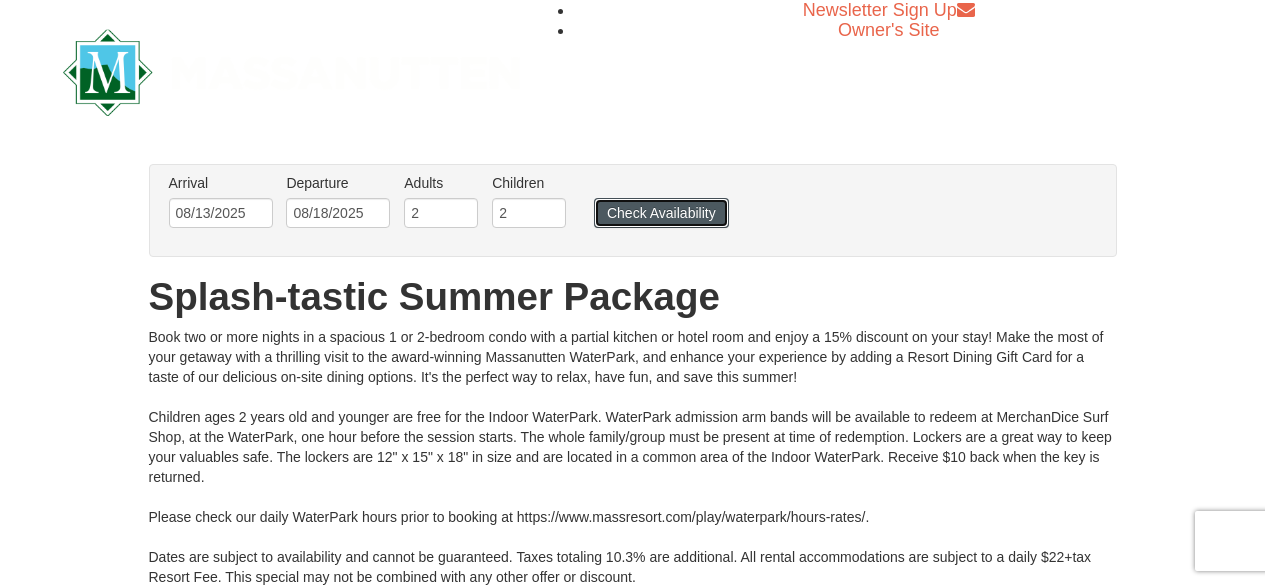 click on "Check Availability" at bounding box center [661, 213] 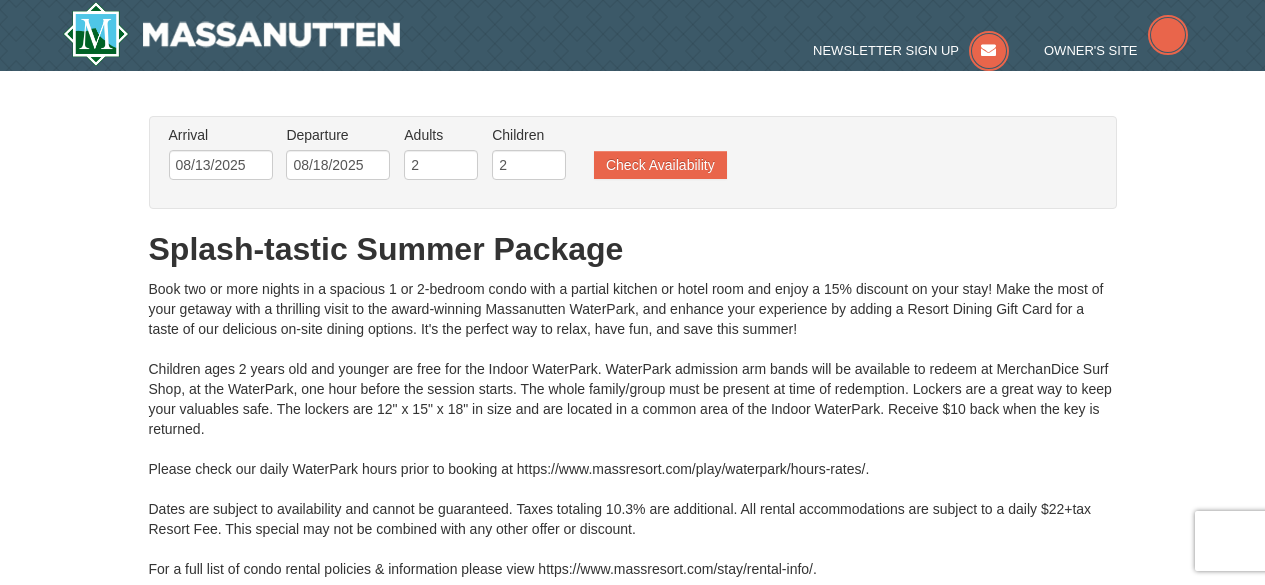 scroll, scrollTop: 0, scrollLeft: 0, axis: both 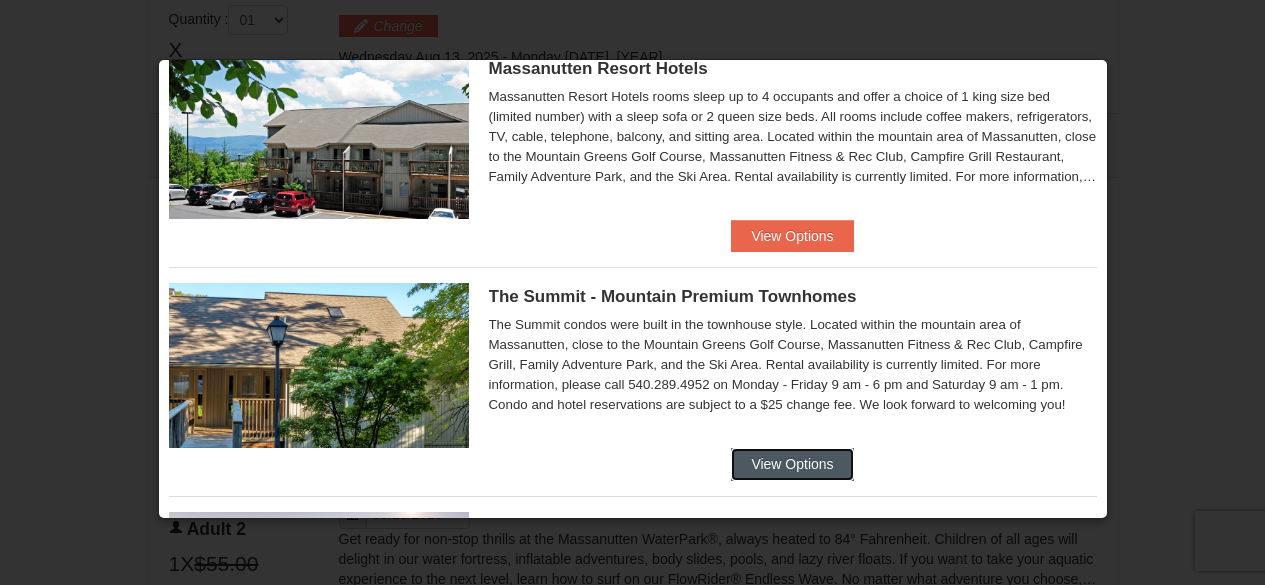 click on "View Options" at bounding box center [792, 464] 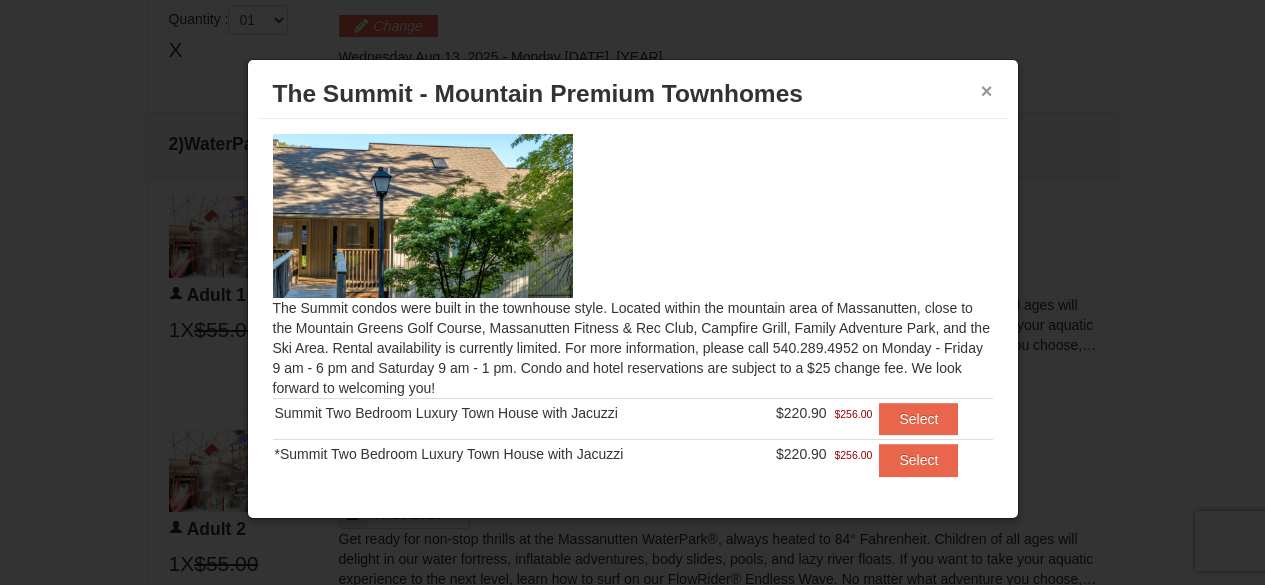 click on "×" at bounding box center [987, 91] 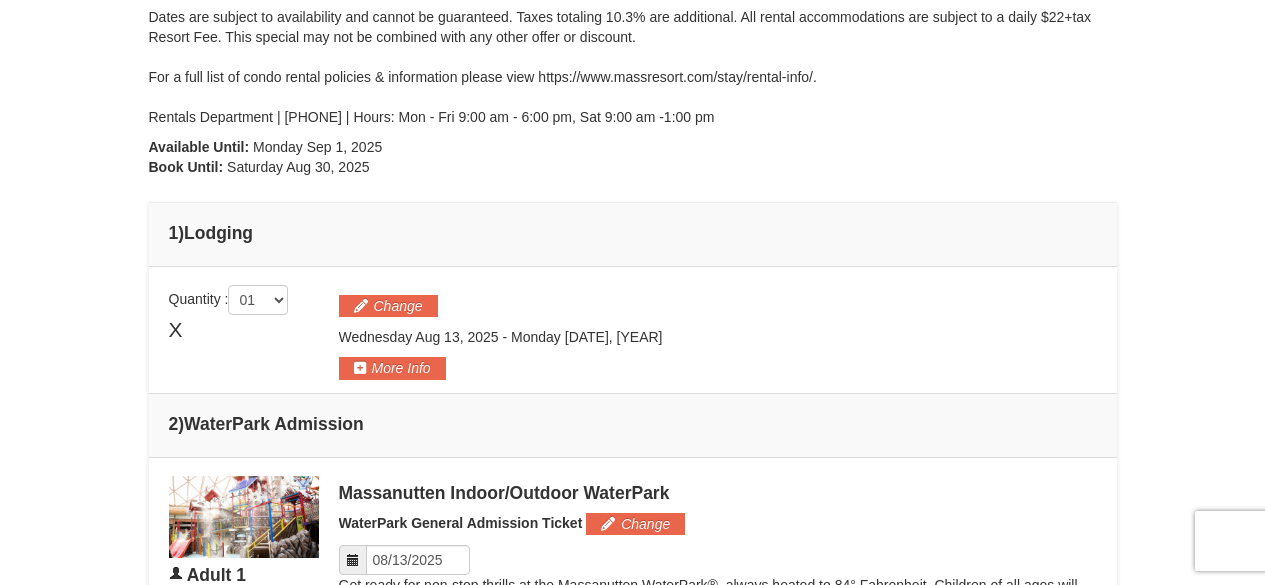 scroll, scrollTop: 500, scrollLeft: 0, axis: vertical 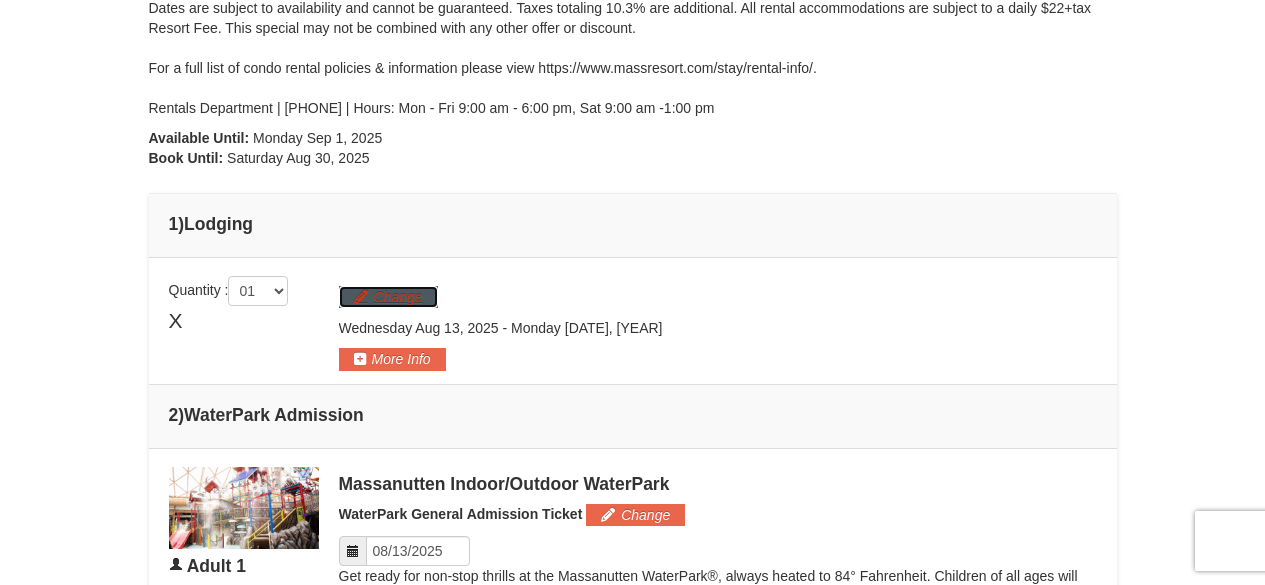 click on "Change" at bounding box center (388, 297) 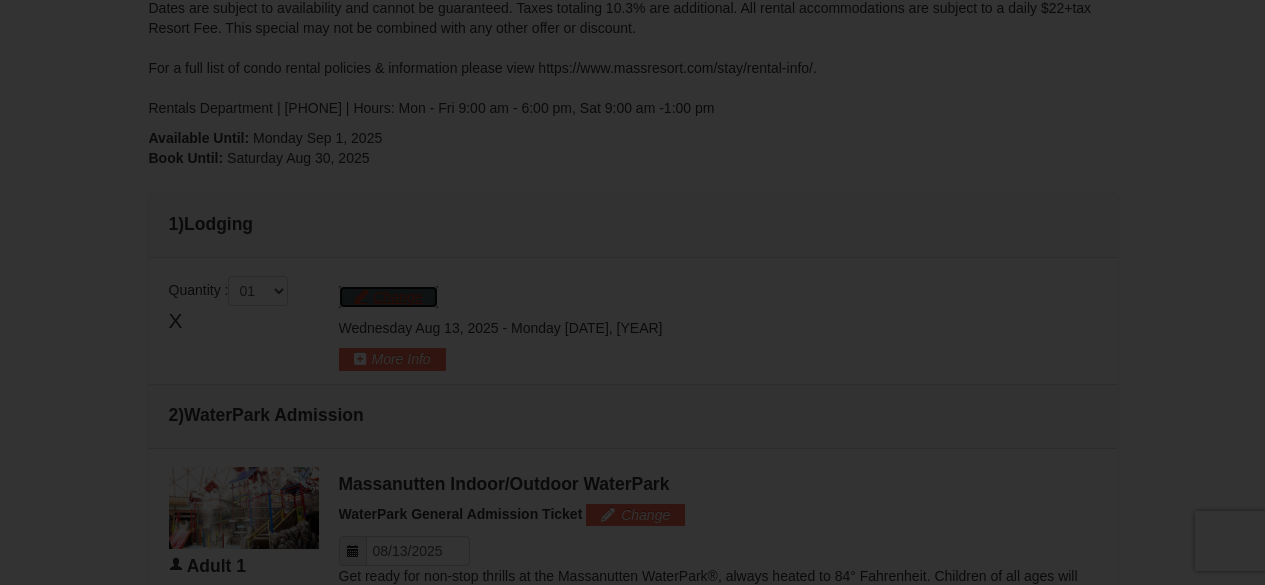 scroll, scrollTop: 554, scrollLeft: 0, axis: vertical 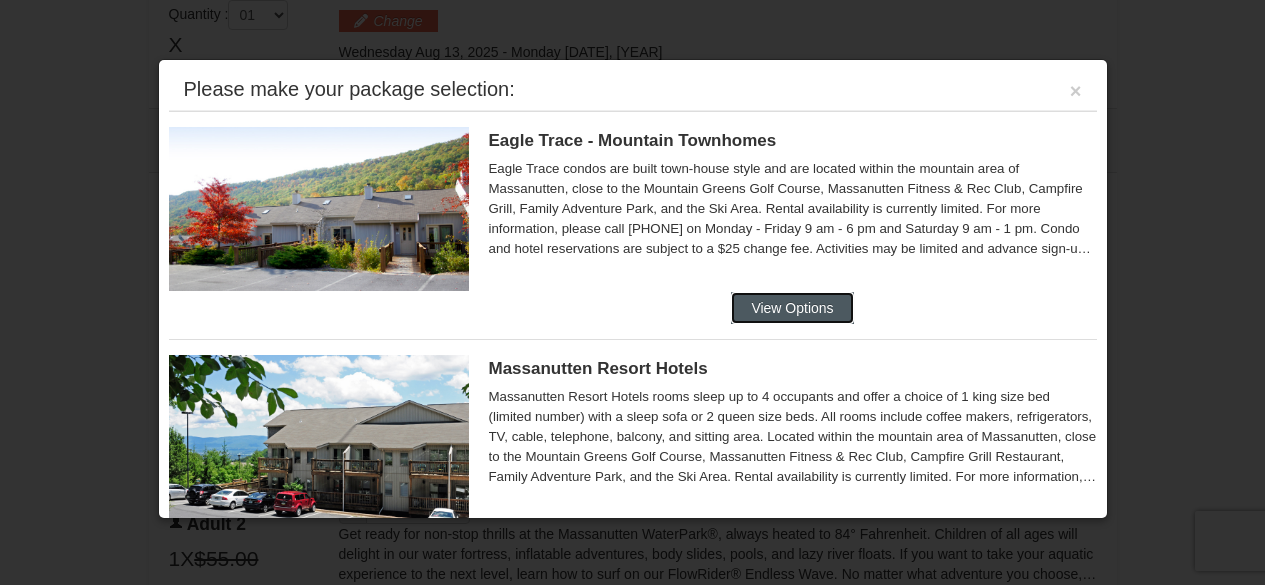click on "View Options" at bounding box center (792, 308) 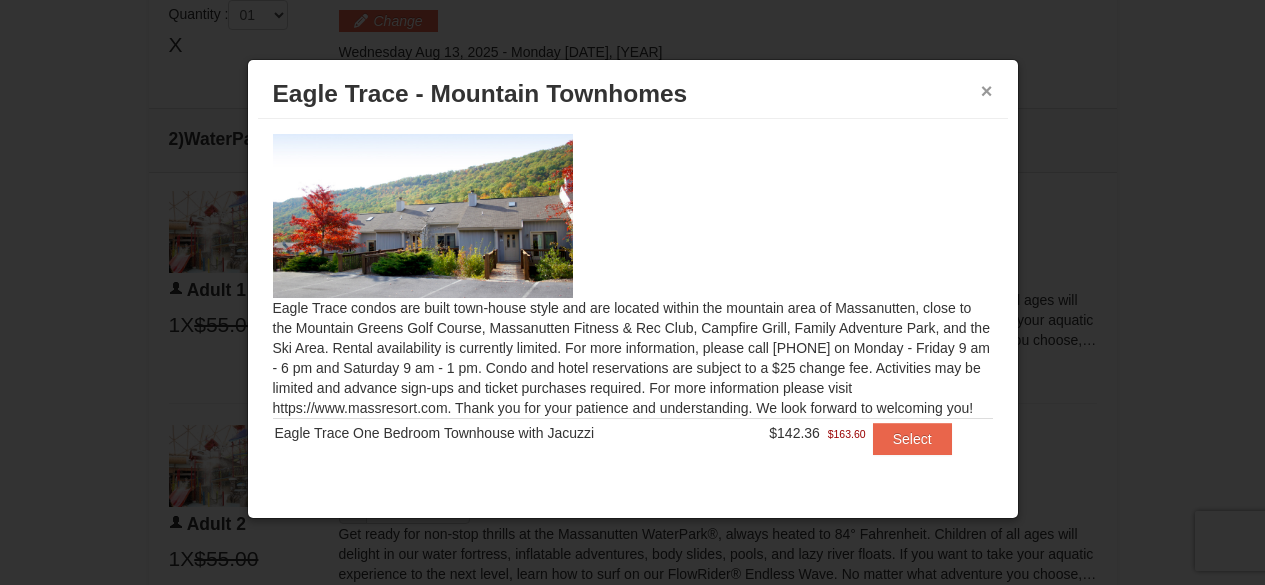 click on "×" at bounding box center (987, 91) 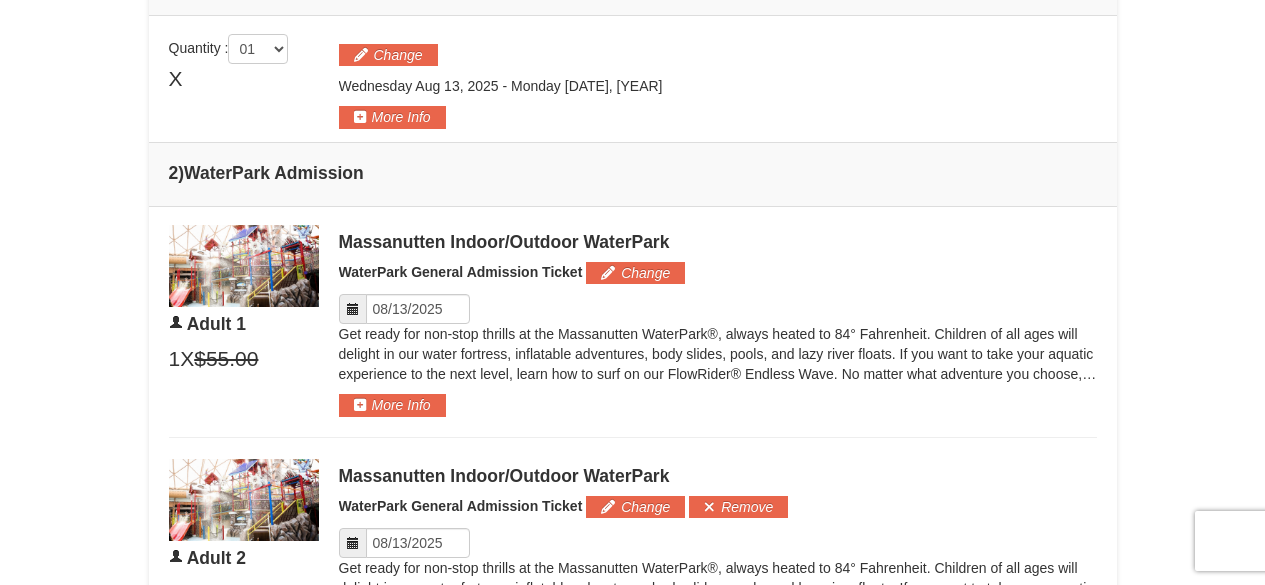 scroll, scrollTop: 476, scrollLeft: 0, axis: vertical 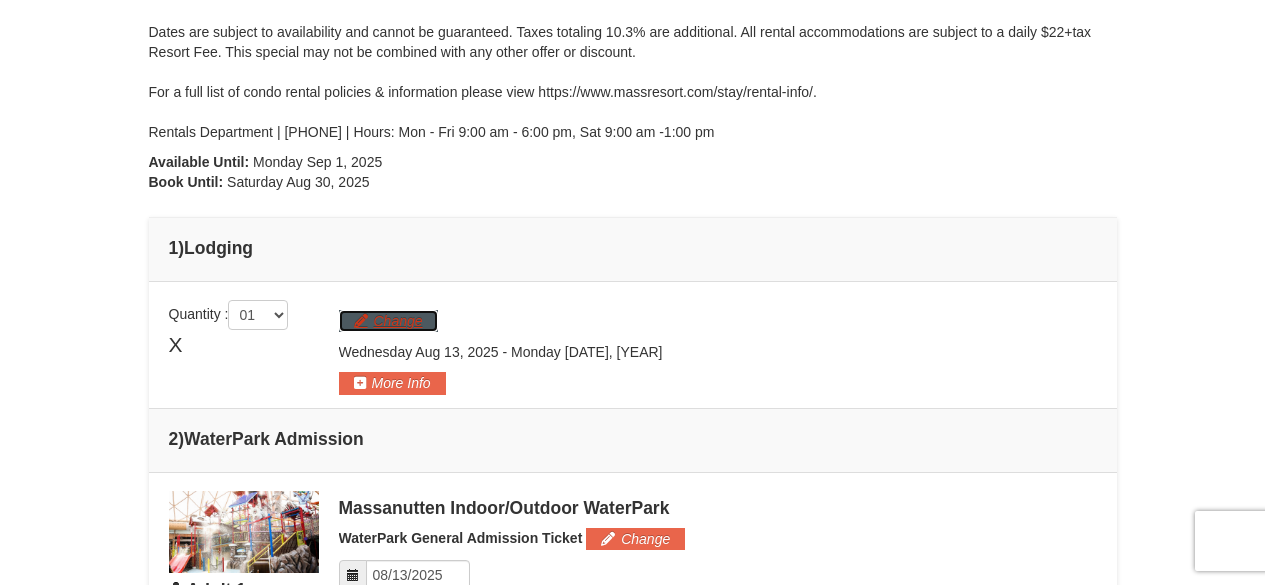 click on "Change" at bounding box center [388, 321] 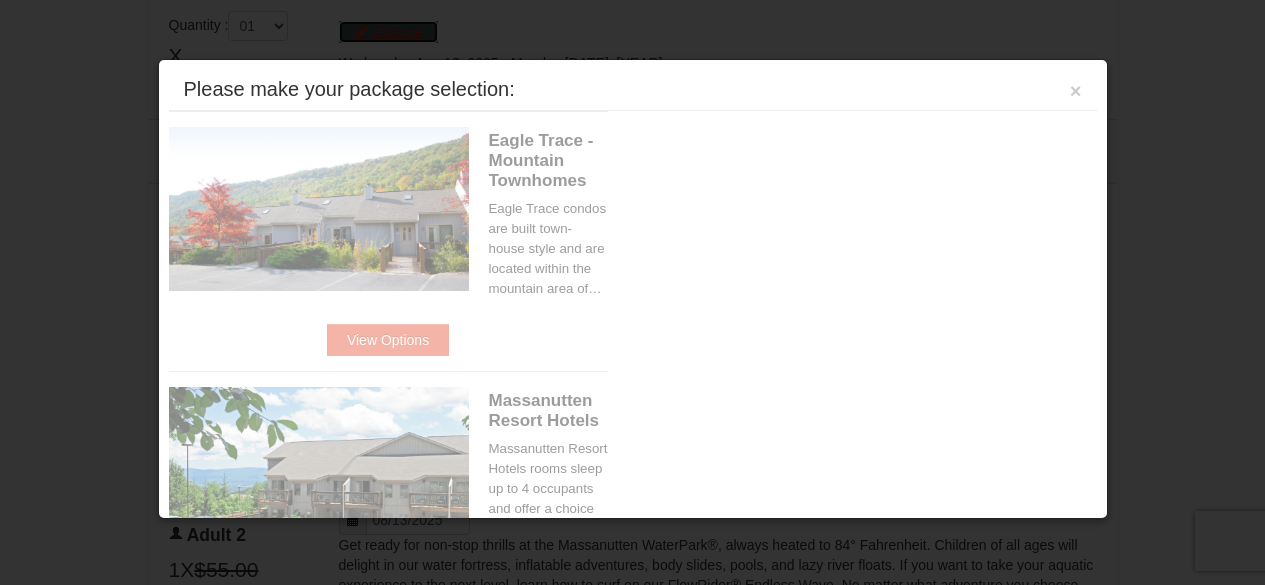 scroll, scrollTop: 776, scrollLeft: 0, axis: vertical 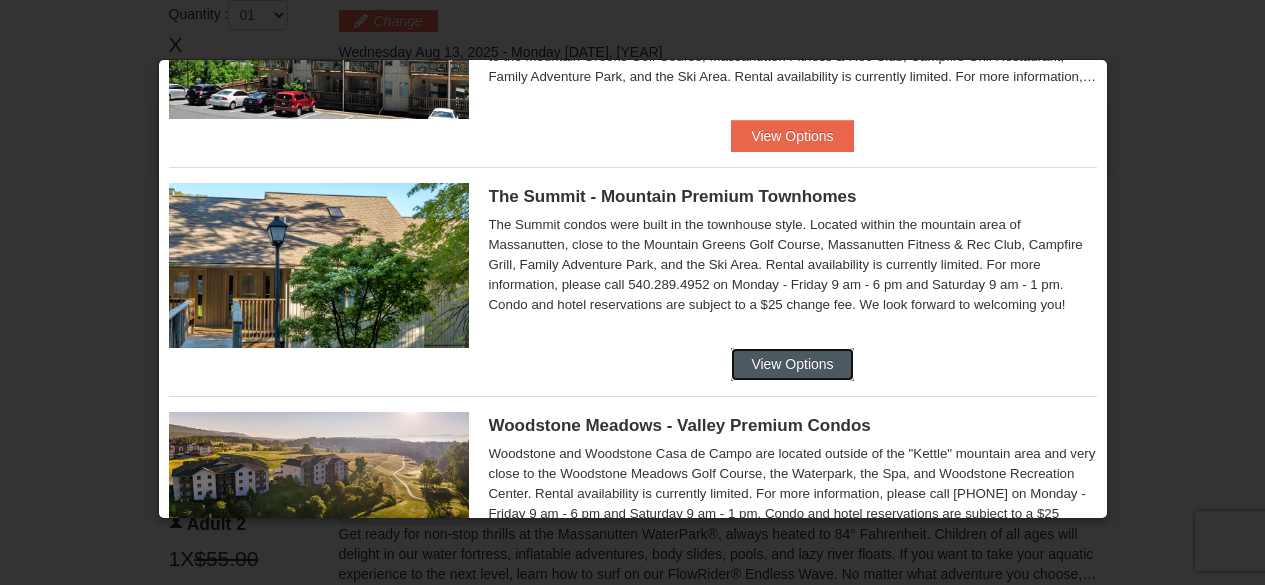 click on "View Options" at bounding box center [792, 364] 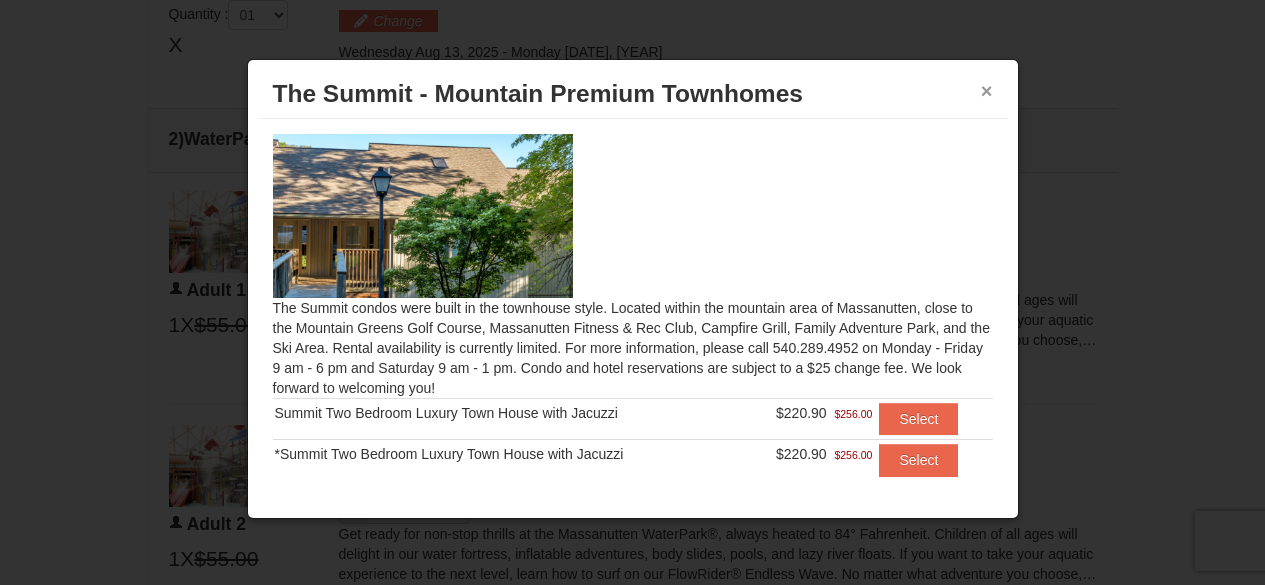 click on "×" at bounding box center [987, 91] 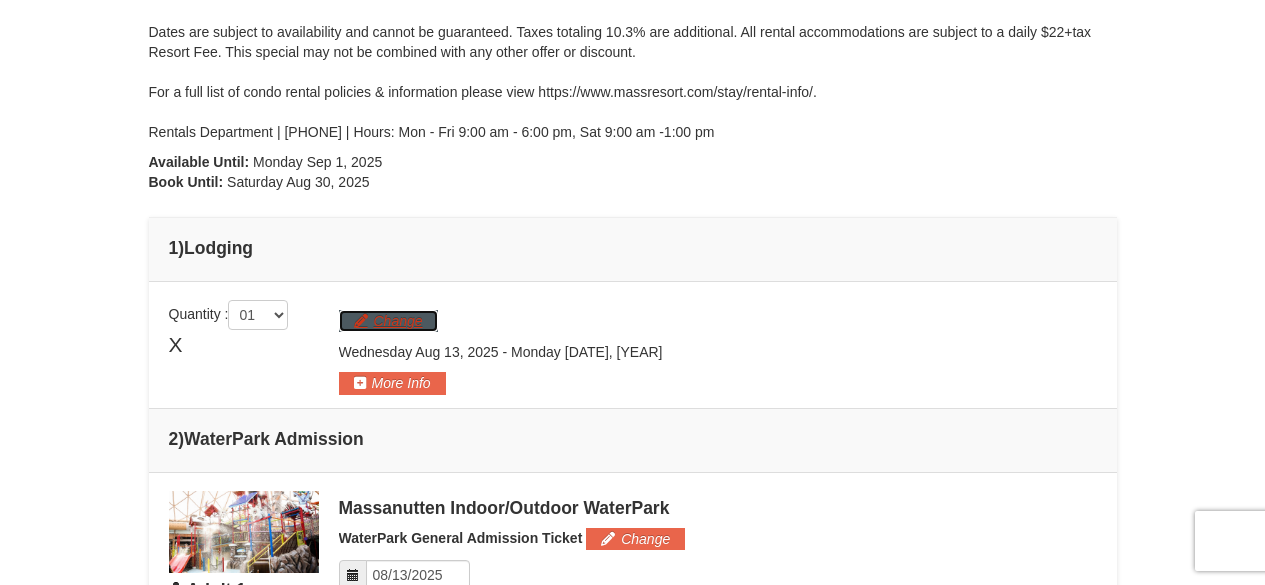 click on "Change" at bounding box center (388, 321) 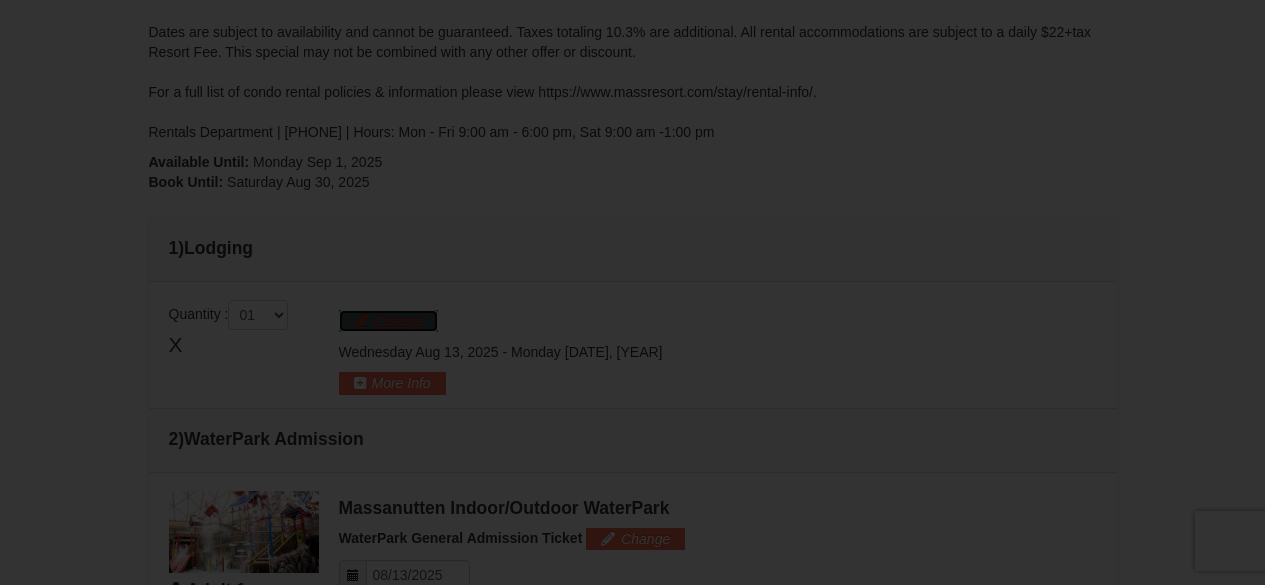 scroll, scrollTop: 535, scrollLeft: 0, axis: vertical 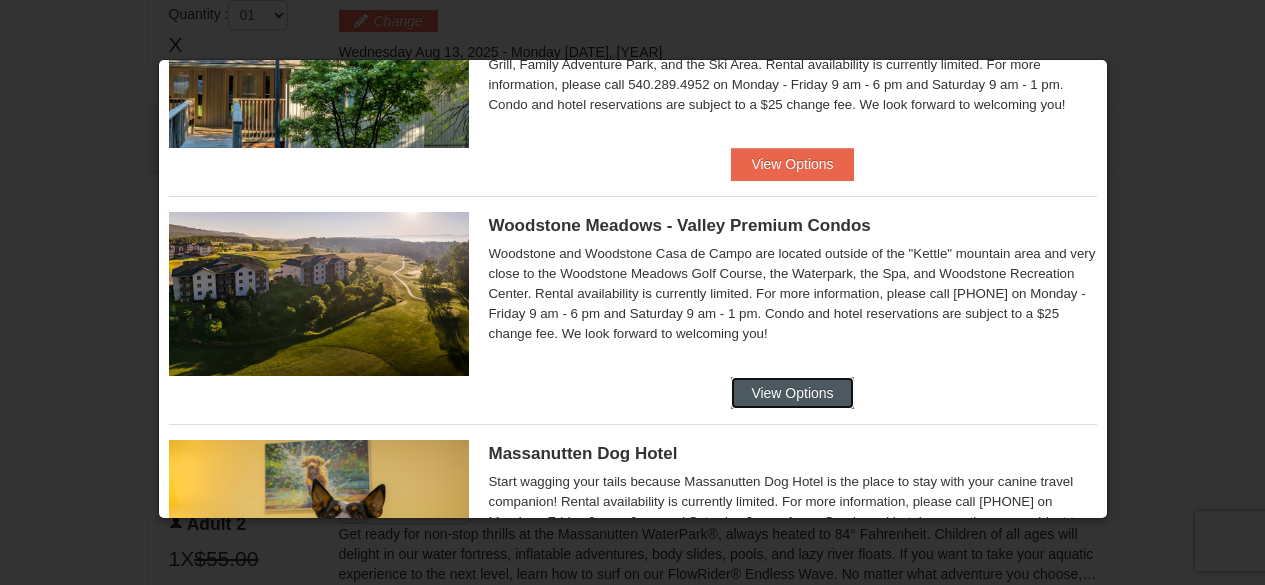 click on "View Options" at bounding box center (792, 393) 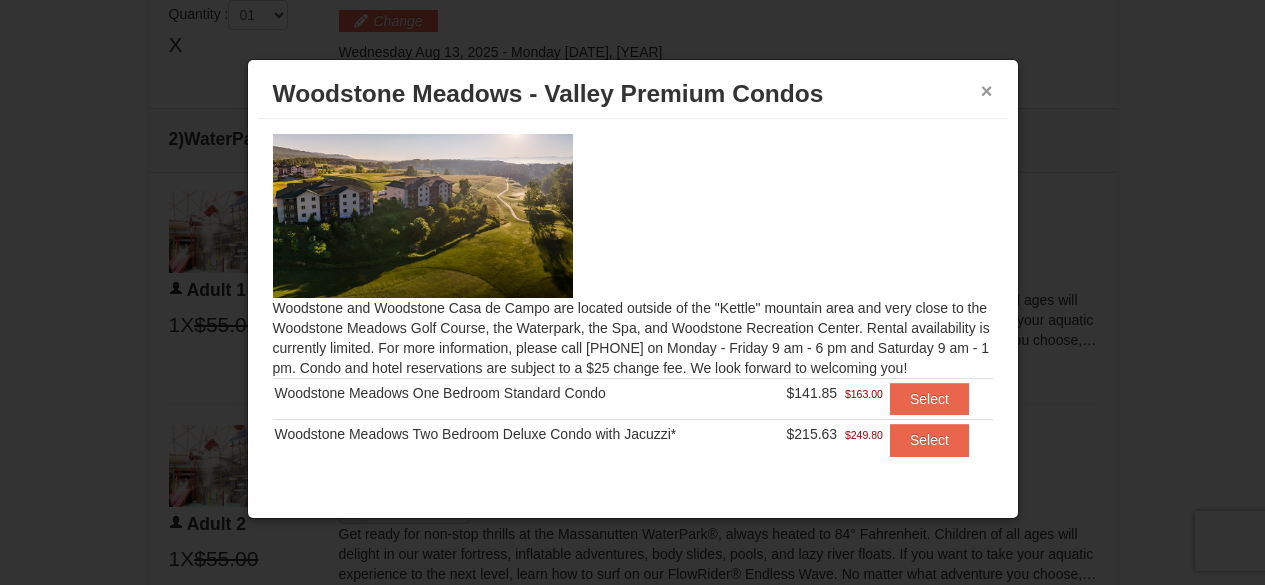 click on "×" at bounding box center (987, 91) 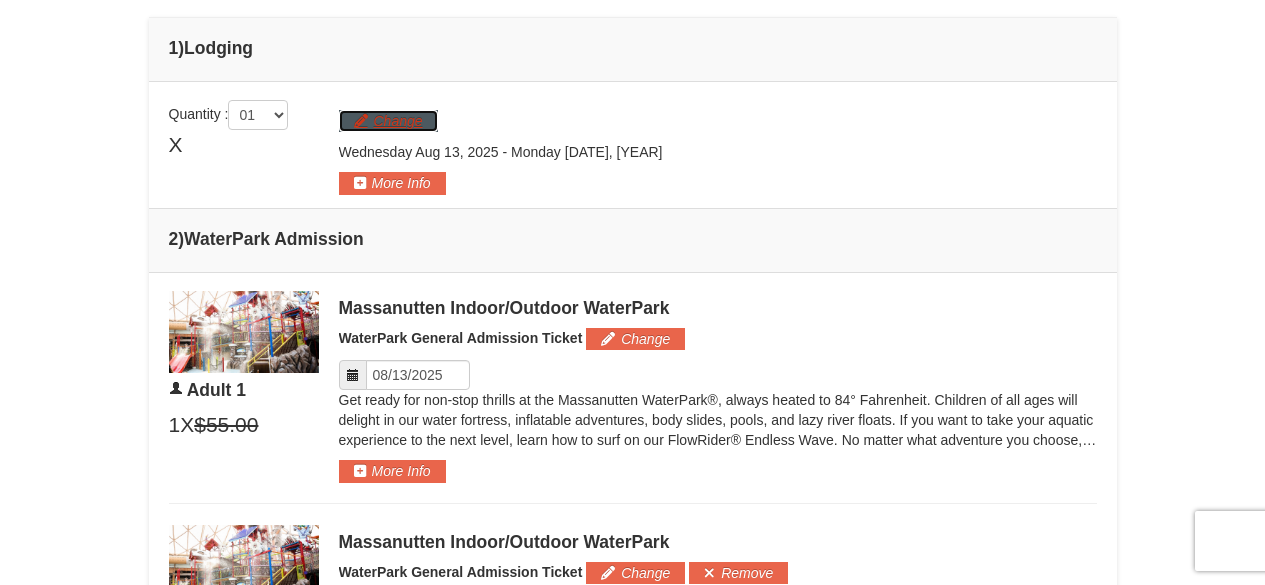 click on "Change" at bounding box center [388, 121] 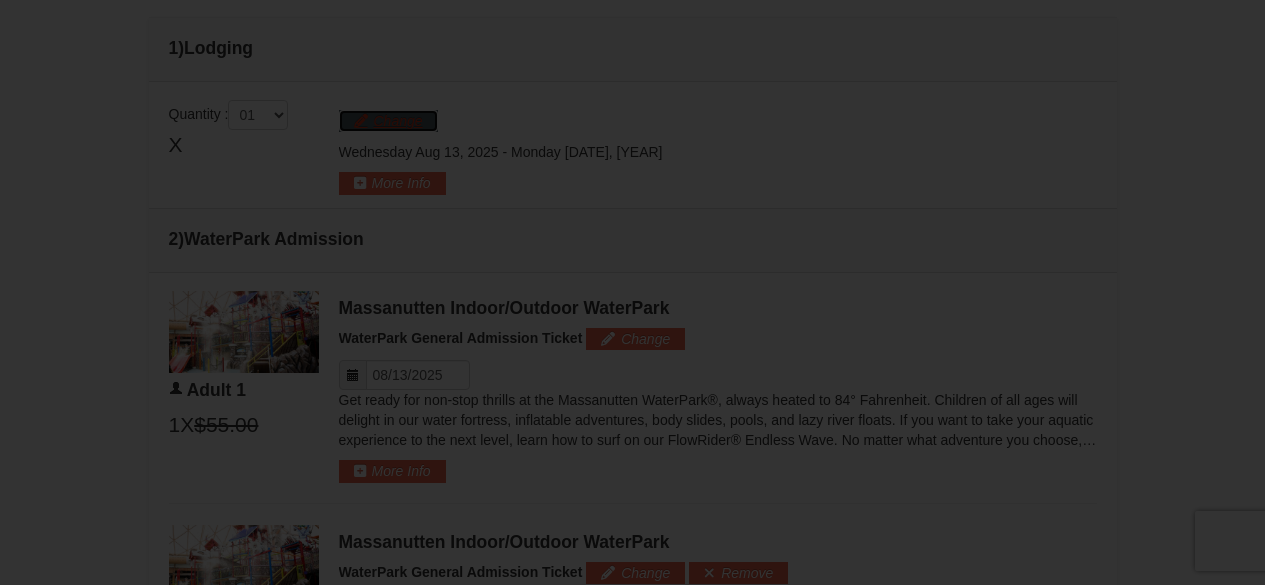 scroll, scrollTop: 697, scrollLeft: 0, axis: vertical 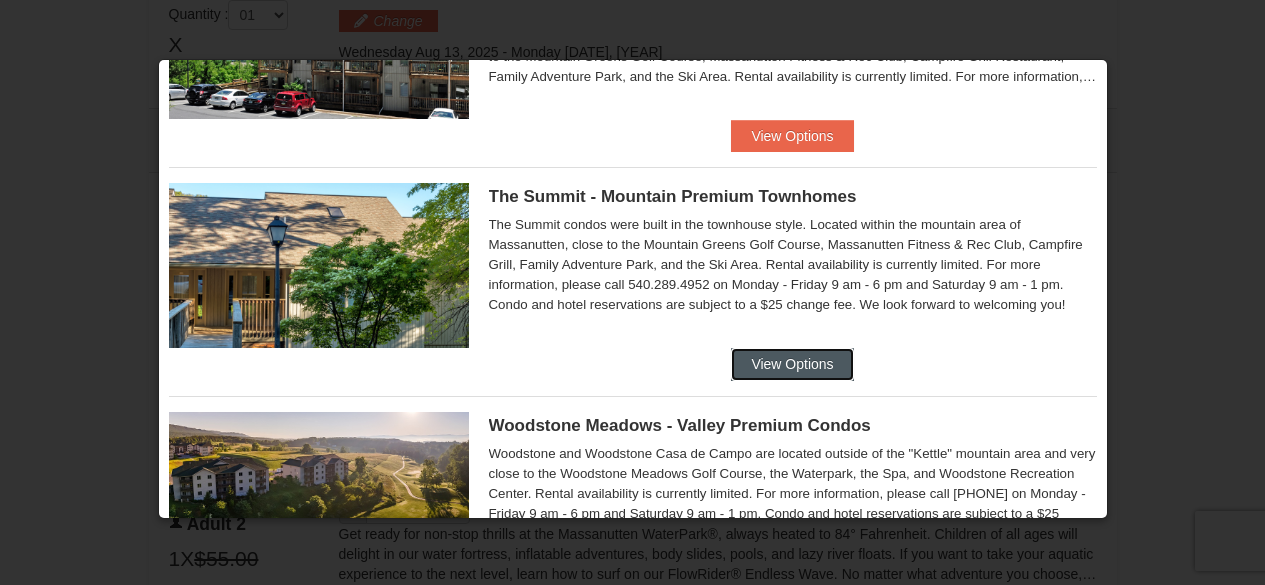 click on "View Options" at bounding box center (792, 364) 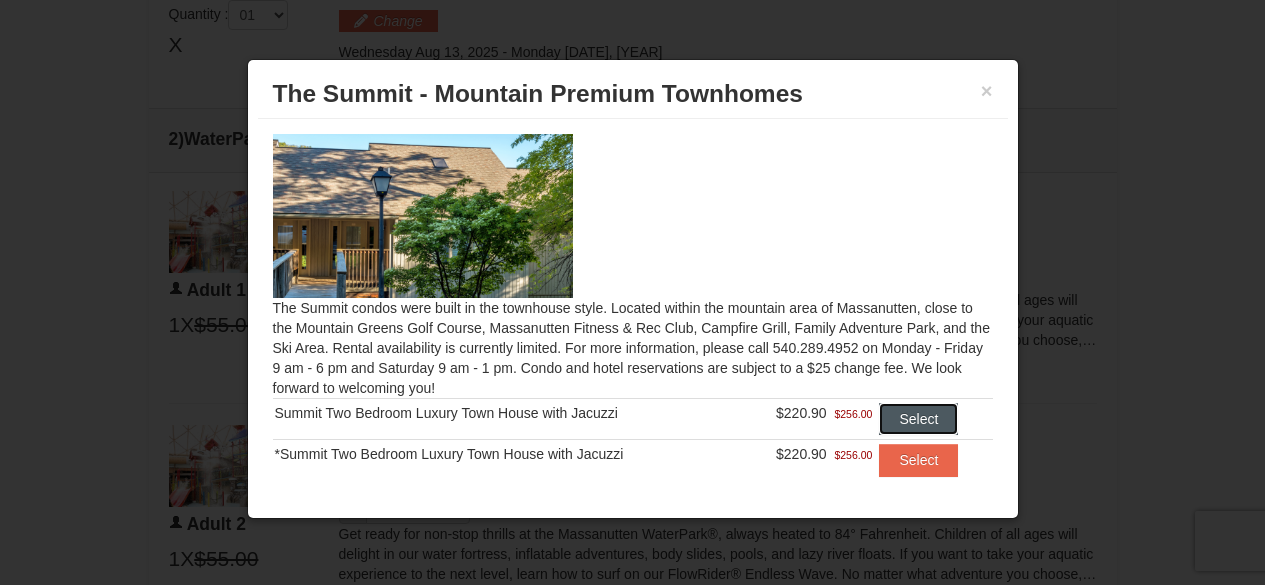 click on "Select" at bounding box center (918, 419) 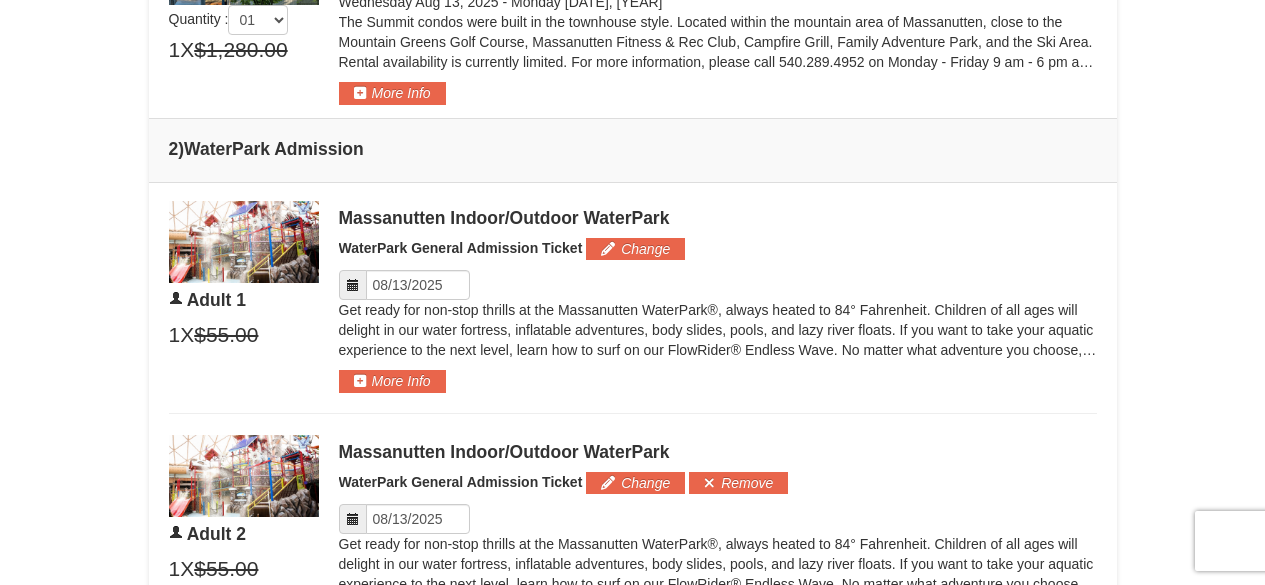 scroll, scrollTop: 876, scrollLeft: 0, axis: vertical 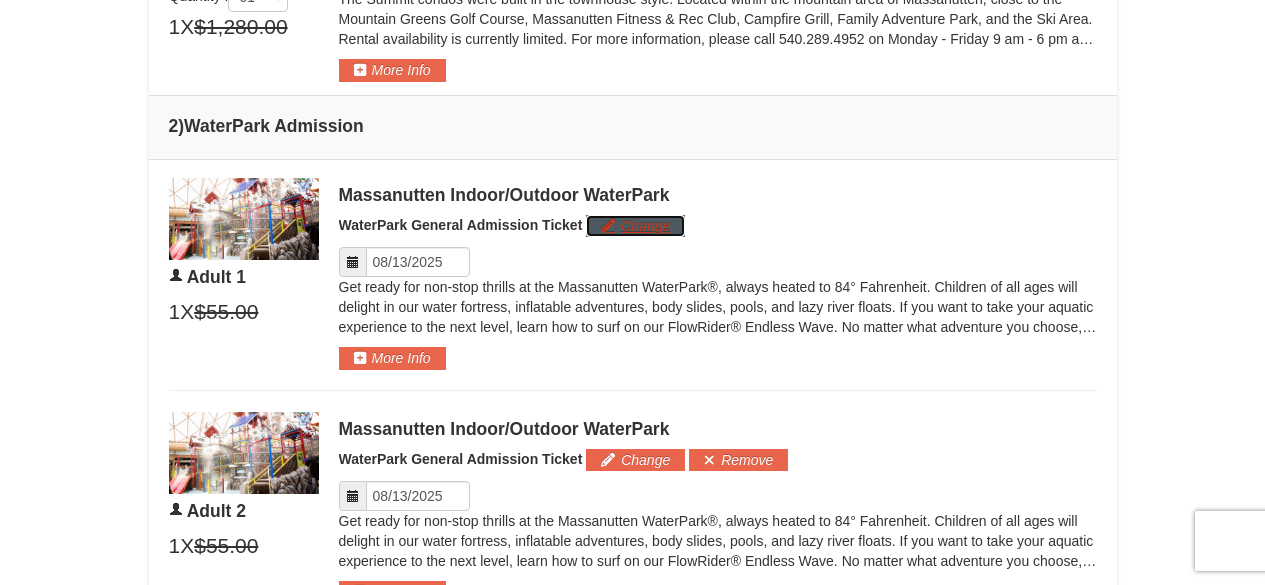 click on "Change" at bounding box center [635, 226] 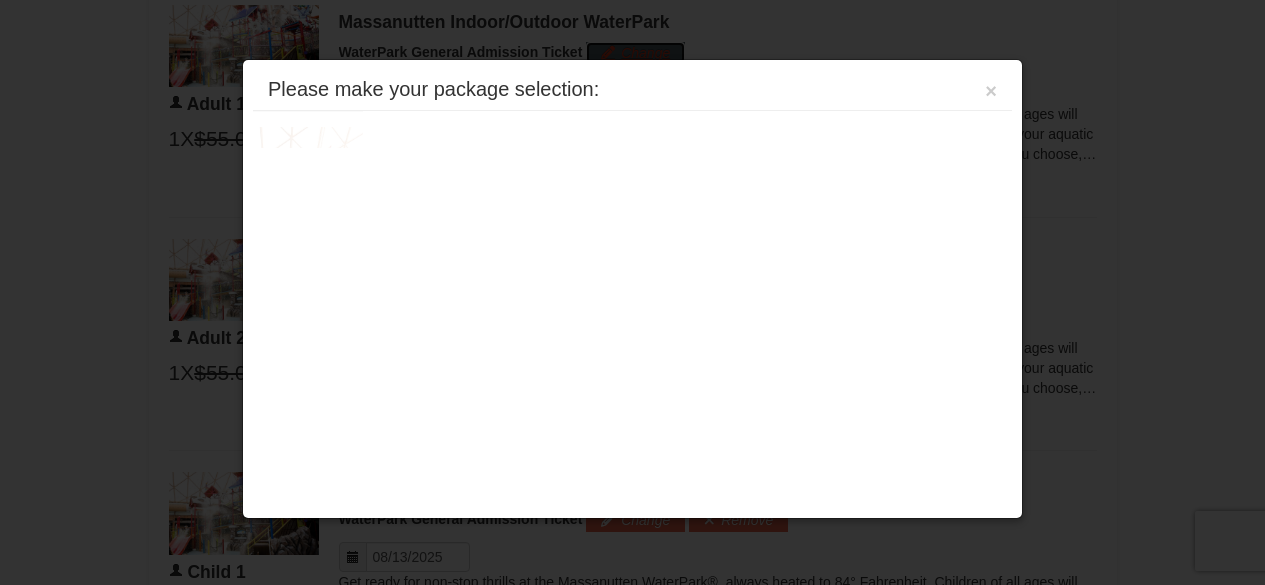 scroll, scrollTop: 1054, scrollLeft: 0, axis: vertical 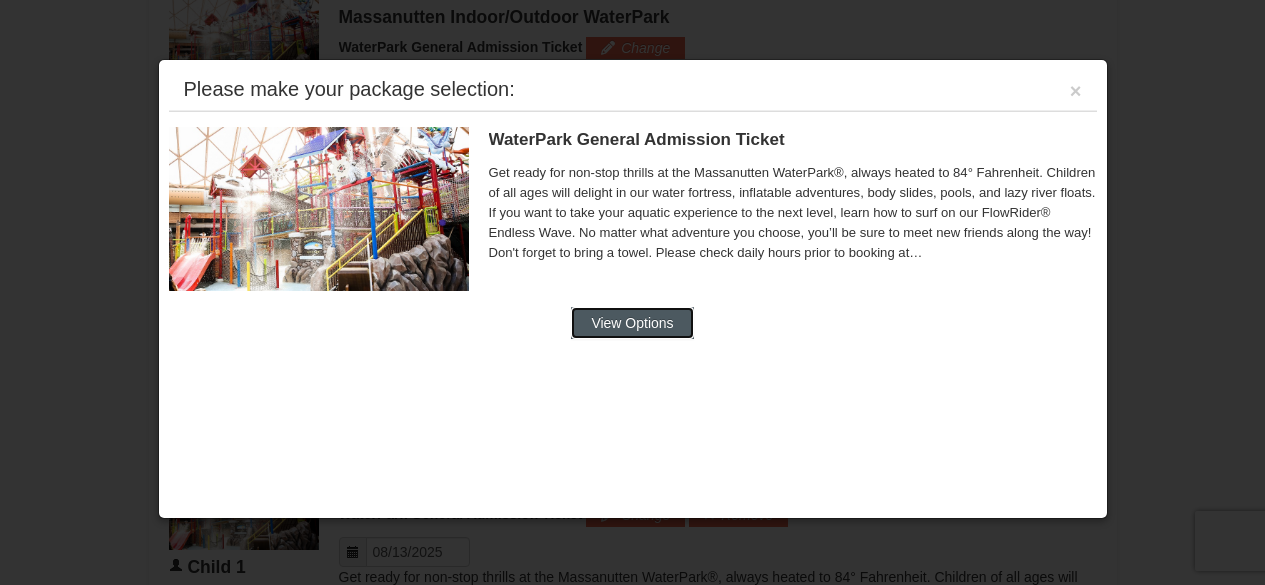 click on "View Options" at bounding box center [632, 323] 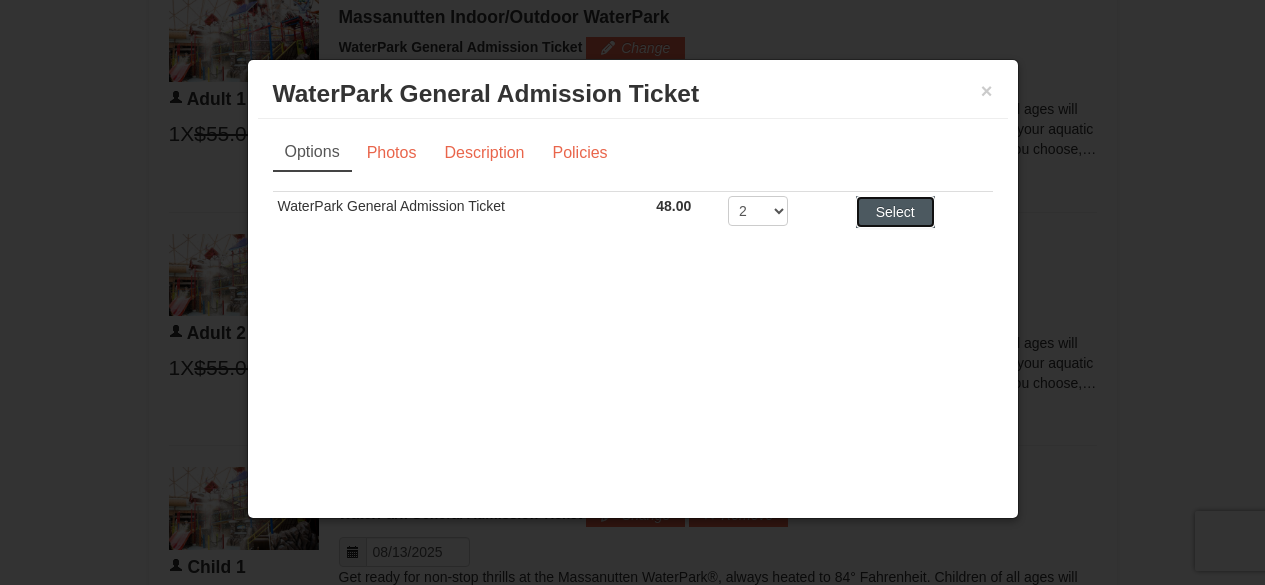 click on "Select" at bounding box center [895, 212] 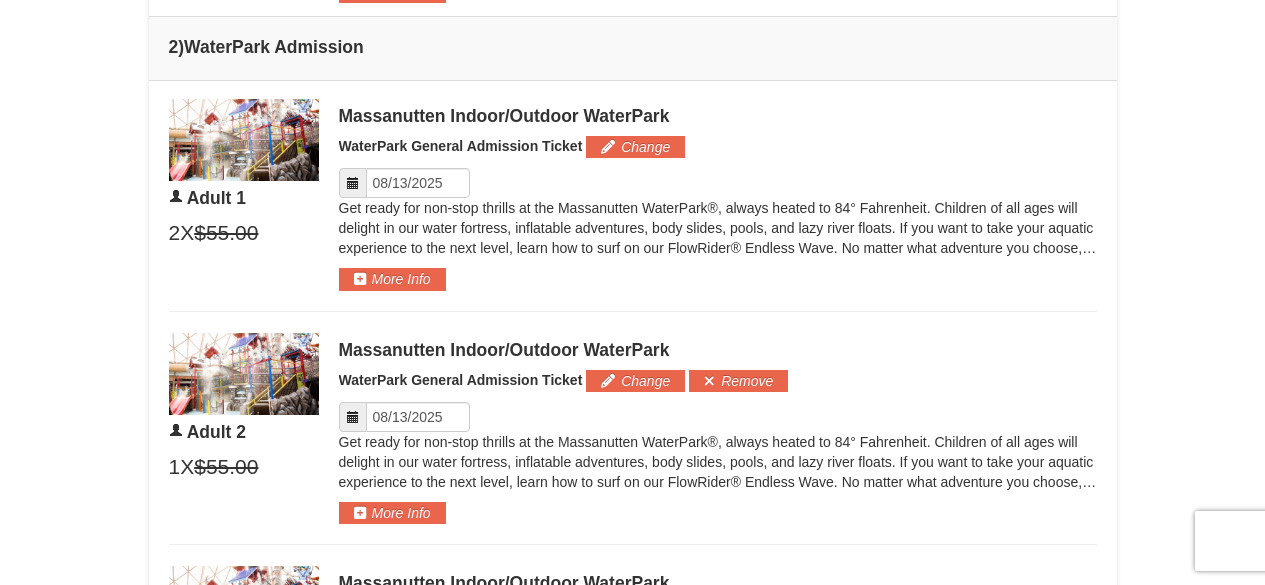 scroll, scrollTop: 954, scrollLeft: 0, axis: vertical 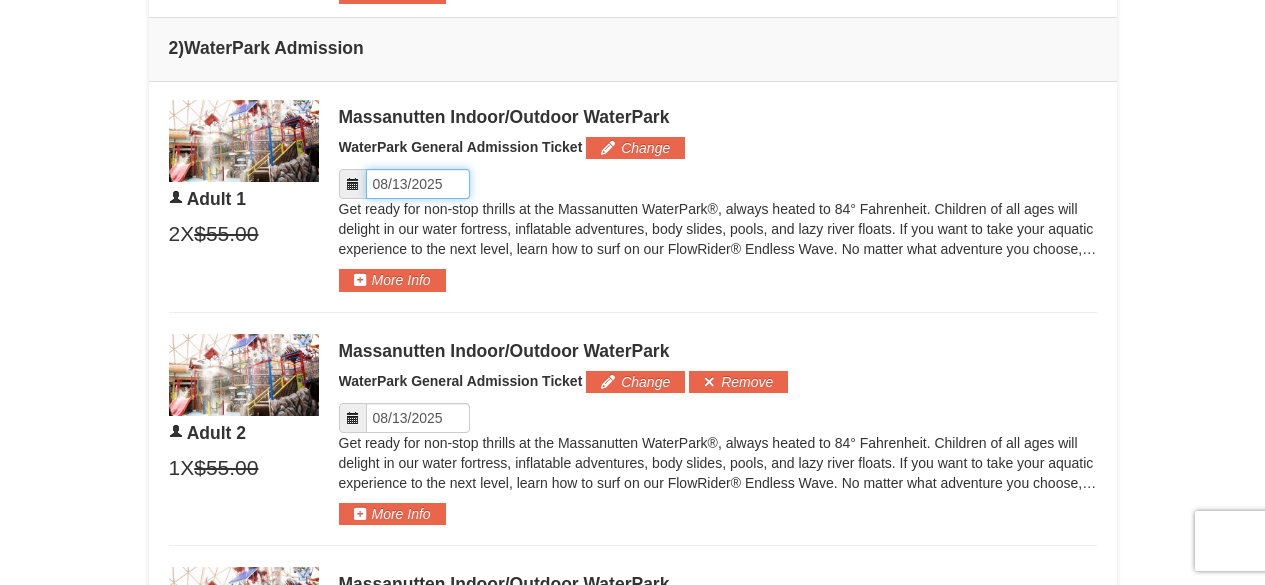 click on "Please format dates MM/DD/YYYY" at bounding box center [418, 184] 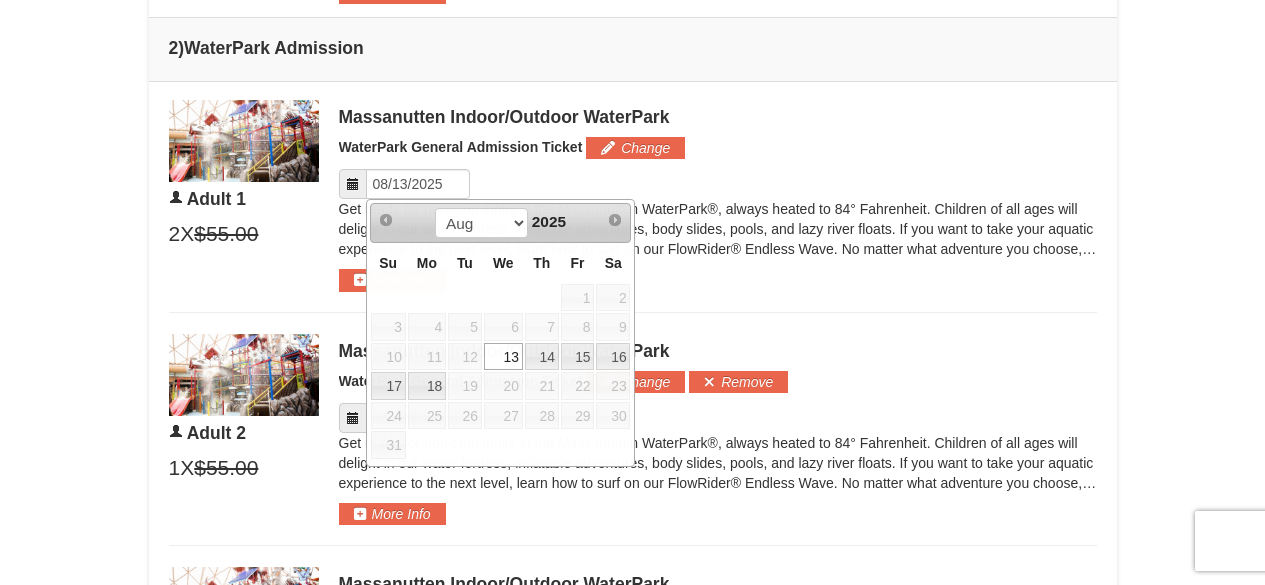 click on "Get ready for non-stop thrills at the Massanutten WaterPark®, always heated to 84° Fahrenheit. Children of all ages will delight in our water fortress, inflatable adventures, body slides, pools, and lazy river floats. If you want to take your aquatic experience to the next level, learn how to surf on our FlowRider® Endless Wave. No matter what adventure you choose, you’ll be sure to meet new friends along the way! Don't forget to bring a towel. Please check daily hours prior to booking at https://www.massresort.com/play/waterpark/hours-rates/." at bounding box center [718, 229] 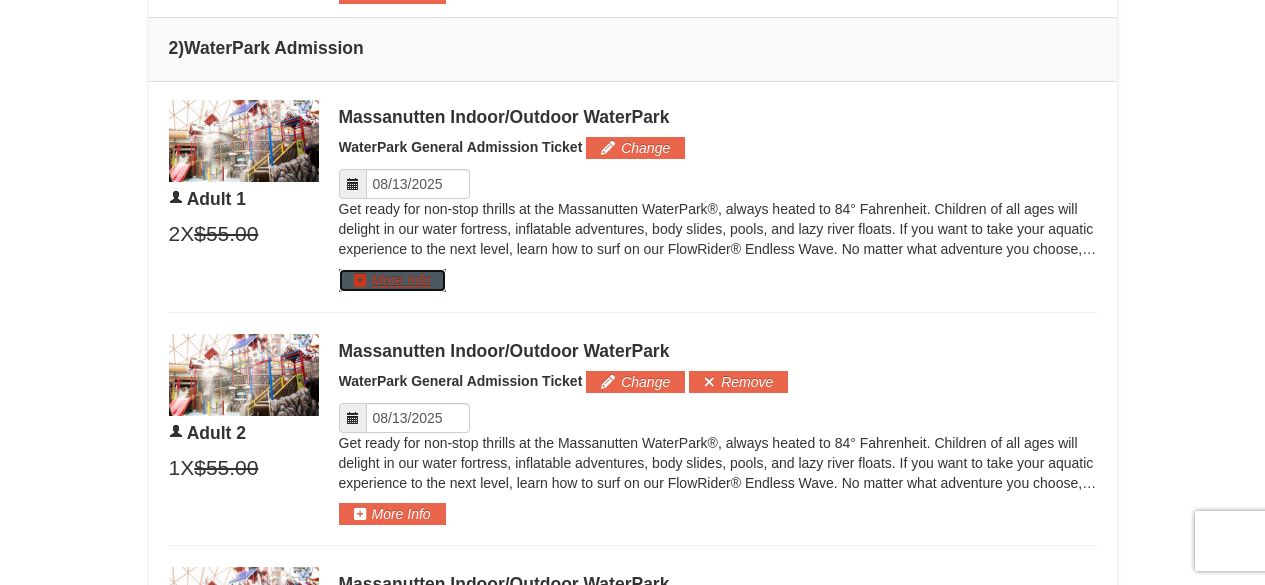 click on "More Info" at bounding box center (392, 280) 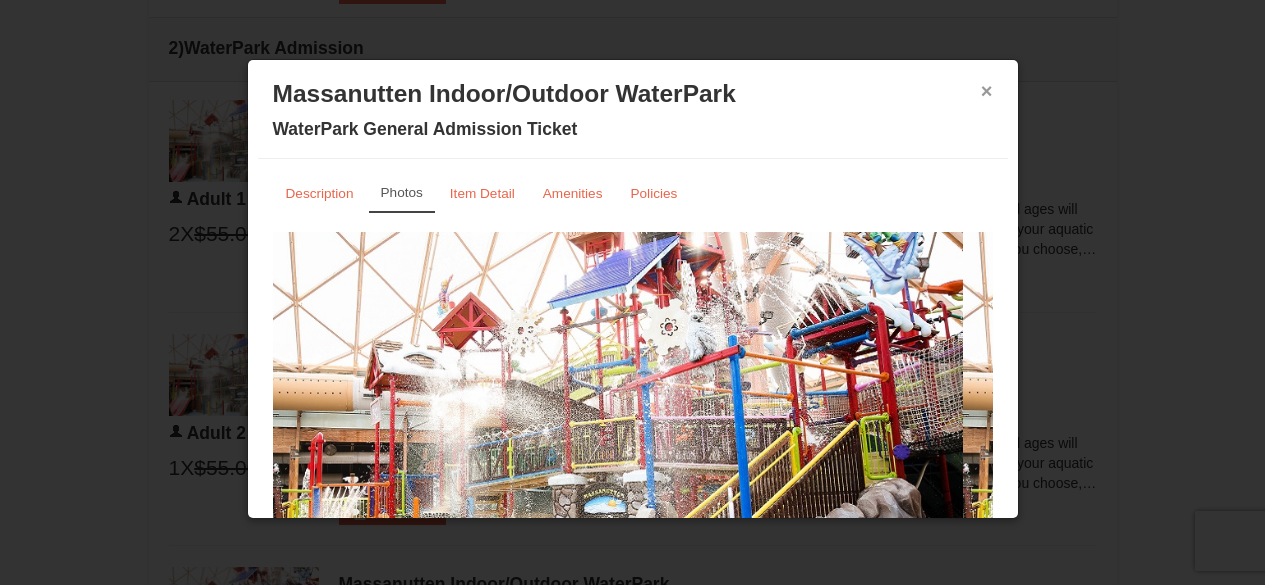 click on "×" at bounding box center (987, 91) 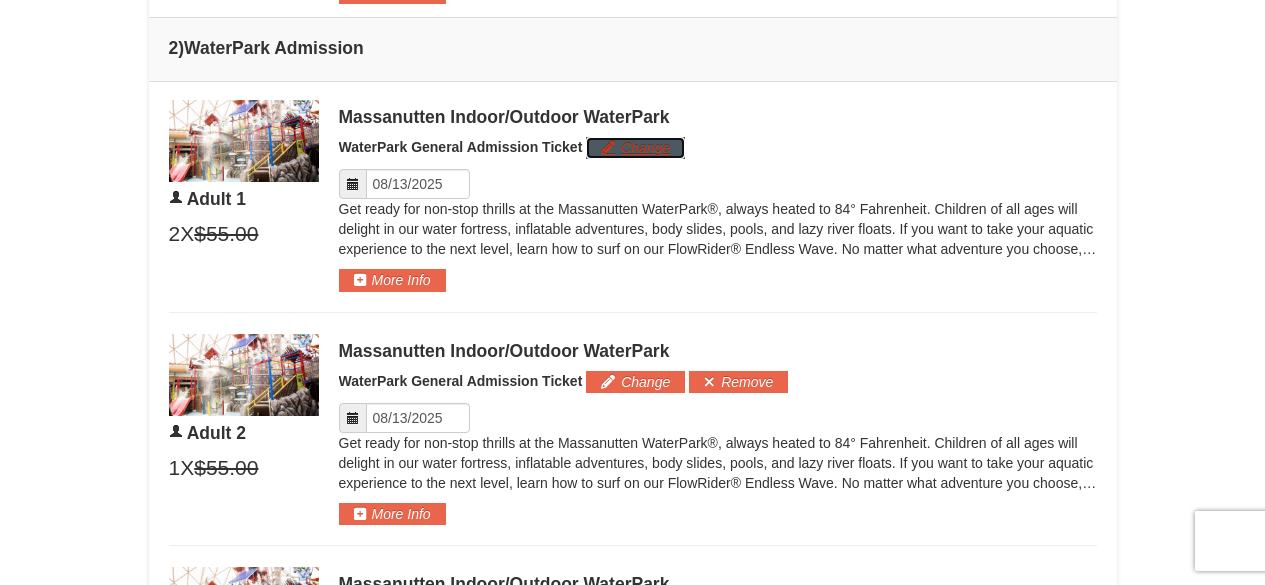 click on "Change" at bounding box center [635, 148] 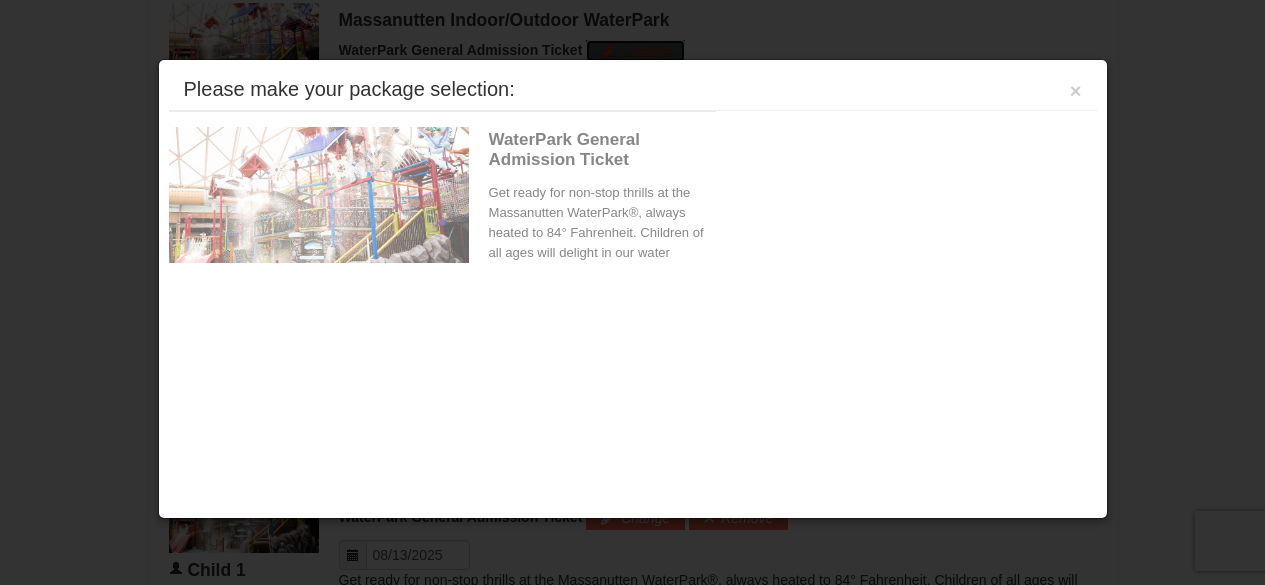 scroll, scrollTop: 1054, scrollLeft: 0, axis: vertical 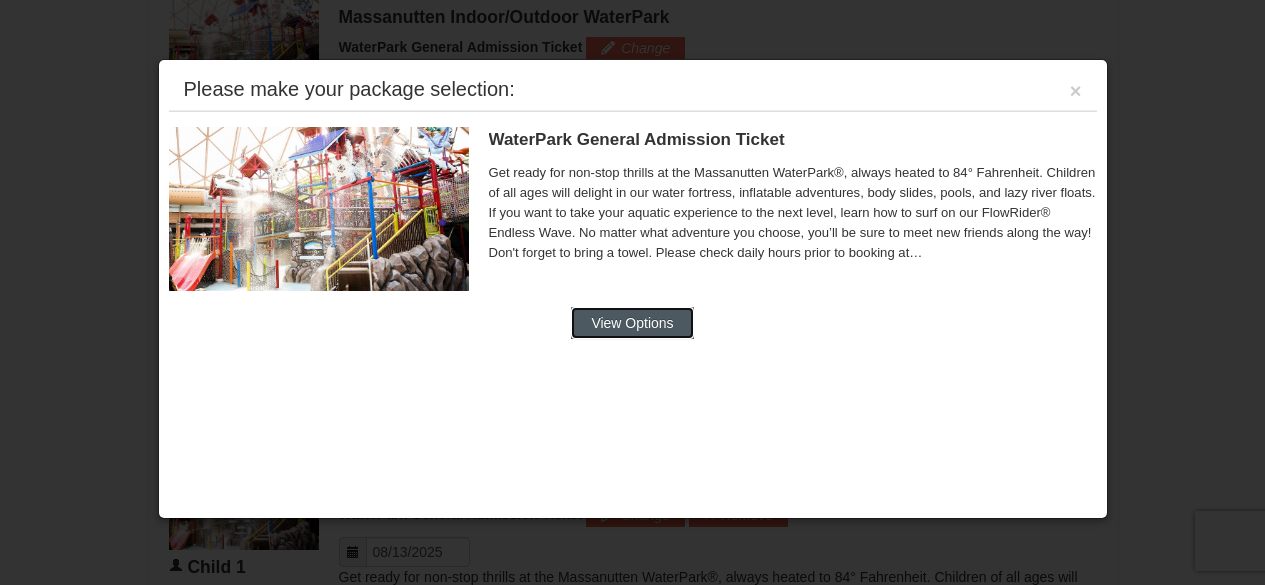 click on "View Options" at bounding box center [632, 323] 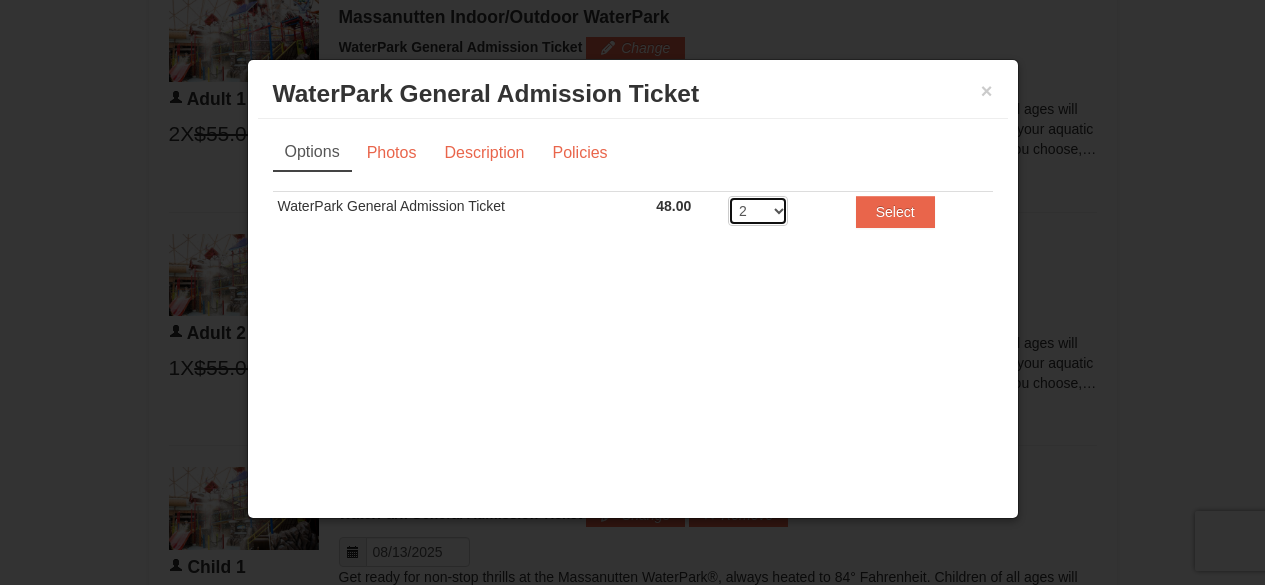 click on "2 3 4 5 6 7 8" at bounding box center [758, 211] 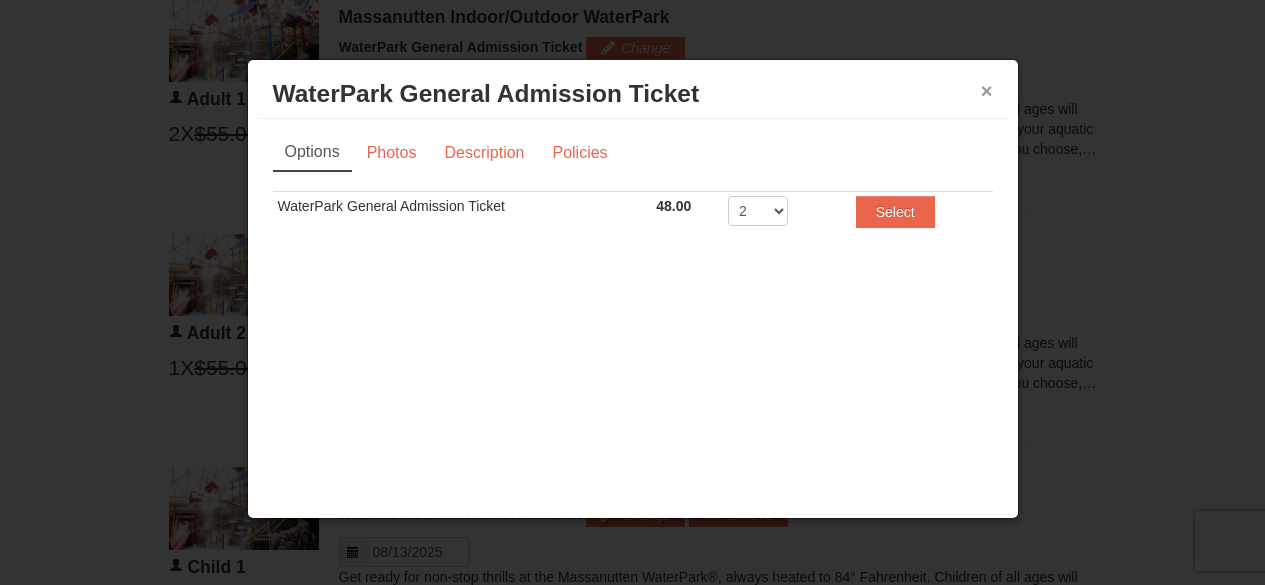 click on "×" at bounding box center (987, 91) 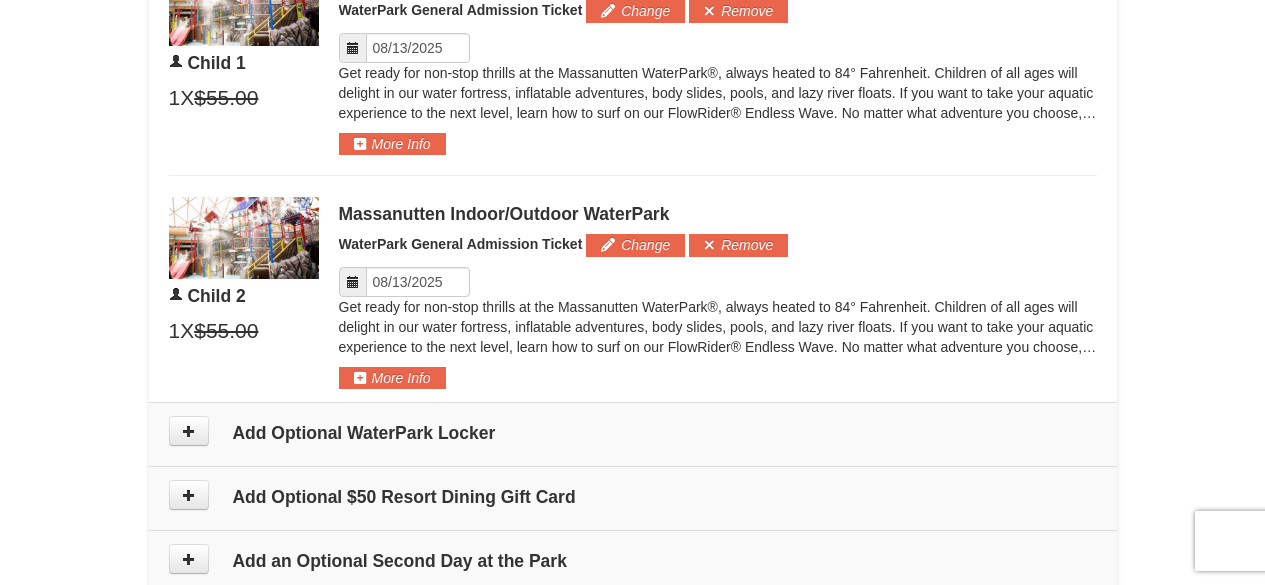 scroll, scrollTop: 1754, scrollLeft: 0, axis: vertical 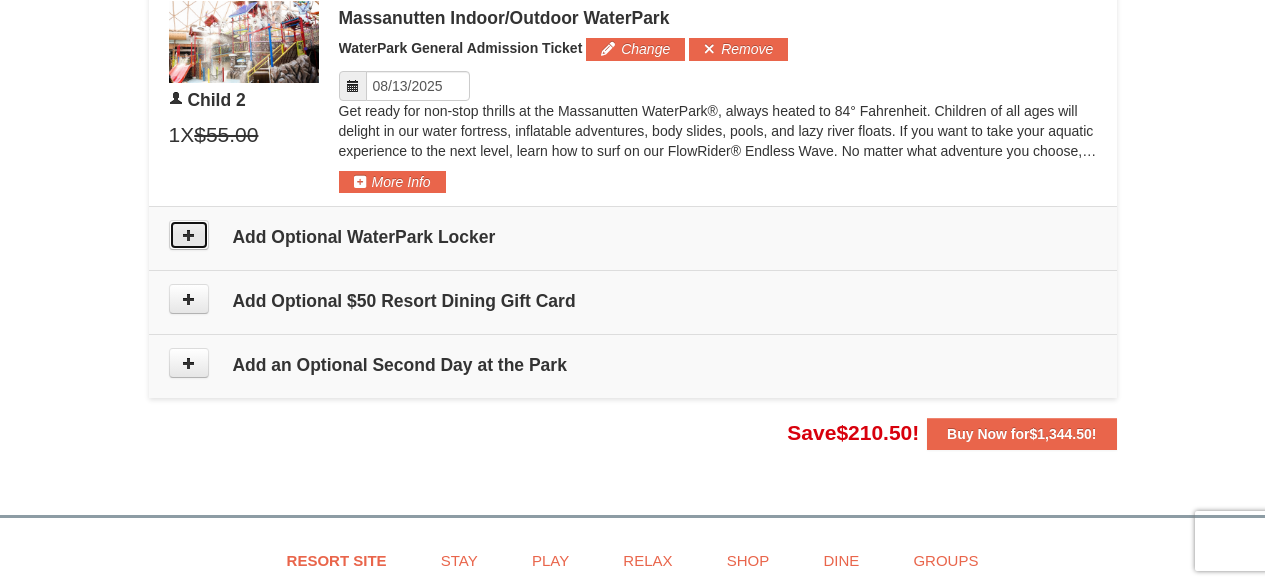 click at bounding box center [189, 235] 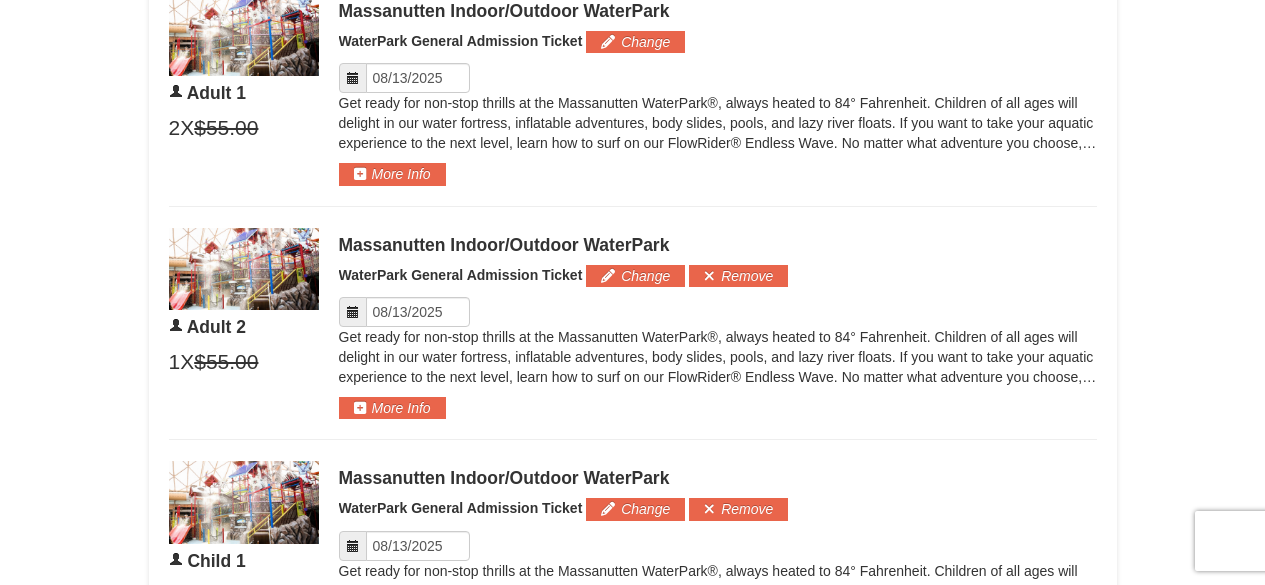 scroll, scrollTop: 860, scrollLeft: 0, axis: vertical 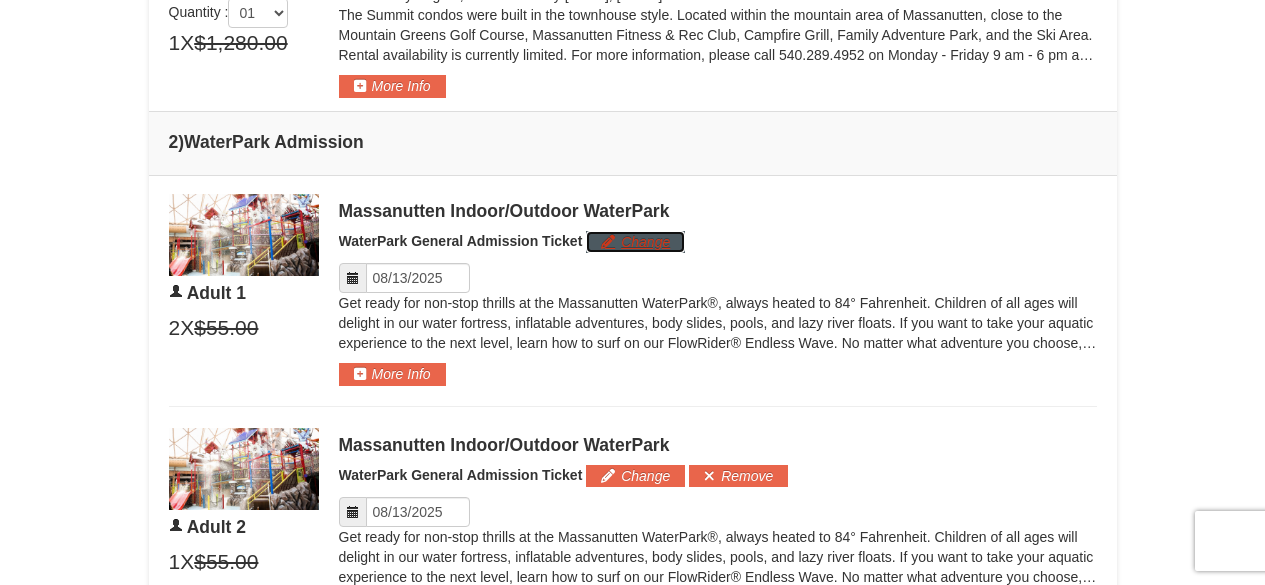 click on "Change" at bounding box center [635, 242] 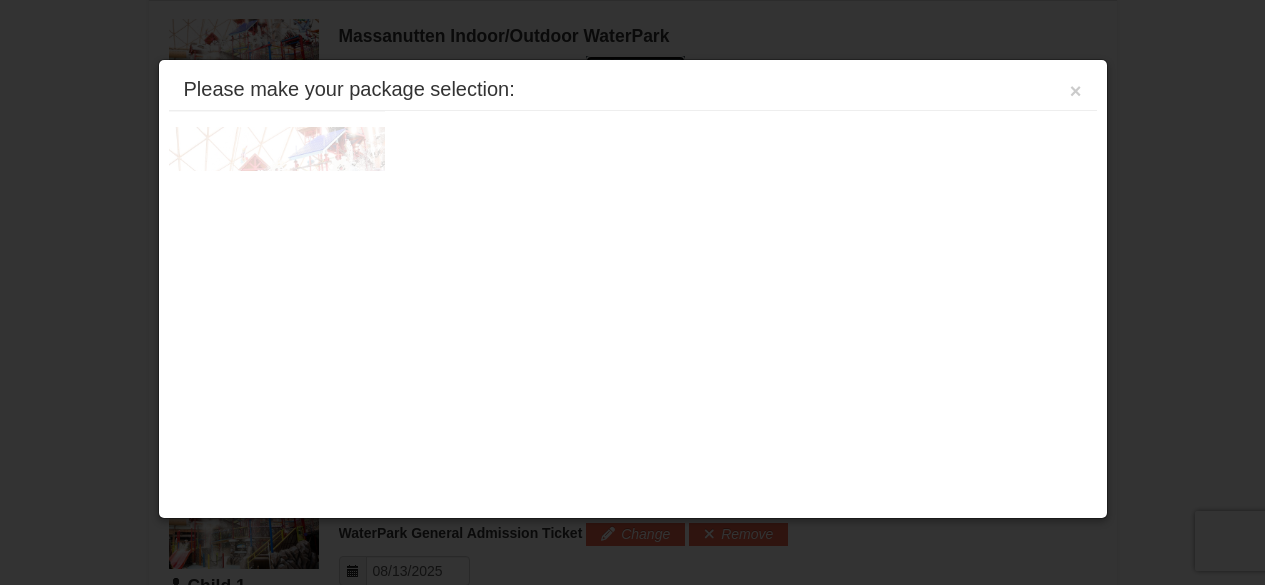 scroll, scrollTop: 1054, scrollLeft: 0, axis: vertical 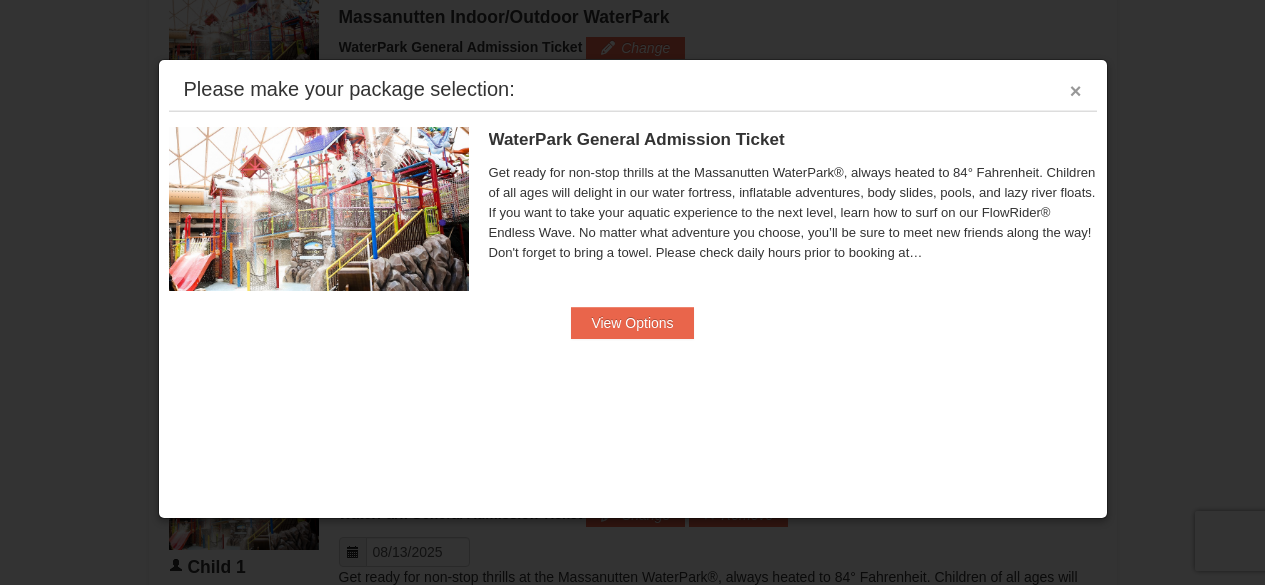 click on "×" at bounding box center (1076, 91) 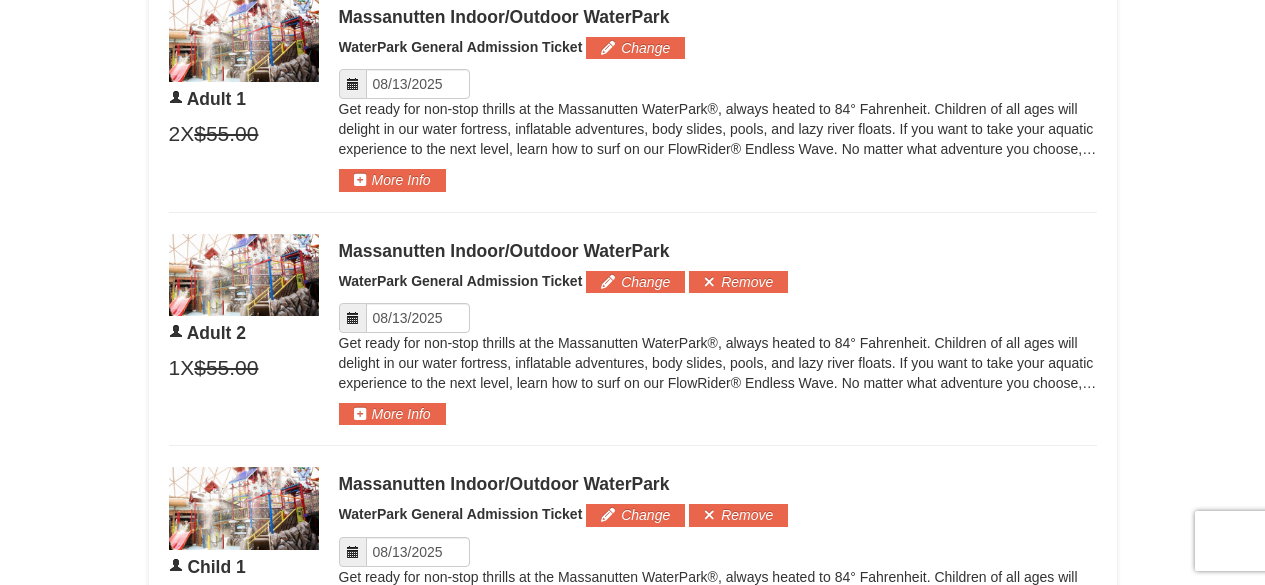 scroll, scrollTop: 954, scrollLeft: 0, axis: vertical 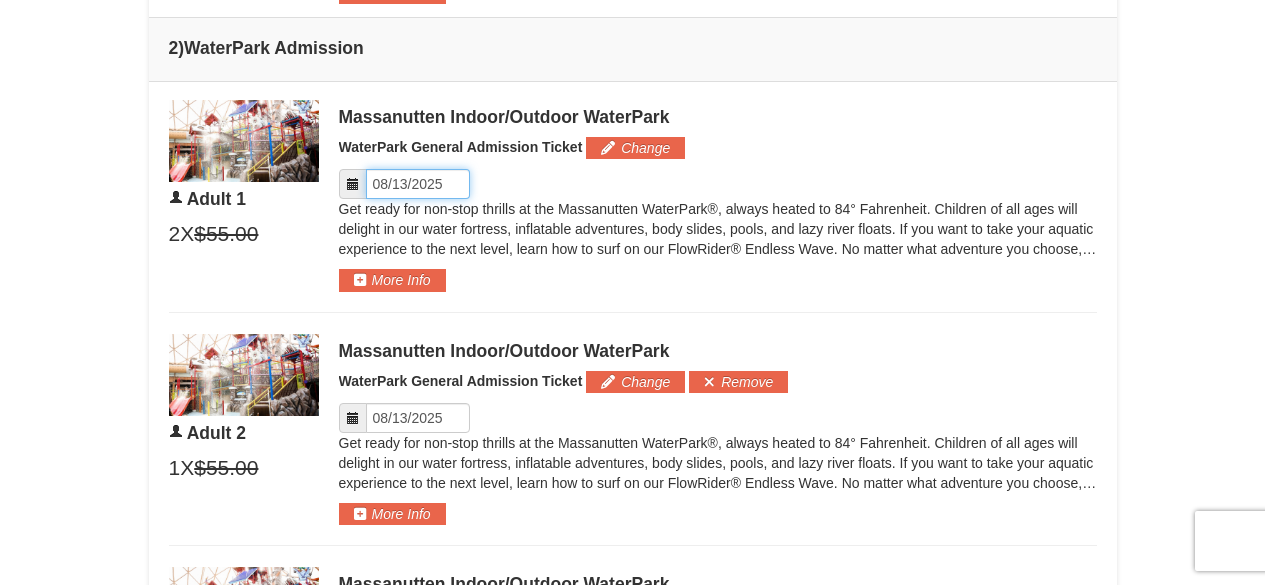 click on "Please format dates MM/DD/YYYY" at bounding box center (418, 184) 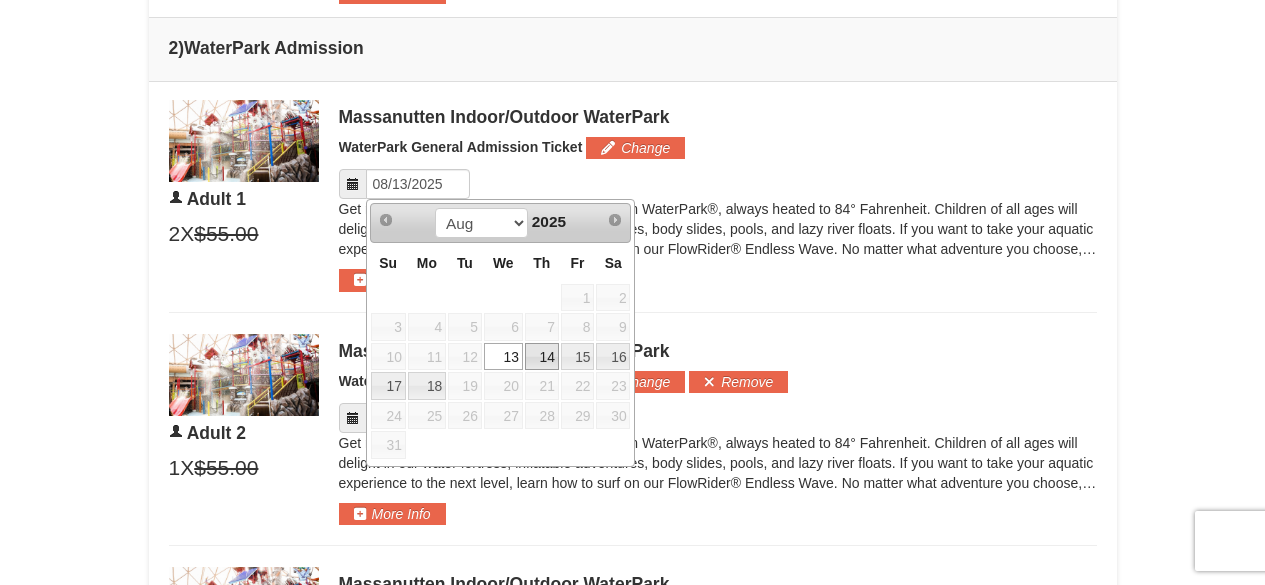click on "14" at bounding box center [542, 357] 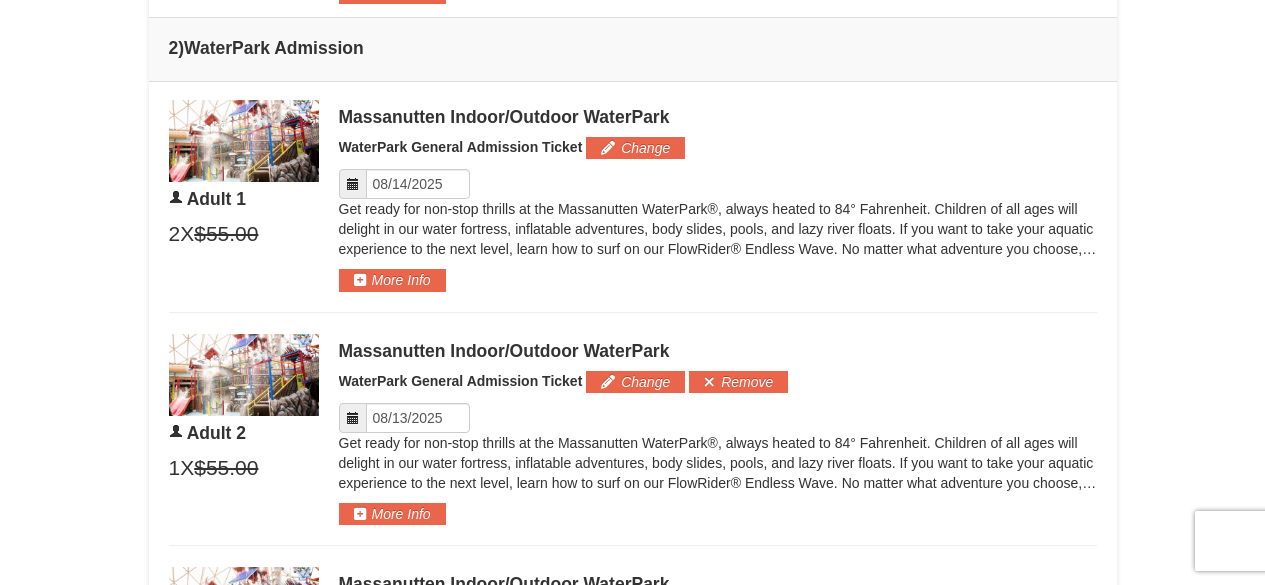 click on "X" at bounding box center (187, 234) 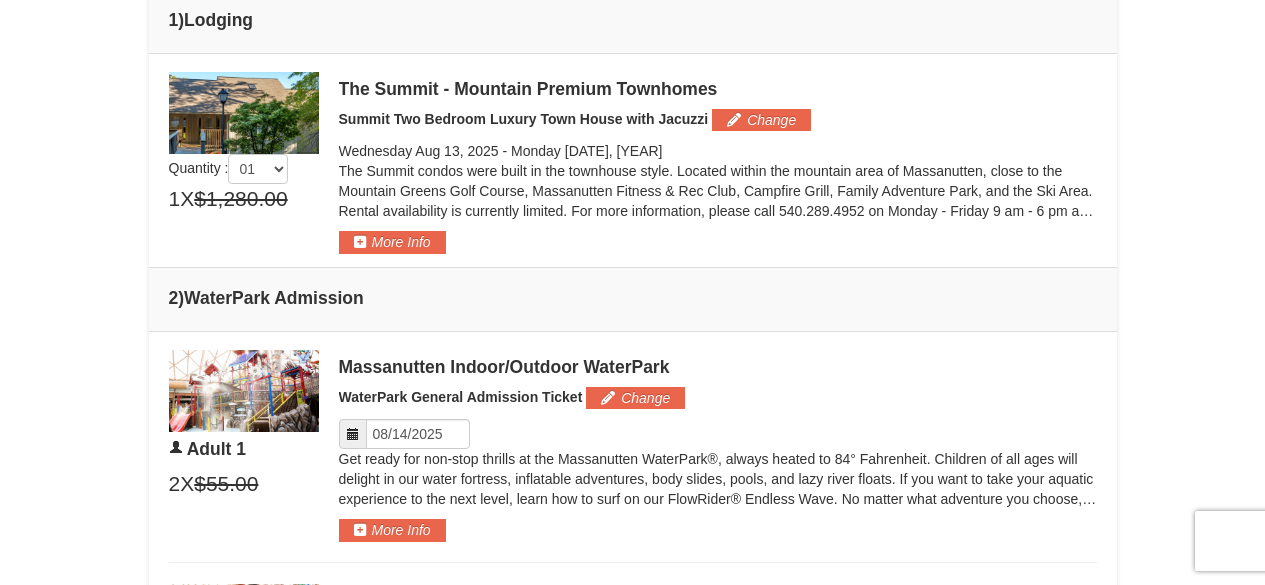 scroll, scrollTop: 654, scrollLeft: 0, axis: vertical 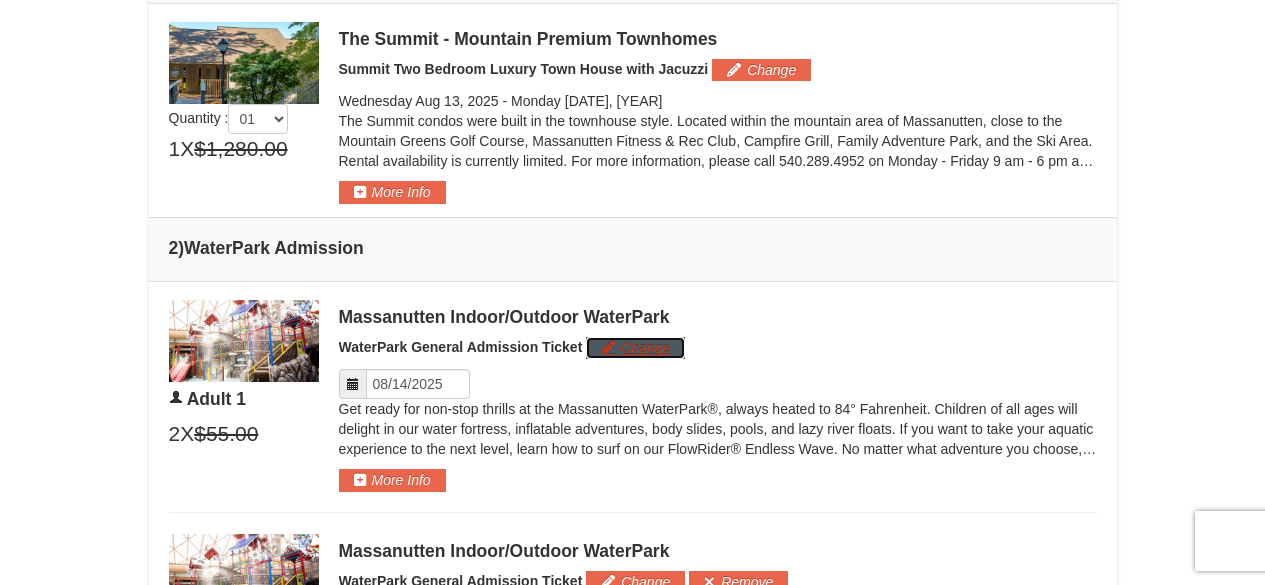click on "Change" at bounding box center [635, 348] 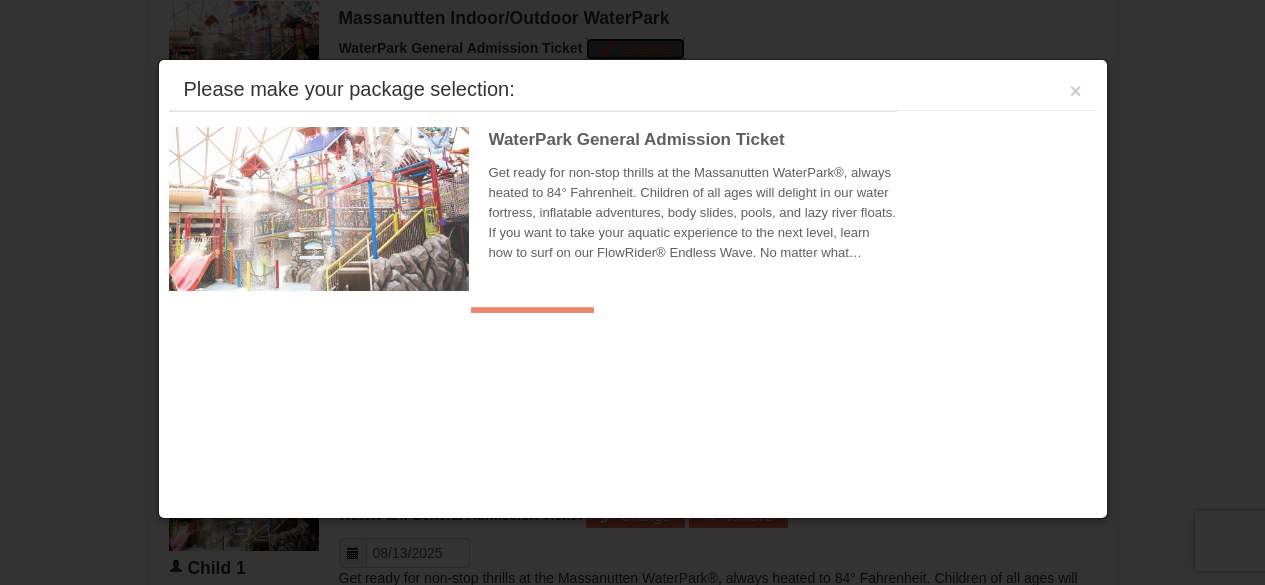 scroll, scrollTop: 1054, scrollLeft: 0, axis: vertical 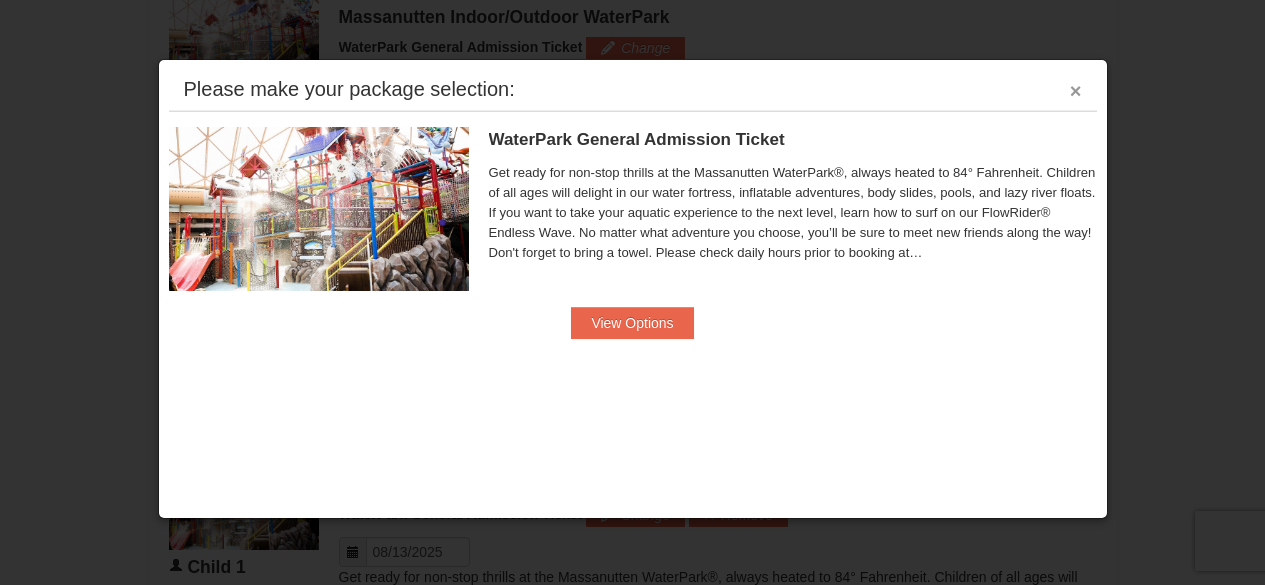click on "×" at bounding box center (1076, 91) 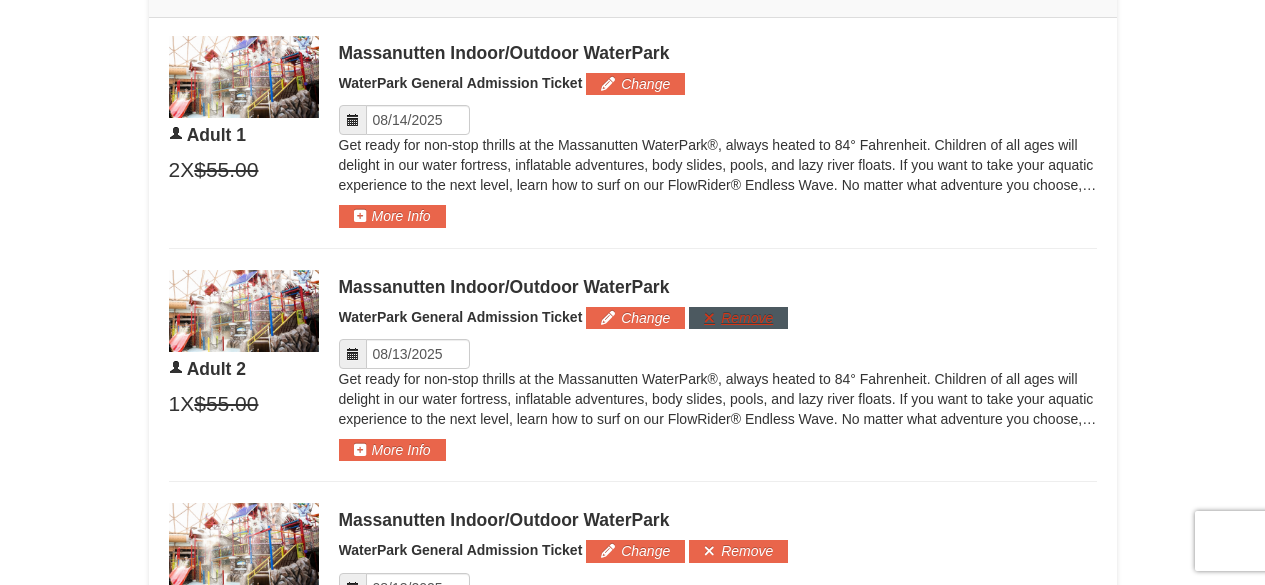 scroll, scrollTop: 1054, scrollLeft: 0, axis: vertical 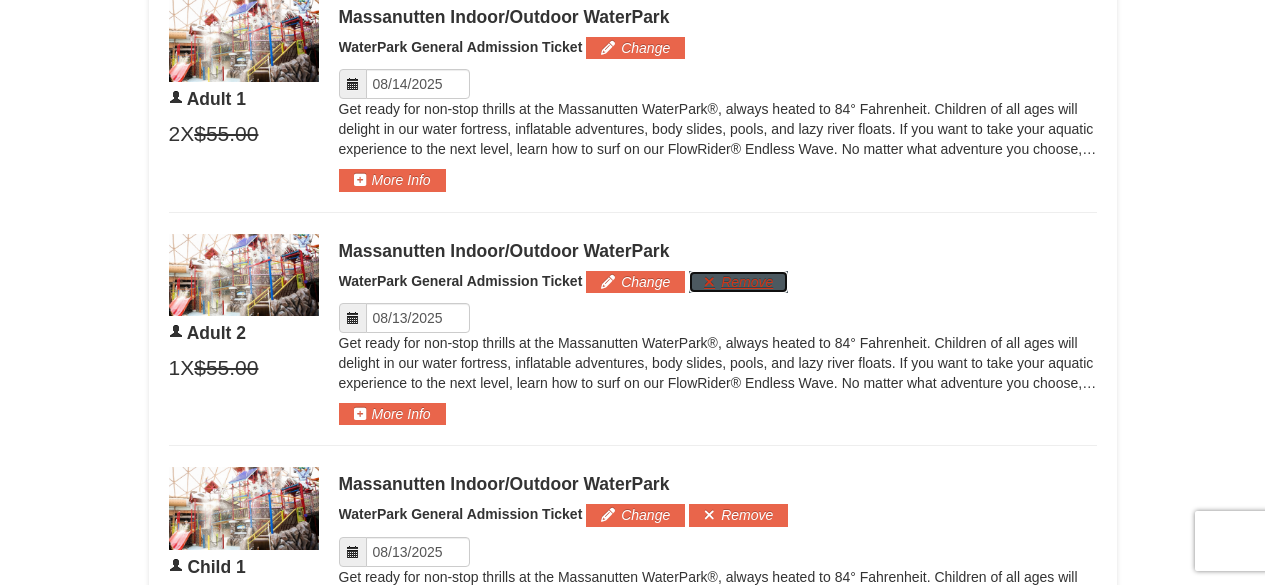 click on "Remove" at bounding box center (738, 282) 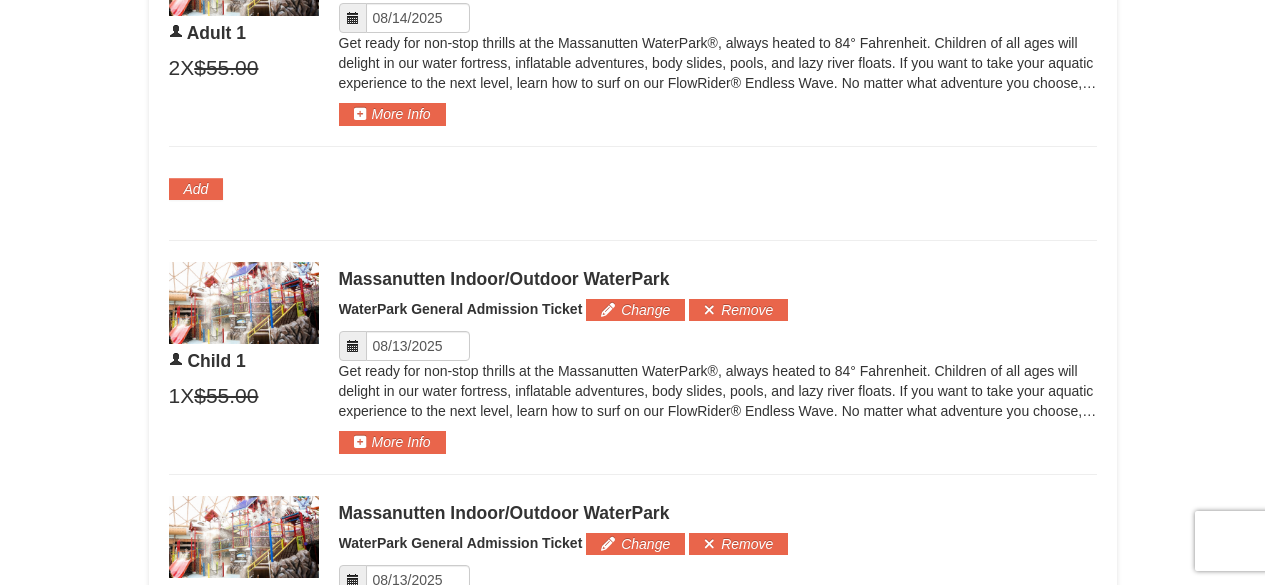 scroll, scrollTop: 1154, scrollLeft: 0, axis: vertical 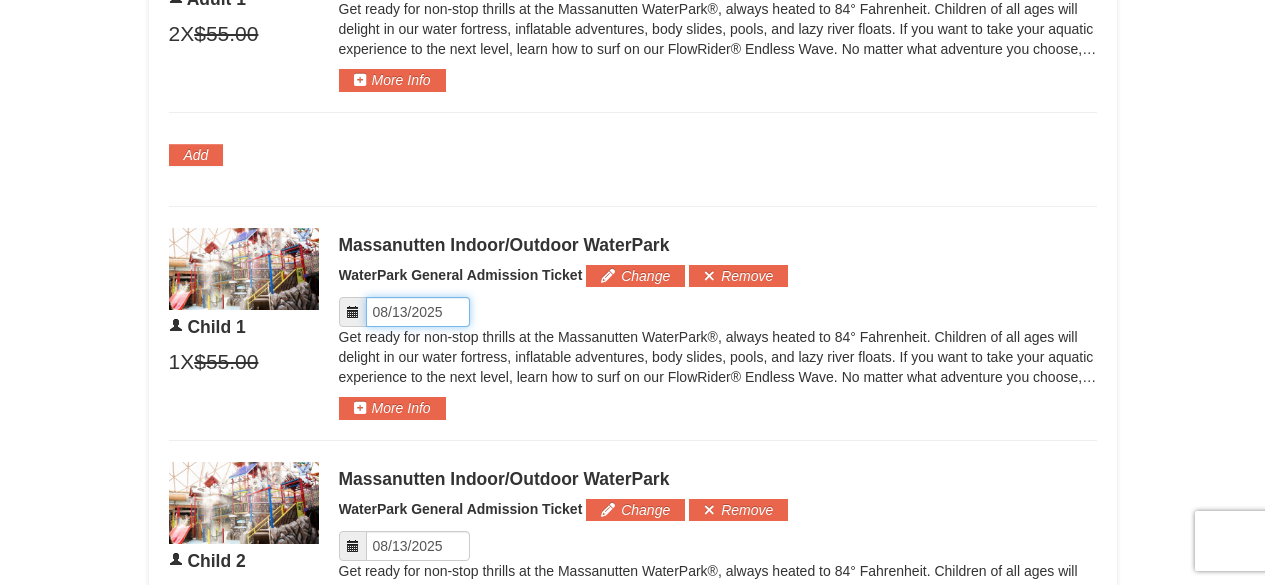 click on "Please format dates MM/DD/YYYY" at bounding box center (418, 312) 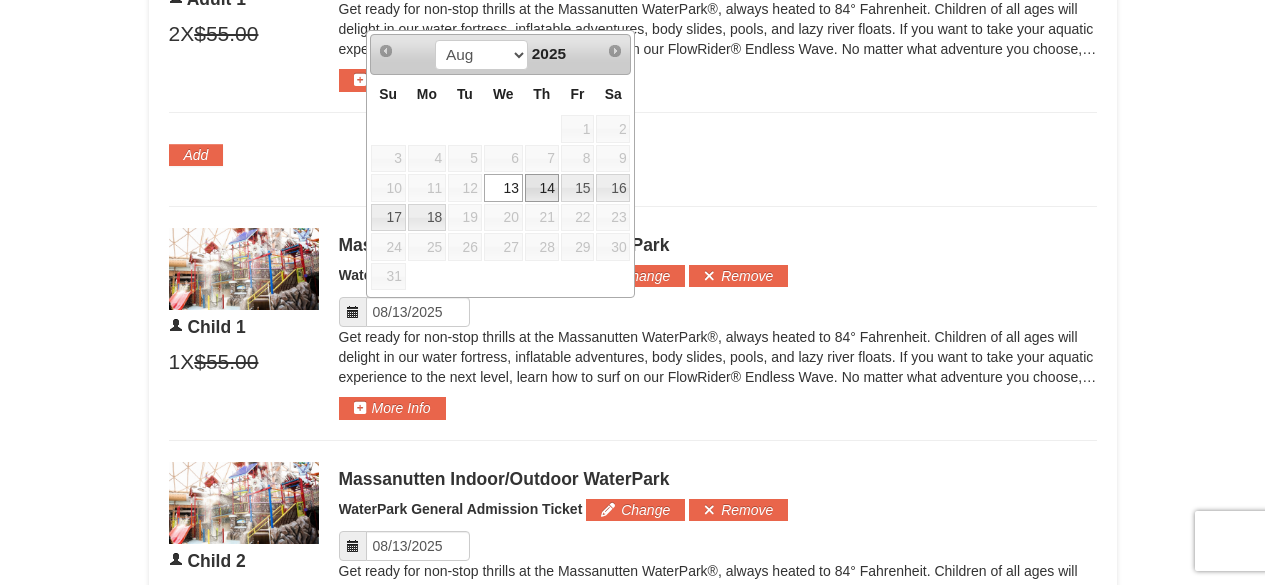 click on "14" at bounding box center (542, 188) 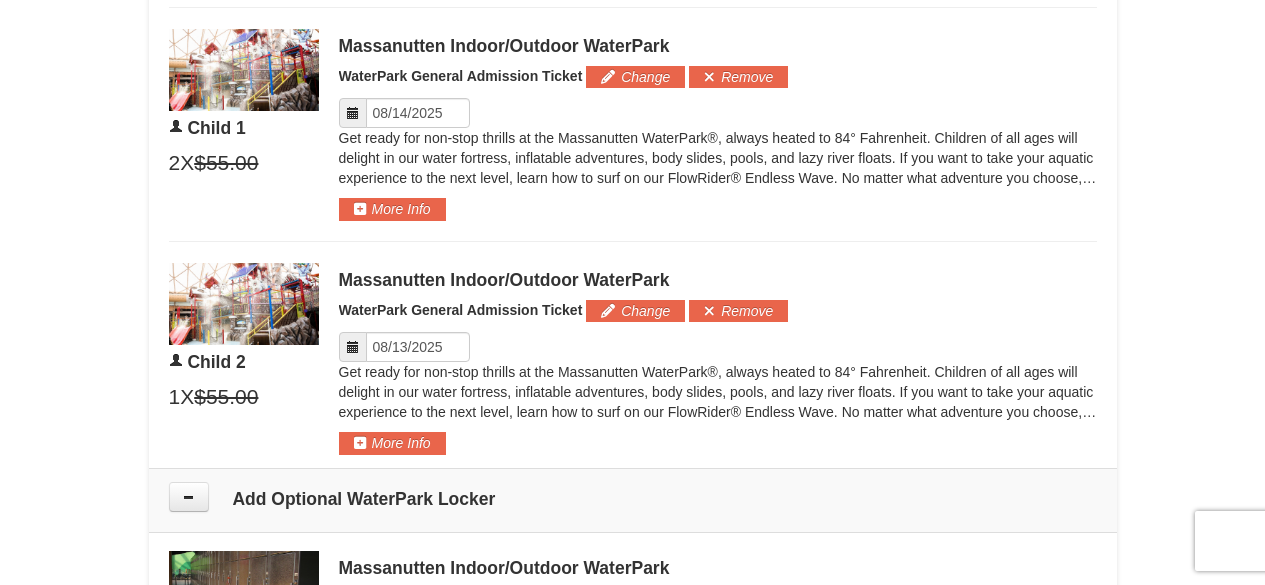 scroll, scrollTop: 1354, scrollLeft: 0, axis: vertical 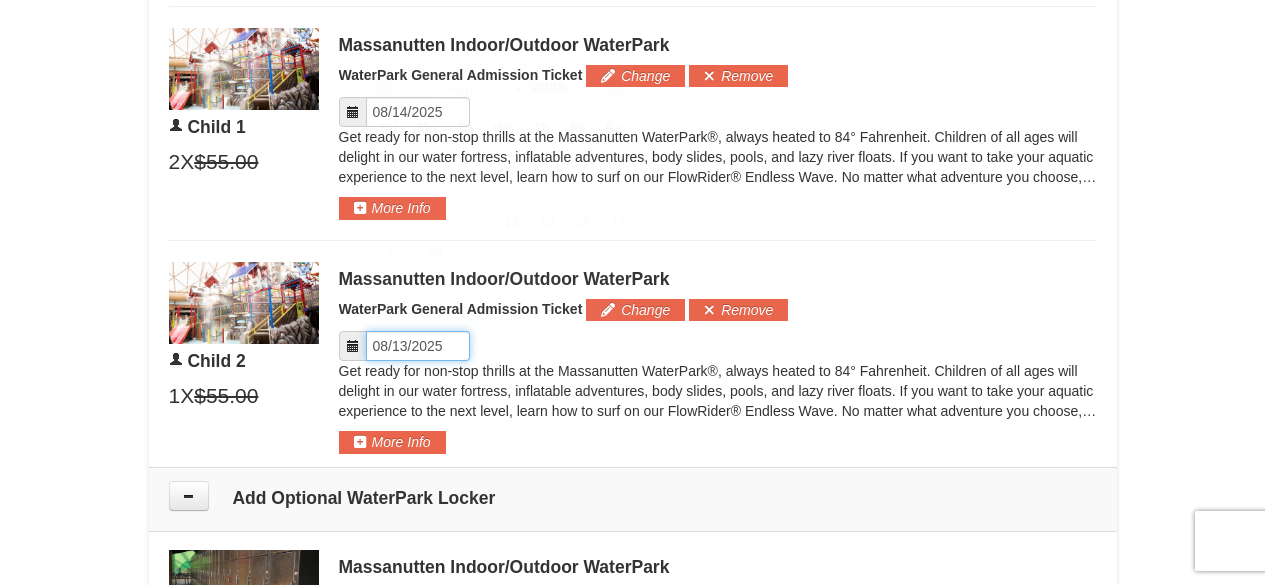 click on "Please format dates MM/DD/YYYY" at bounding box center [418, 346] 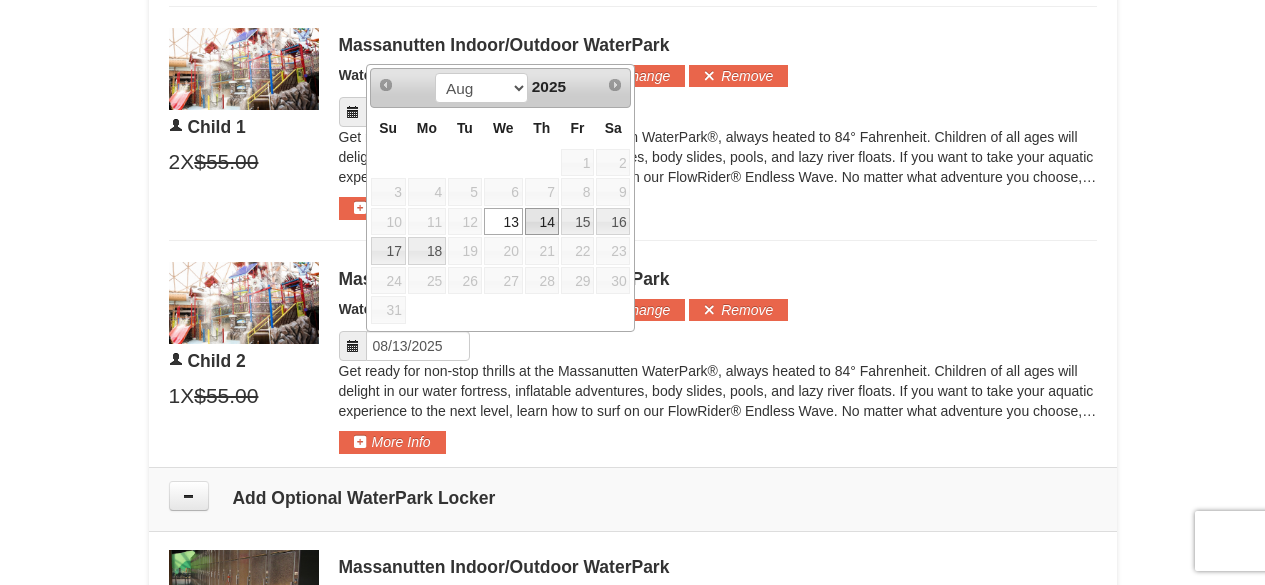 click on "14" at bounding box center [542, 222] 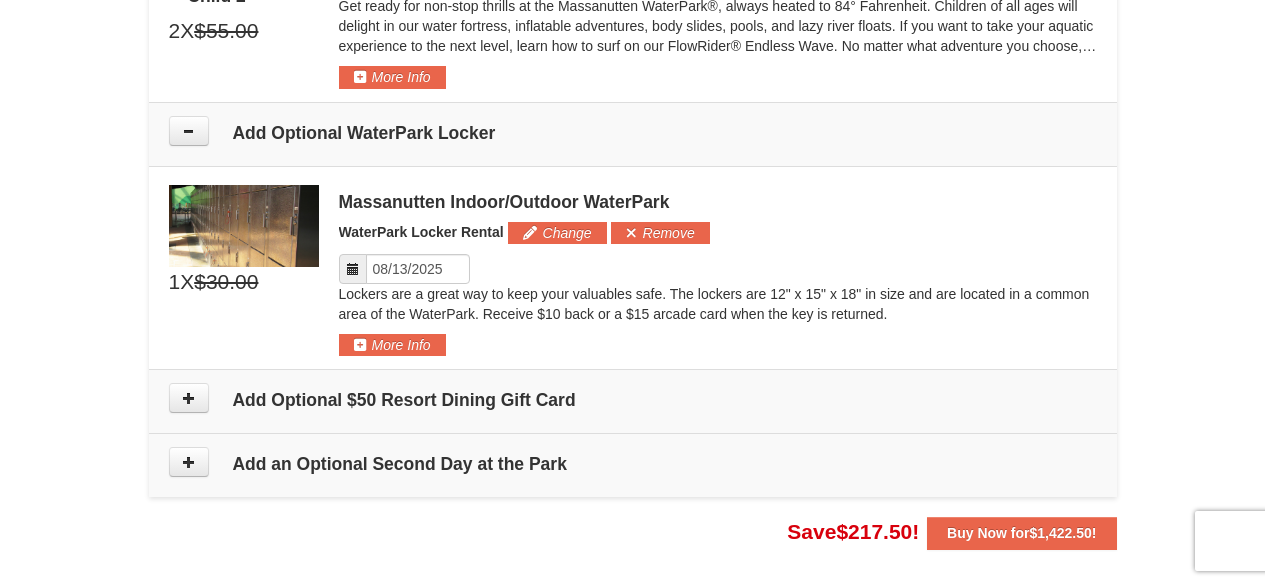 scroll, scrollTop: 1754, scrollLeft: 0, axis: vertical 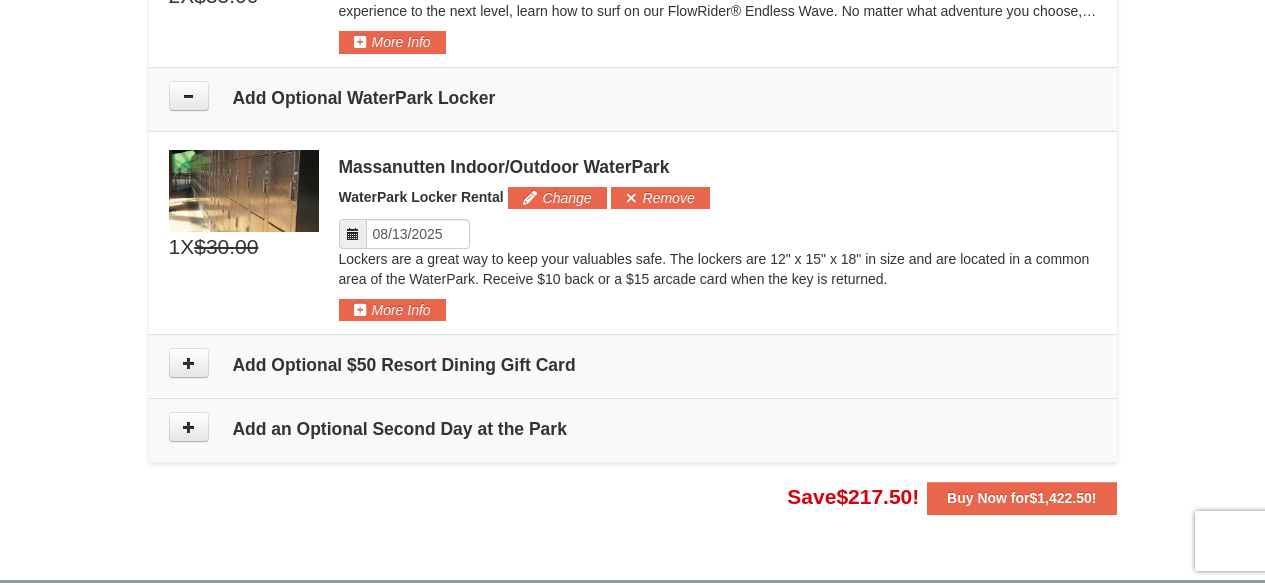 click on "Add Optional $50 Resort Dining Gift Card" at bounding box center (633, 365) 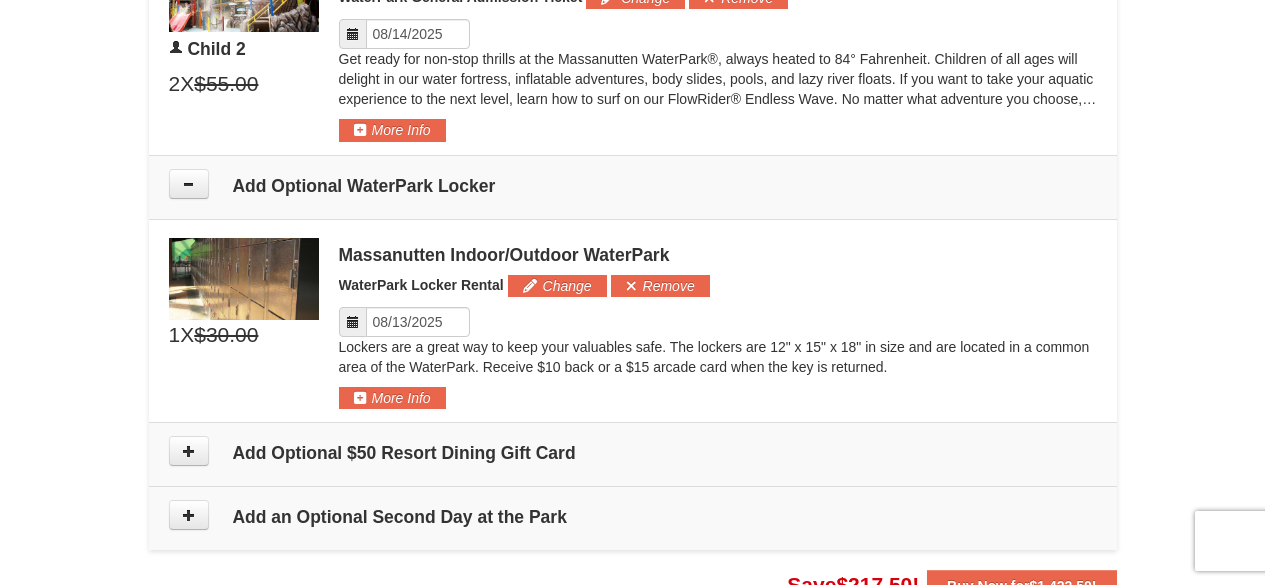 scroll, scrollTop: 1754, scrollLeft: 0, axis: vertical 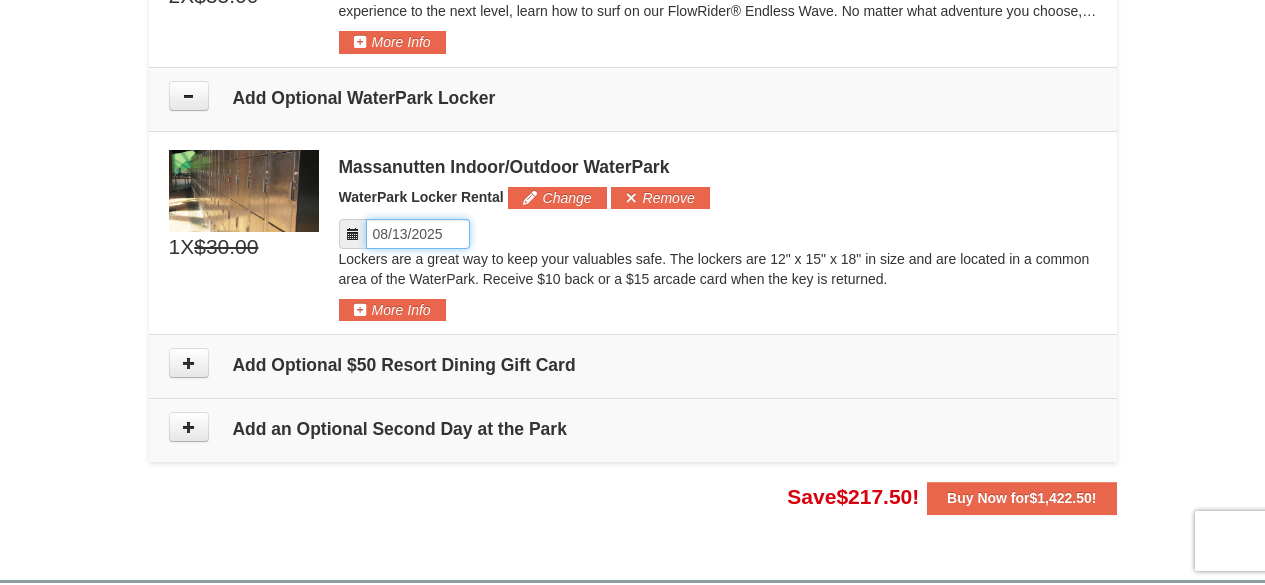 click on "Please format dates MM/DD/YYYY" at bounding box center [418, 234] 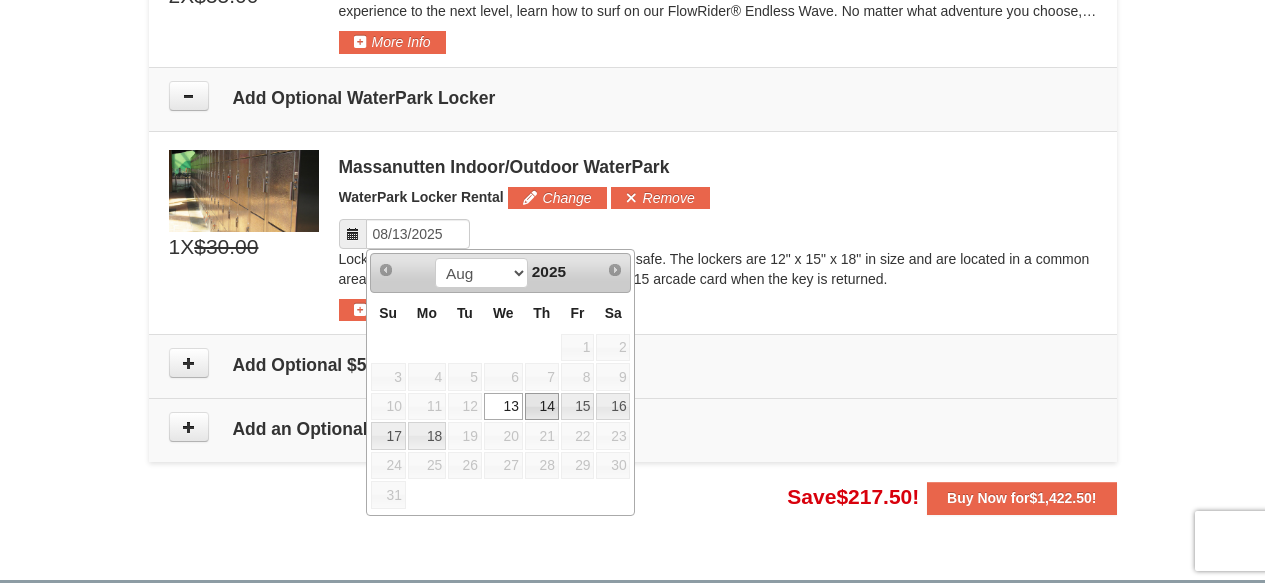 click on "14" at bounding box center [542, 407] 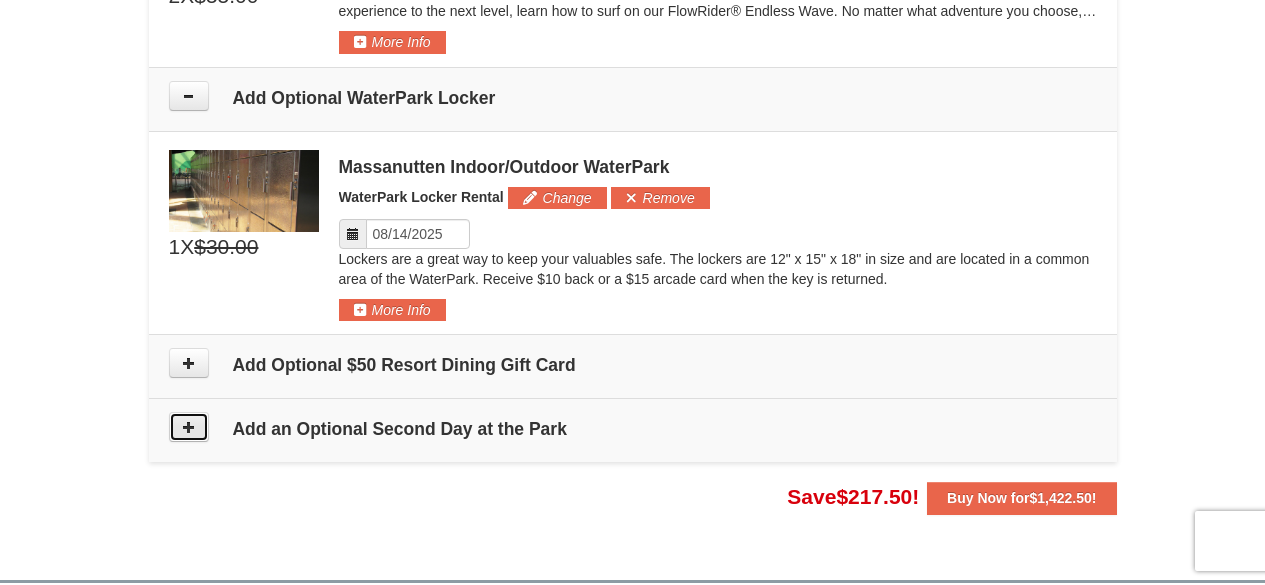 click at bounding box center [189, 427] 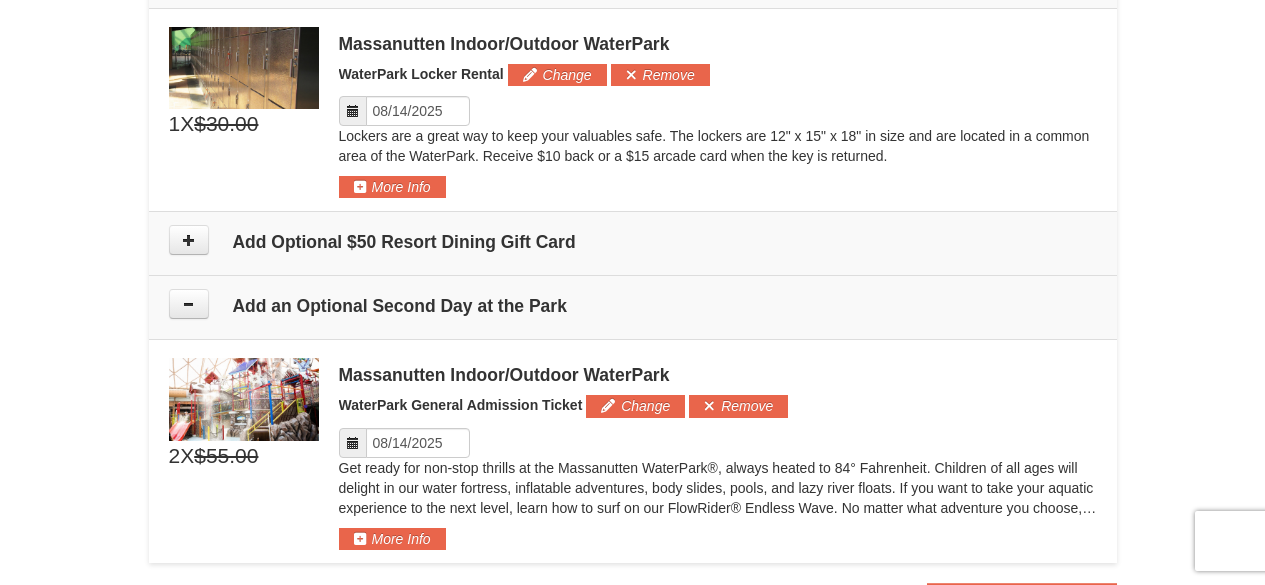 scroll, scrollTop: 1953, scrollLeft: 0, axis: vertical 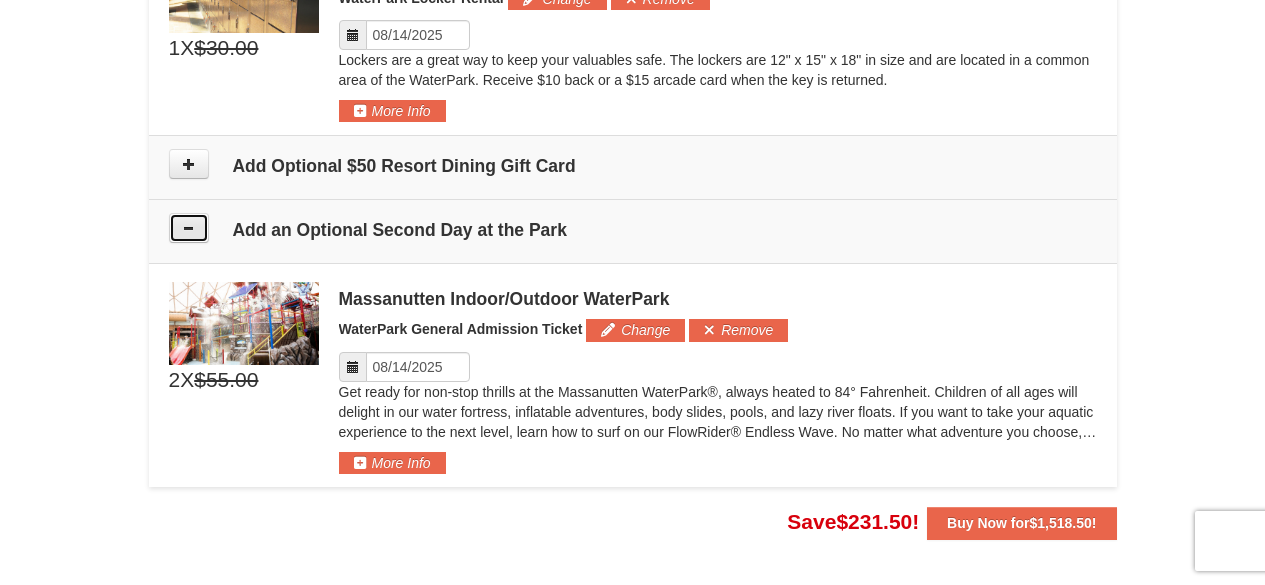 click at bounding box center (189, 228) 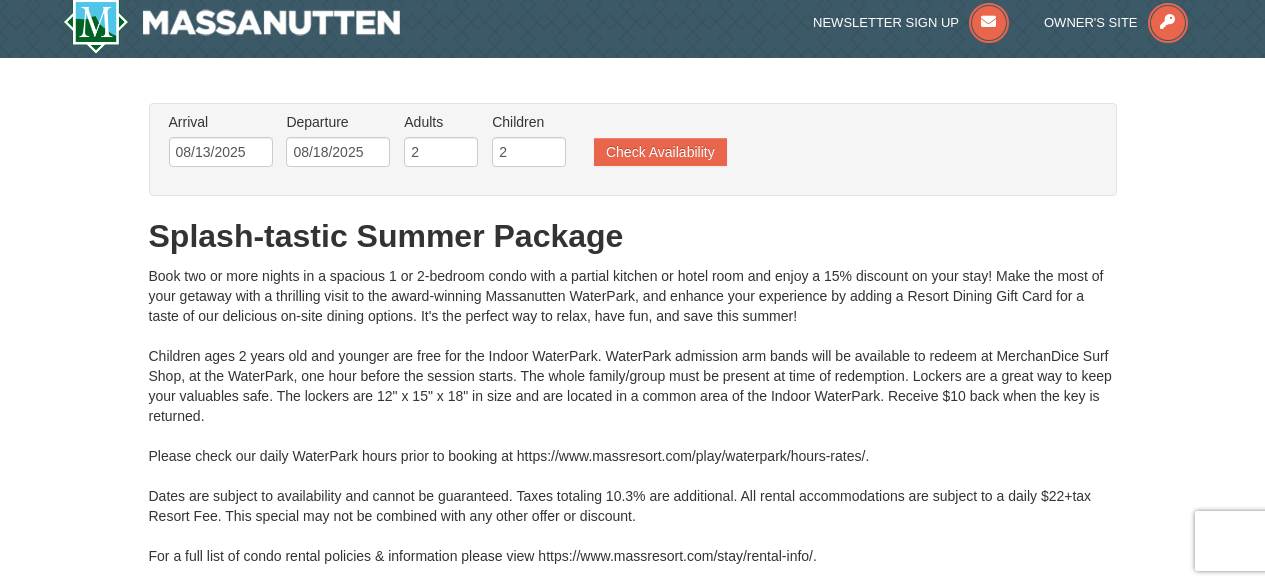 scroll, scrollTop: 0, scrollLeft: 0, axis: both 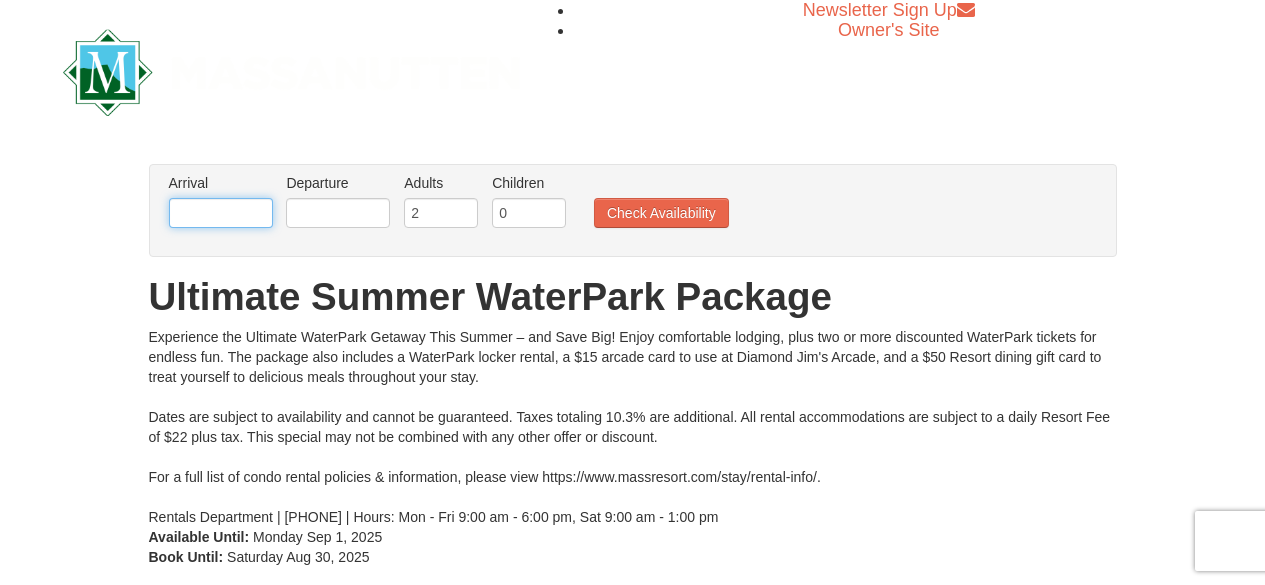 click at bounding box center [221, 213] 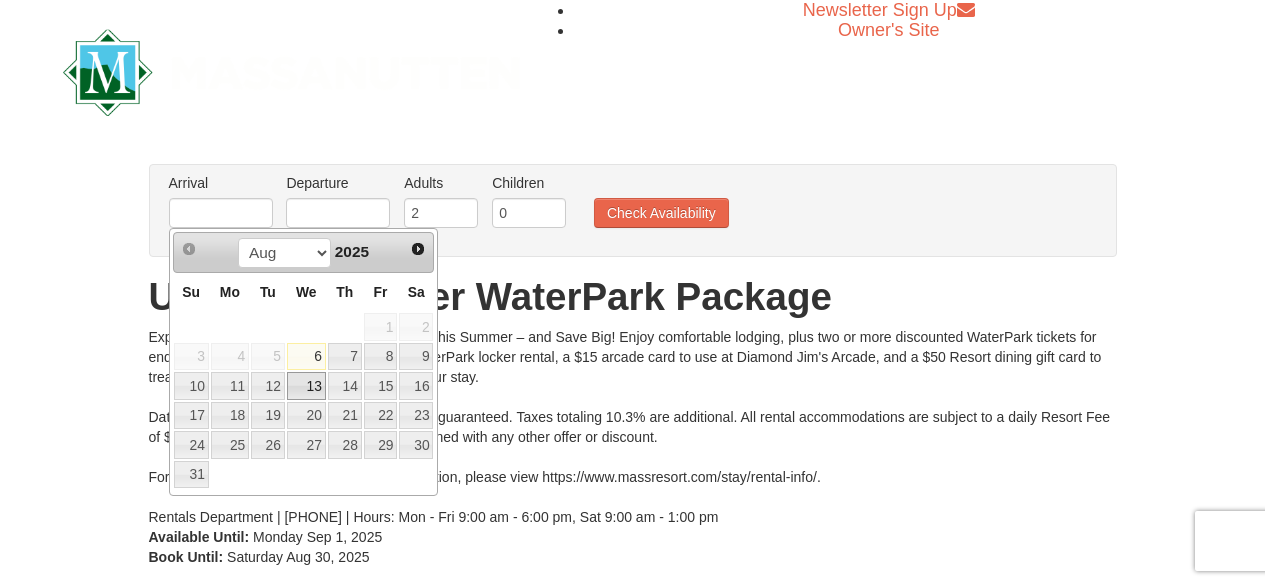 click on "13" at bounding box center (306, 386) 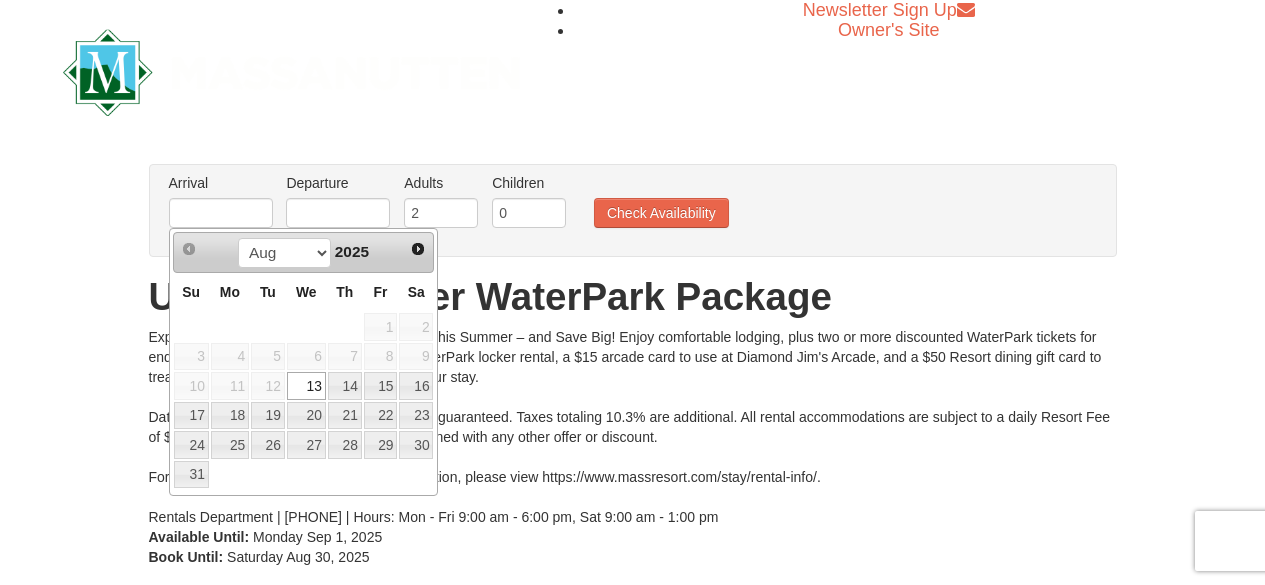 type on "08/13/2025" 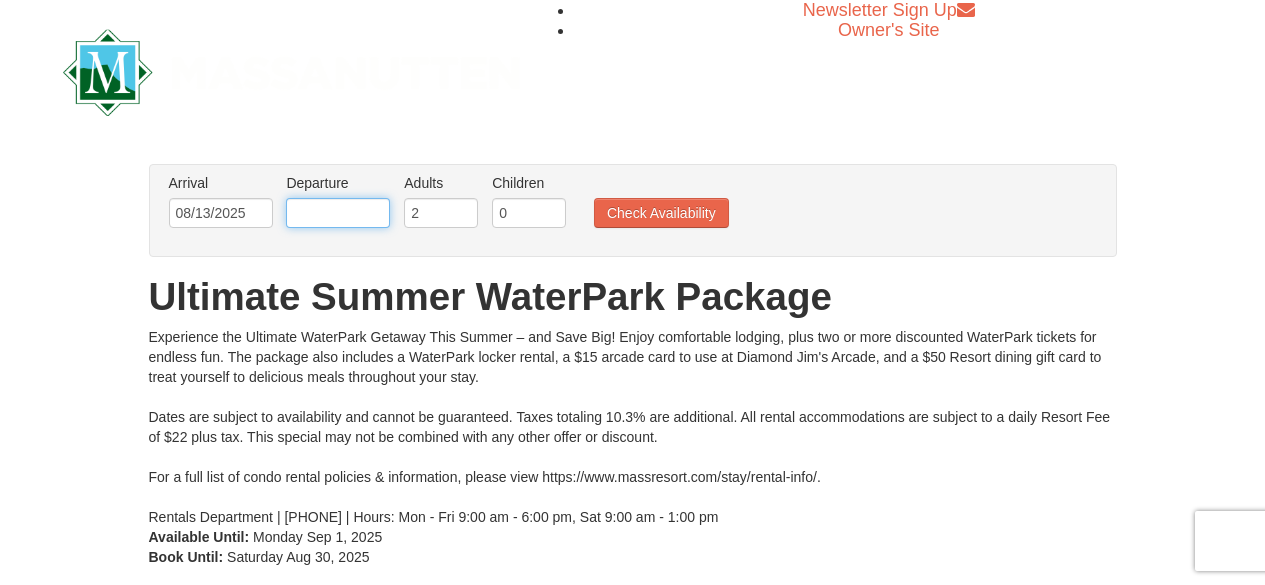 click at bounding box center [338, 213] 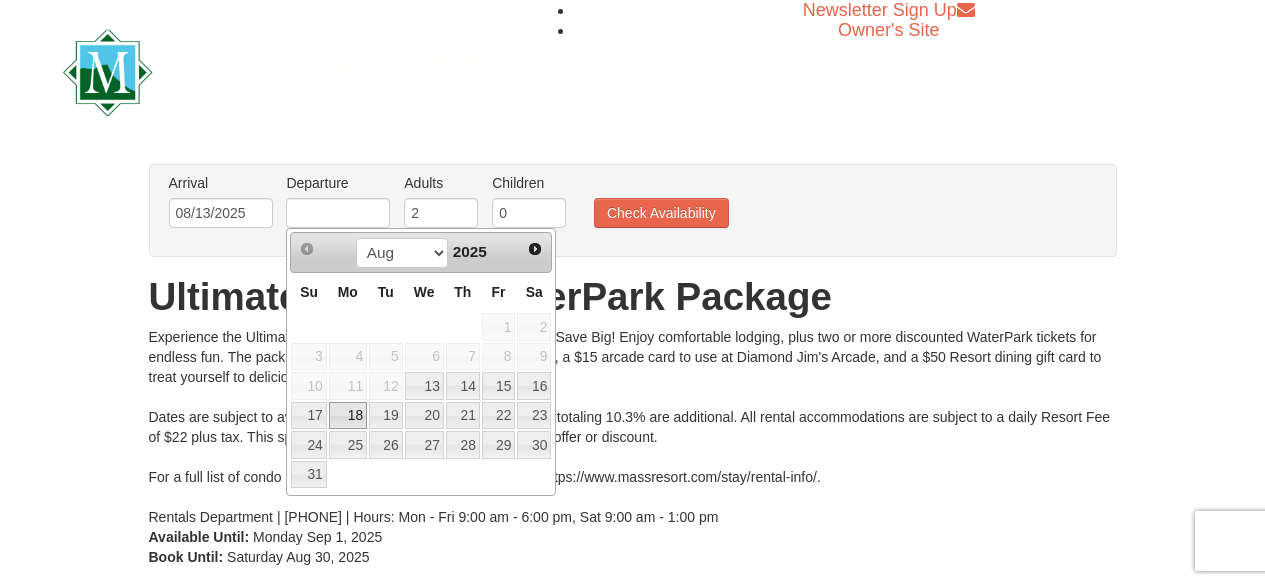 click on "18" at bounding box center [348, 416] 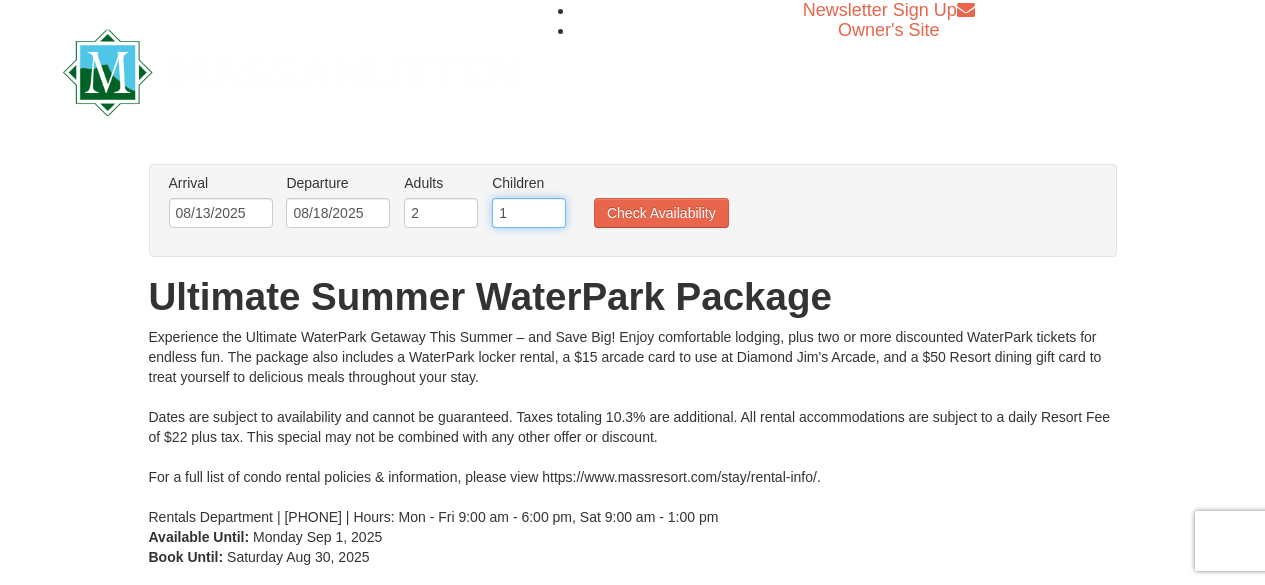 click on "1" at bounding box center [529, 213] 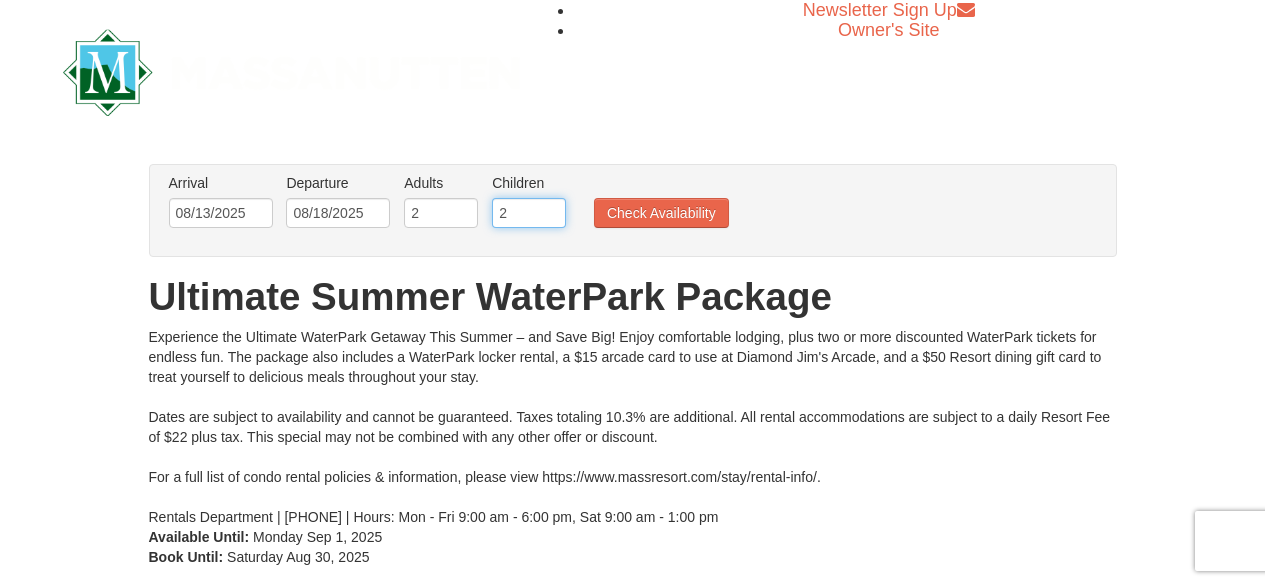 type on "2" 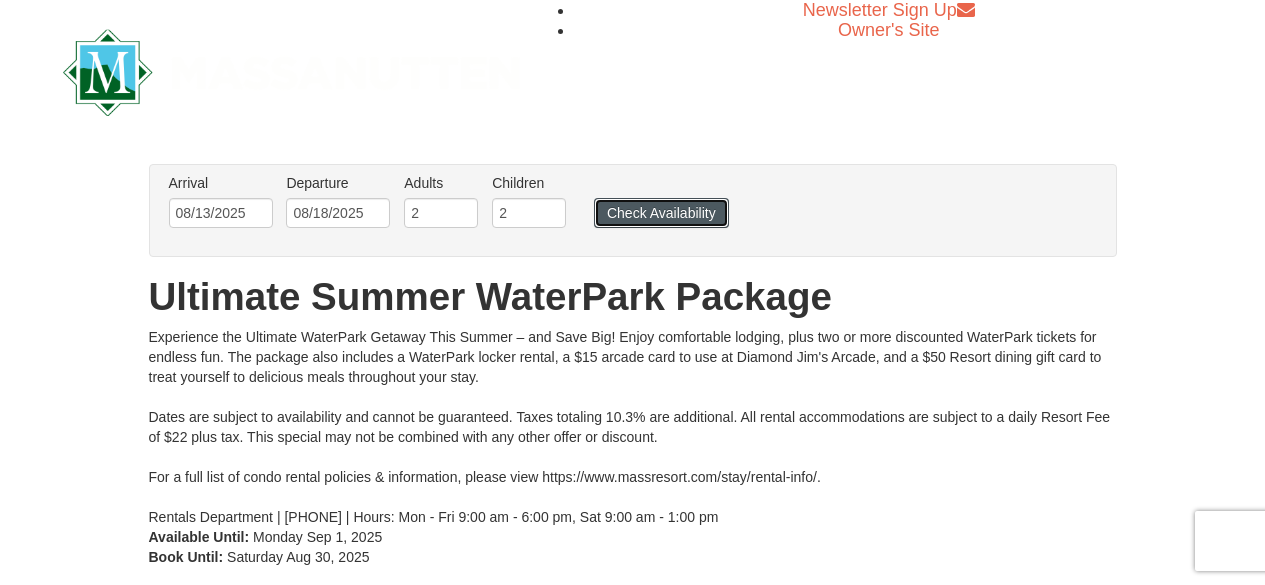 click on "Check Availability" at bounding box center (661, 213) 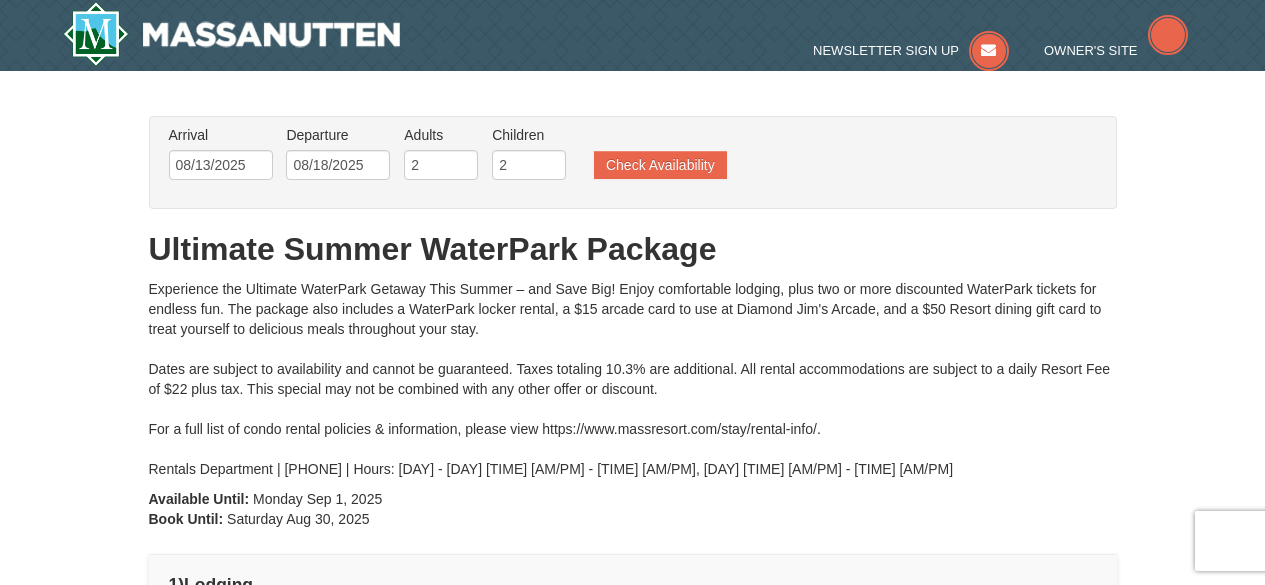 scroll, scrollTop: 0, scrollLeft: 0, axis: both 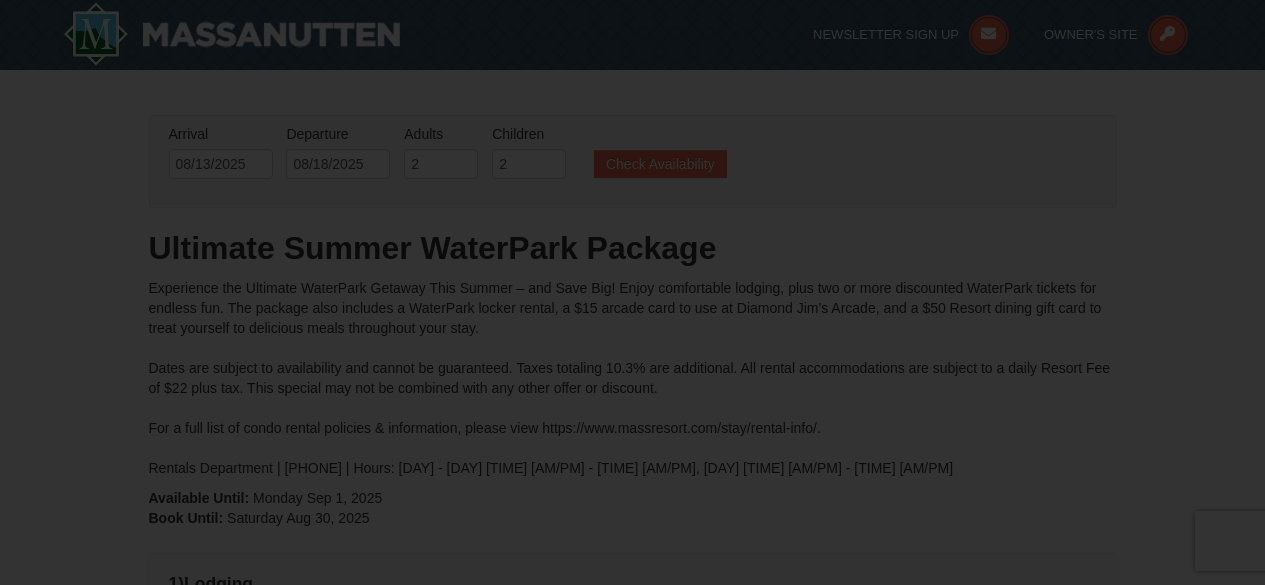 type on "08/13/2025" 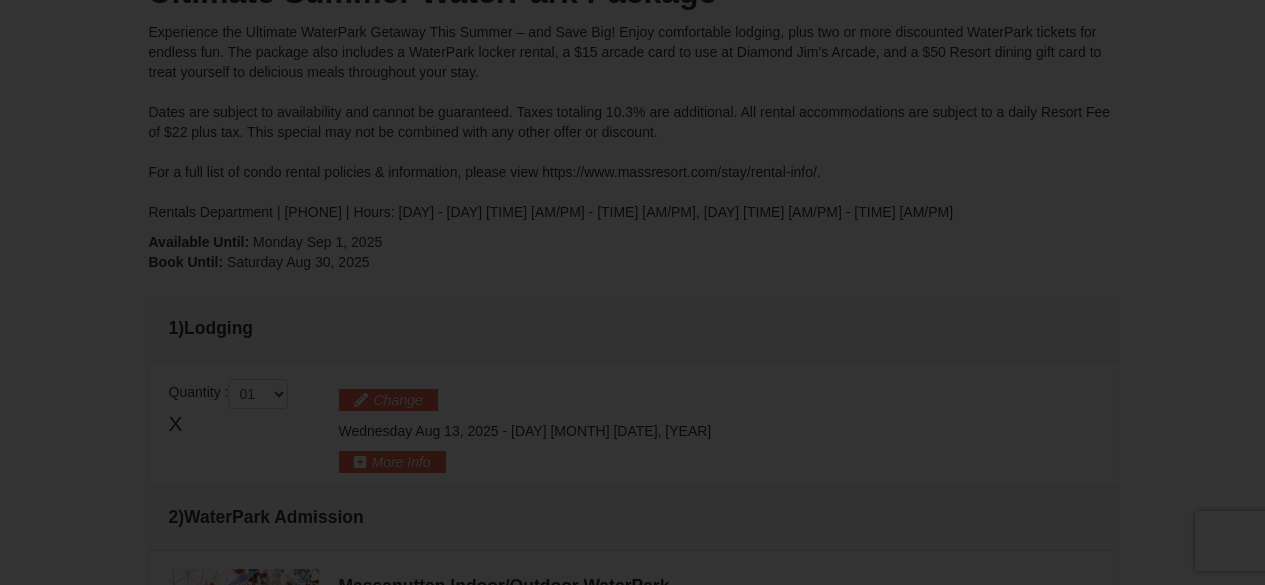 scroll, scrollTop: 0, scrollLeft: 0, axis: both 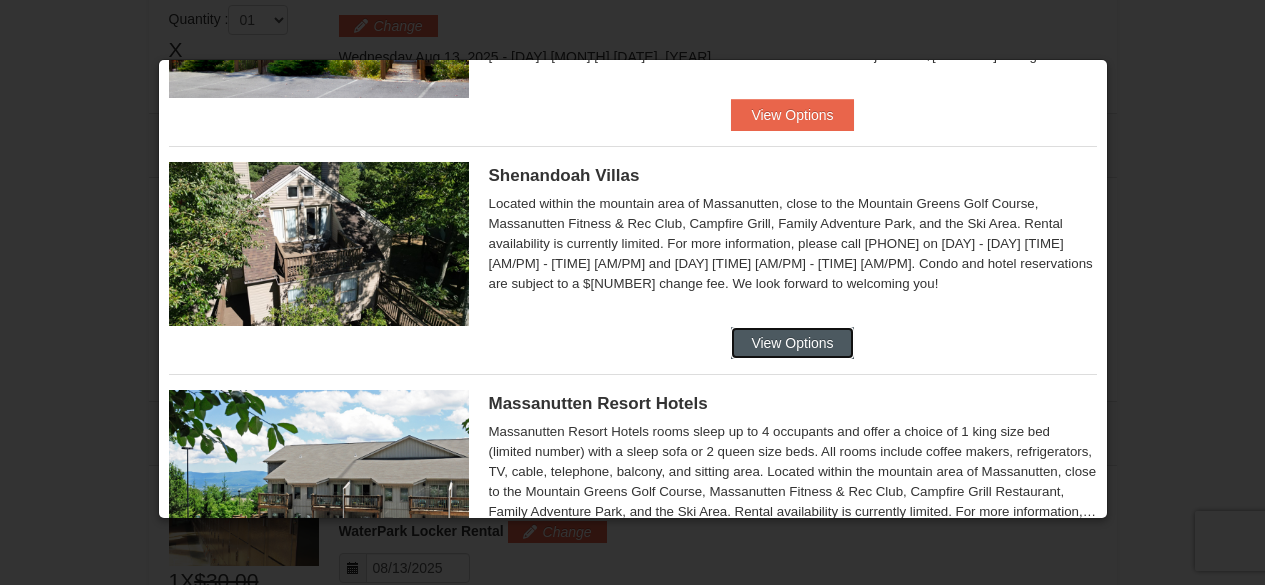 click on "View Options" at bounding box center [792, 343] 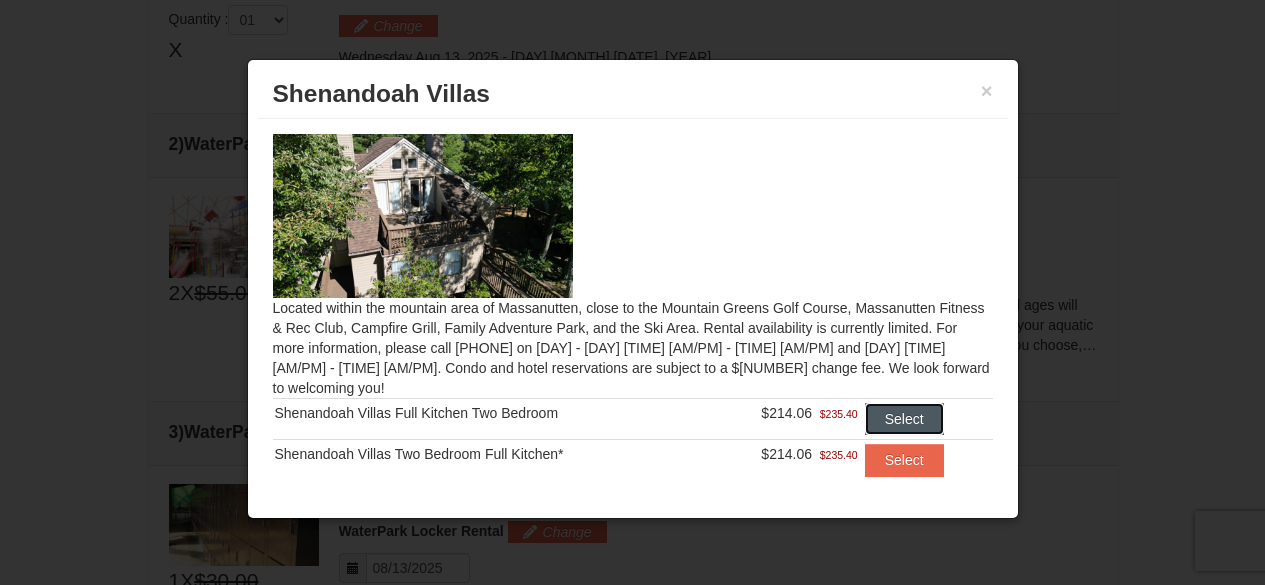 click on "Select" at bounding box center [904, 419] 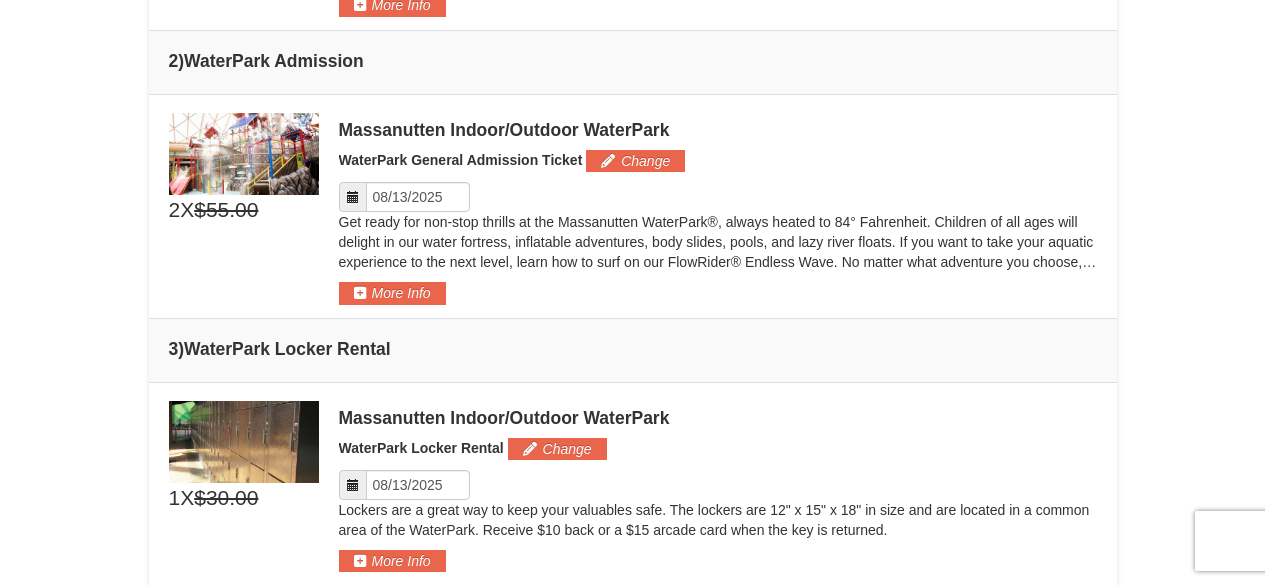 scroll, scrollTop: 731, scrollLeft: 0, axis: vertical 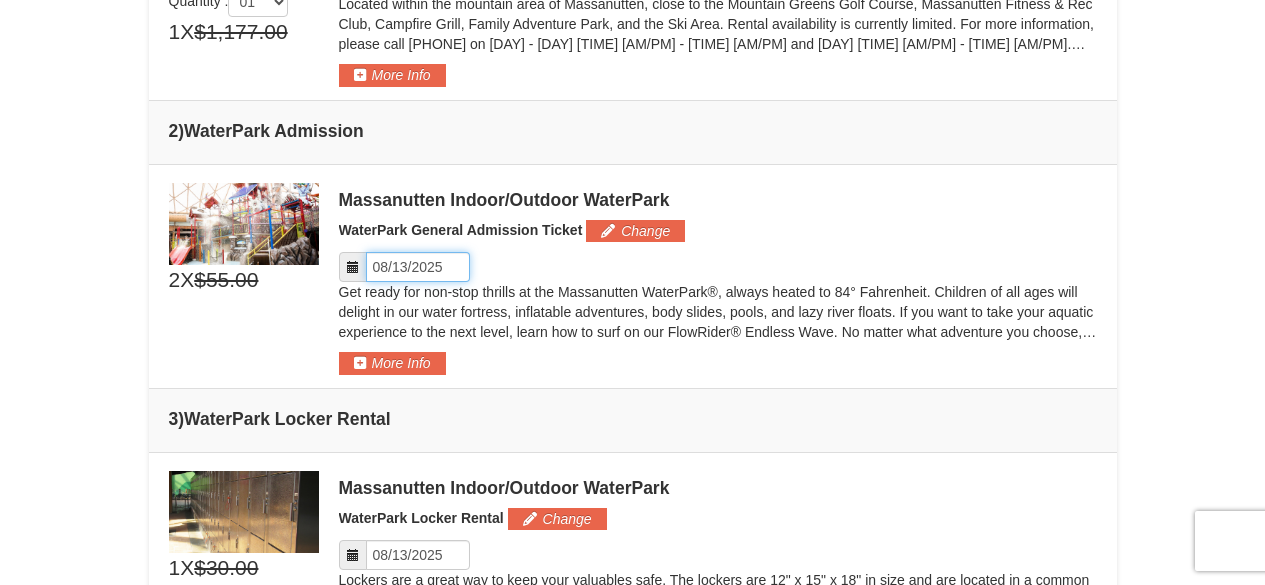 click on "Please format dates MM/DD/YYYY" at bounding box center (418, 267) 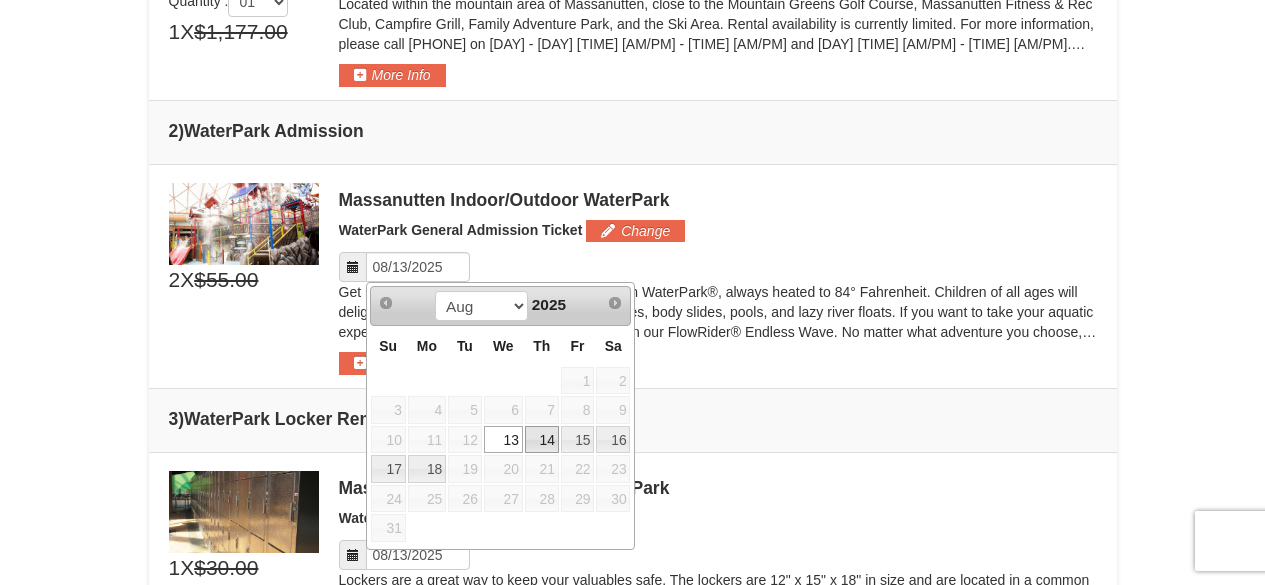 click on "14" at bounding box center (542, 440) 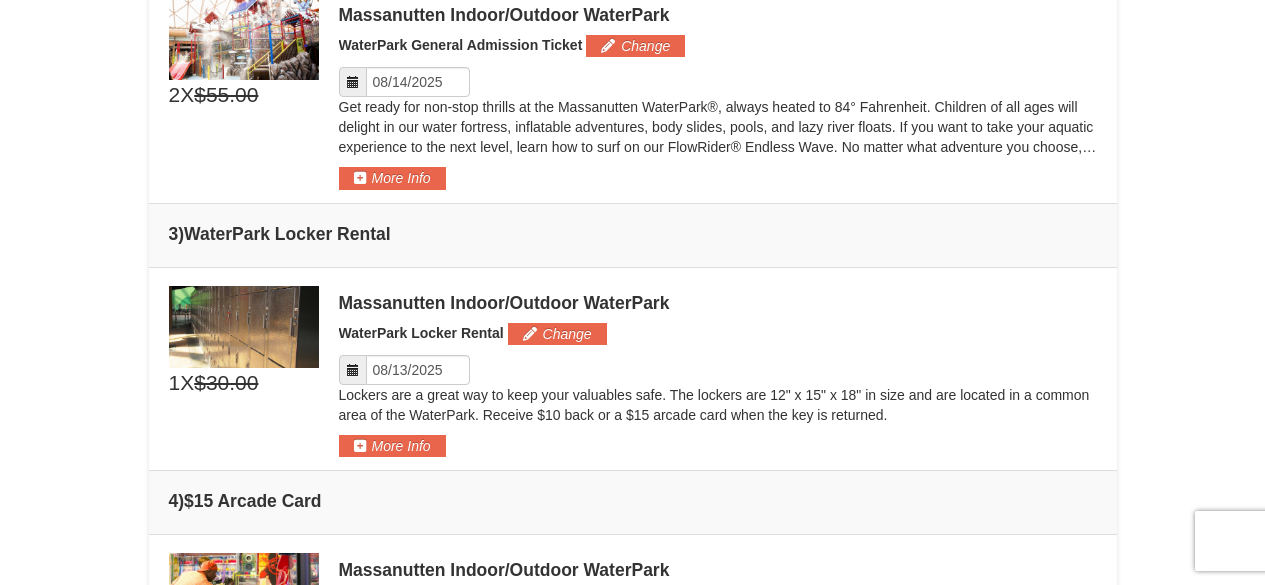 scroll, scrollTop: 1131, scrollLeft: 0, axis: vertical 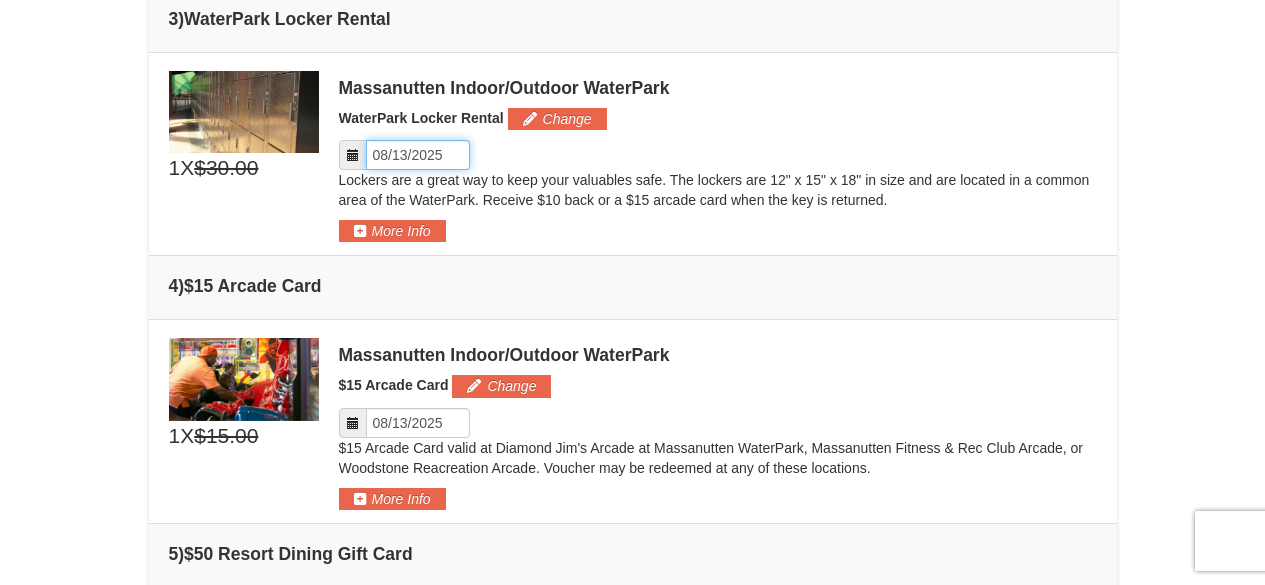 click on "Please format dates MM/DD/YYYY" at bounding box center [418, 155] 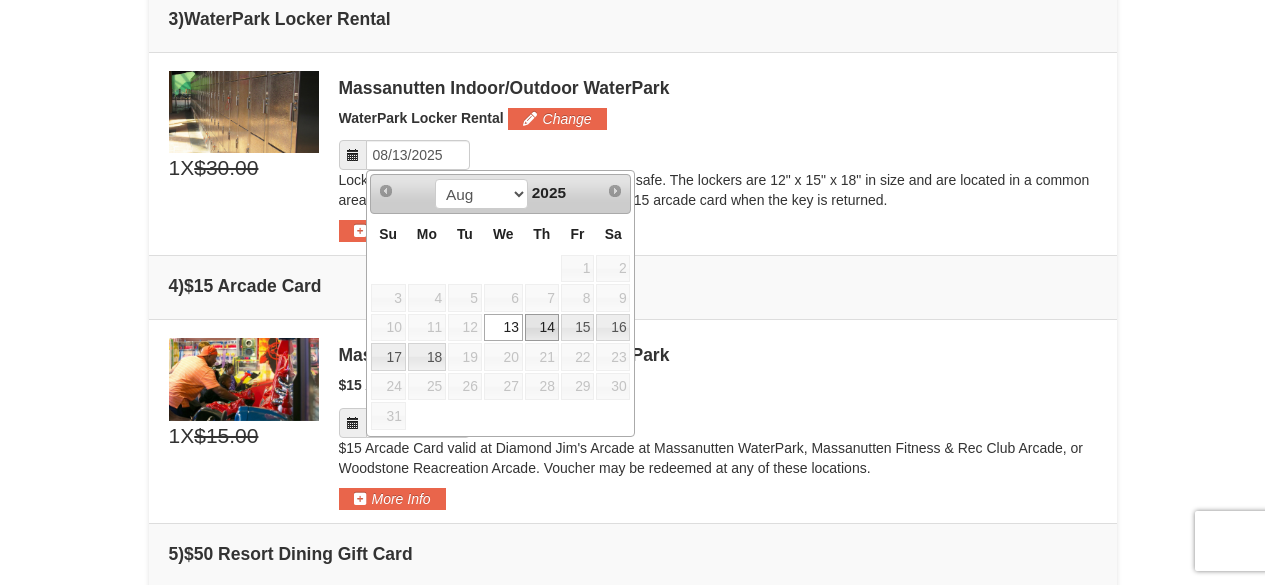 click on "14" at bounding box center (542, 328) 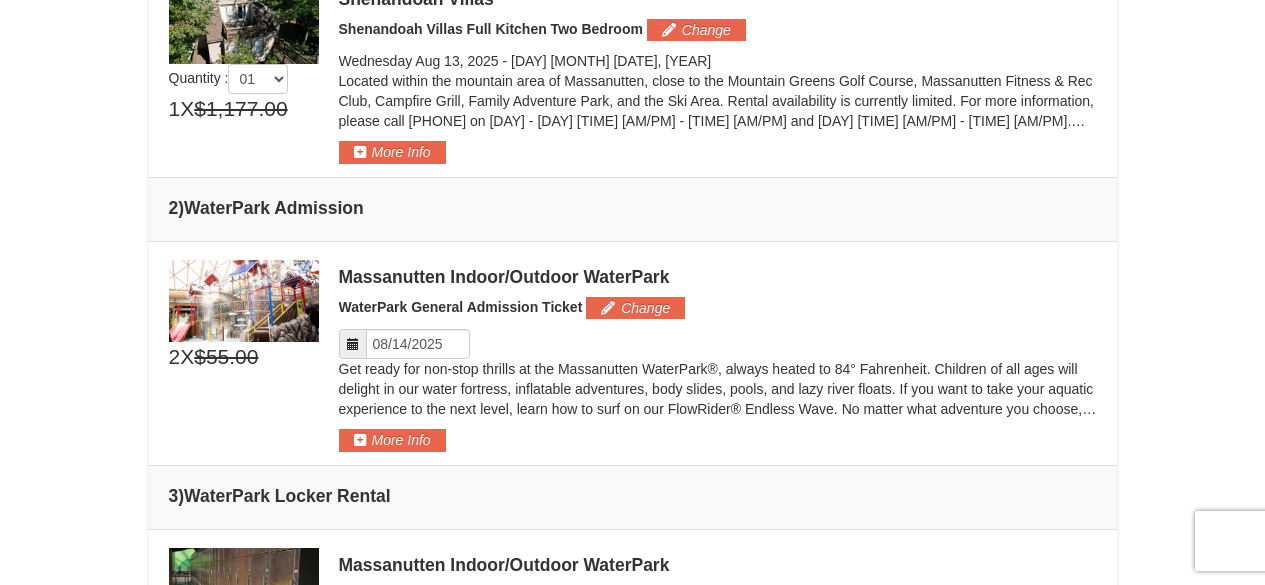scroll, scrollTop: 631, scrollLeft: 0, axis: vertical 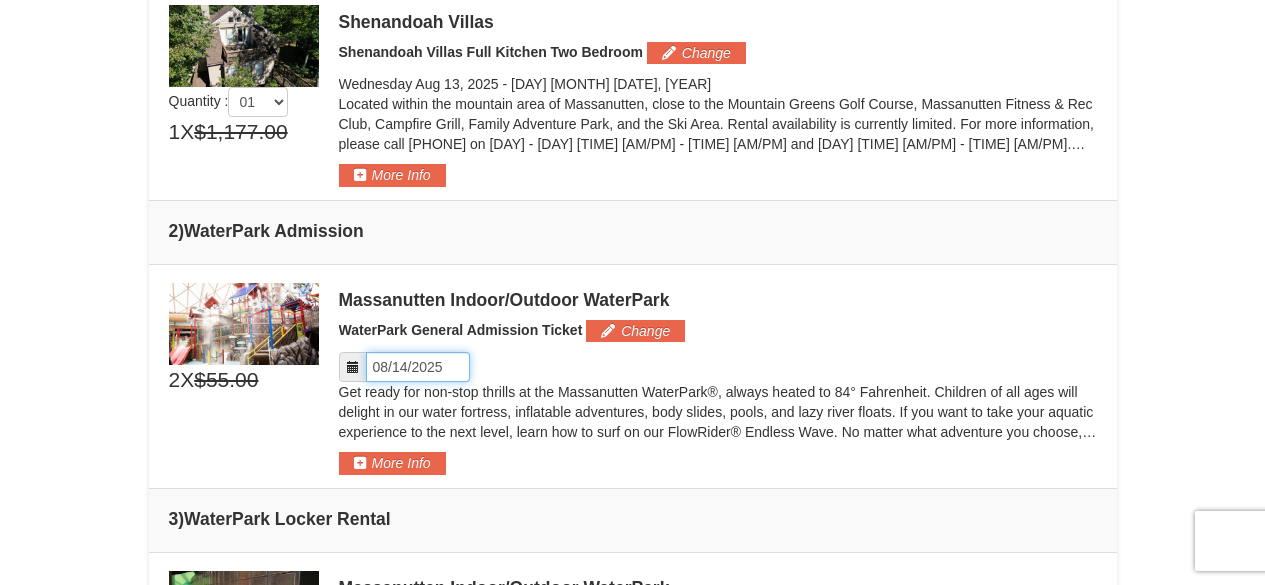 click on "Please format dates MM/DD/YYYY" at bounding box center [418, 367] 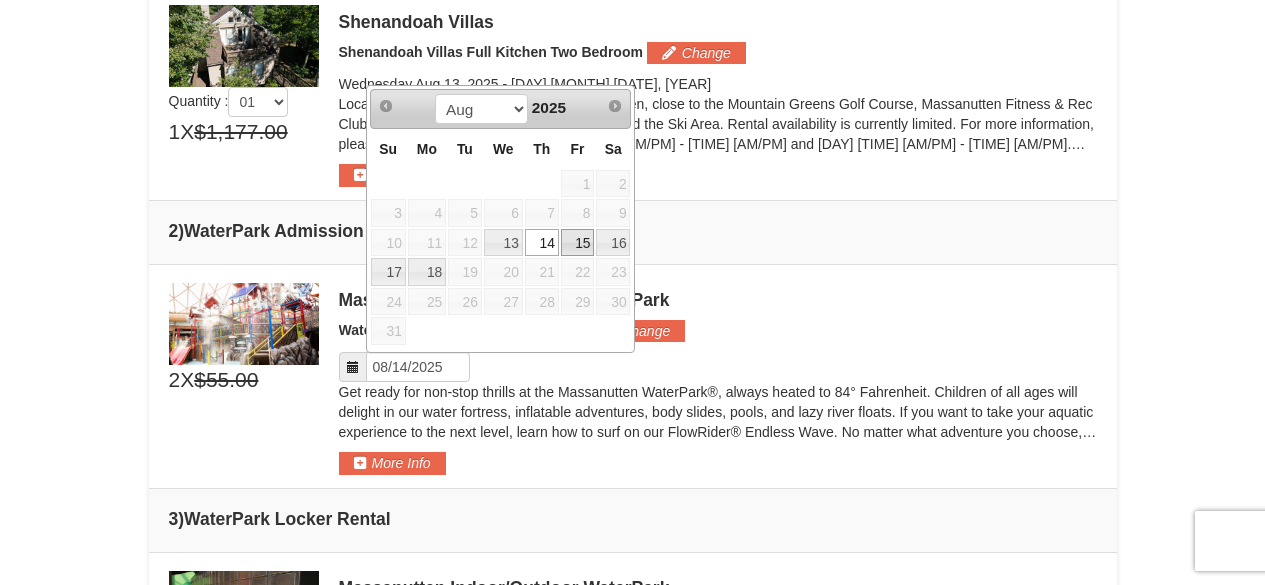 click on "15" at bounding box center (578, 243) 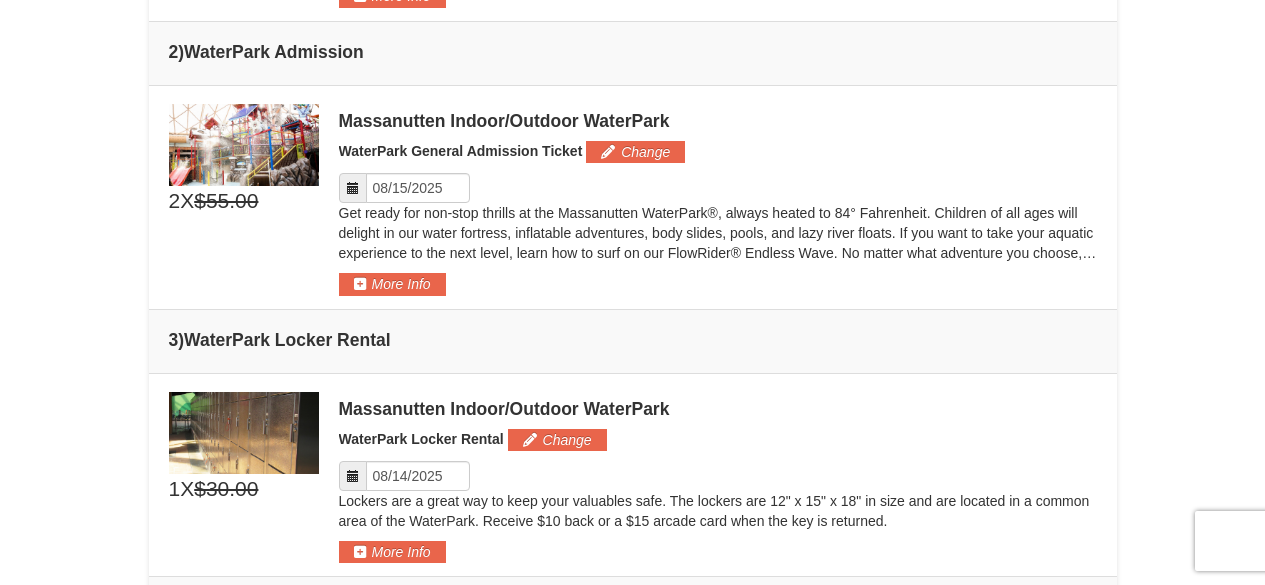 scroll, scrollTop: 831, scrollLeft: 0, axis: vertical 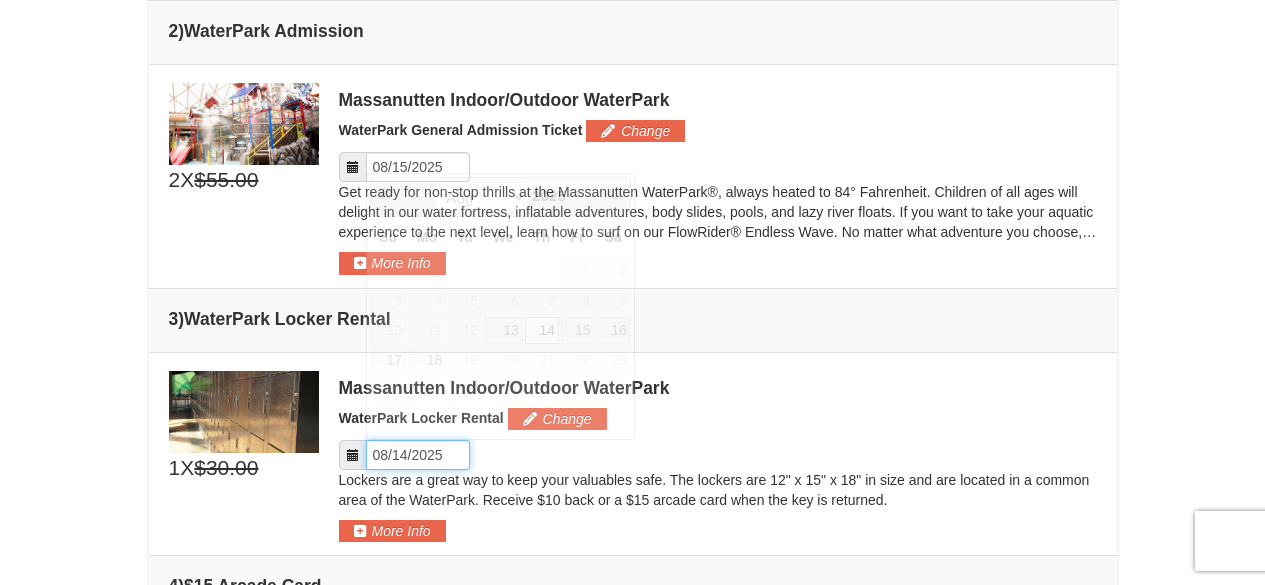 click on "Please format dates MM/DD/YYYY" at bounding box center [418, 455] 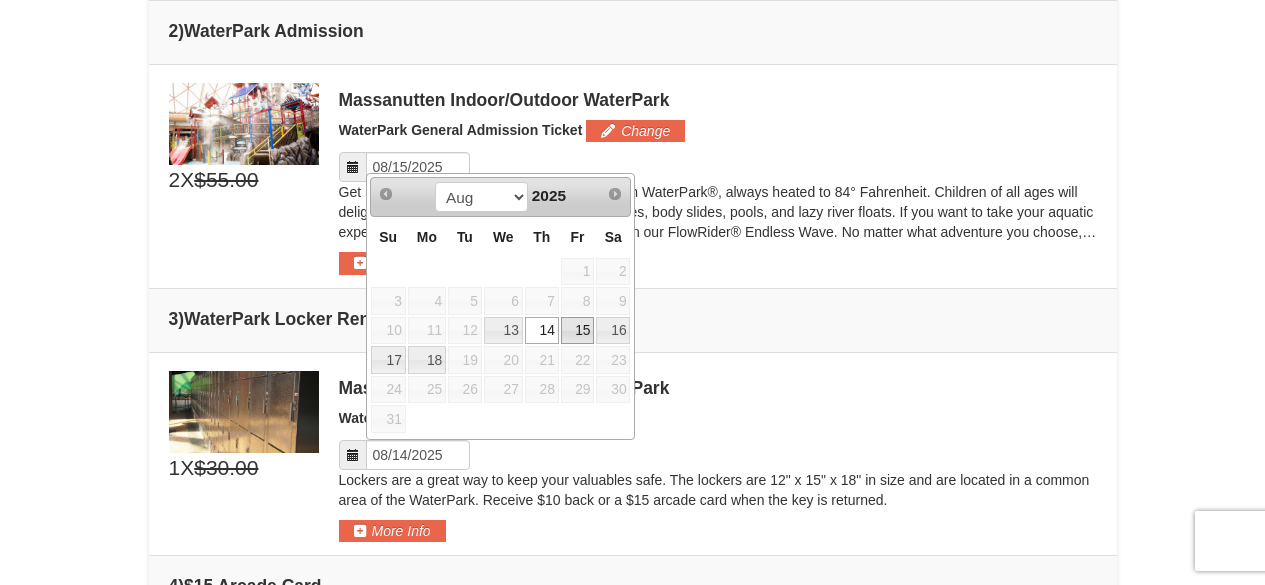 click on "15" at bounding box center [578, 331] 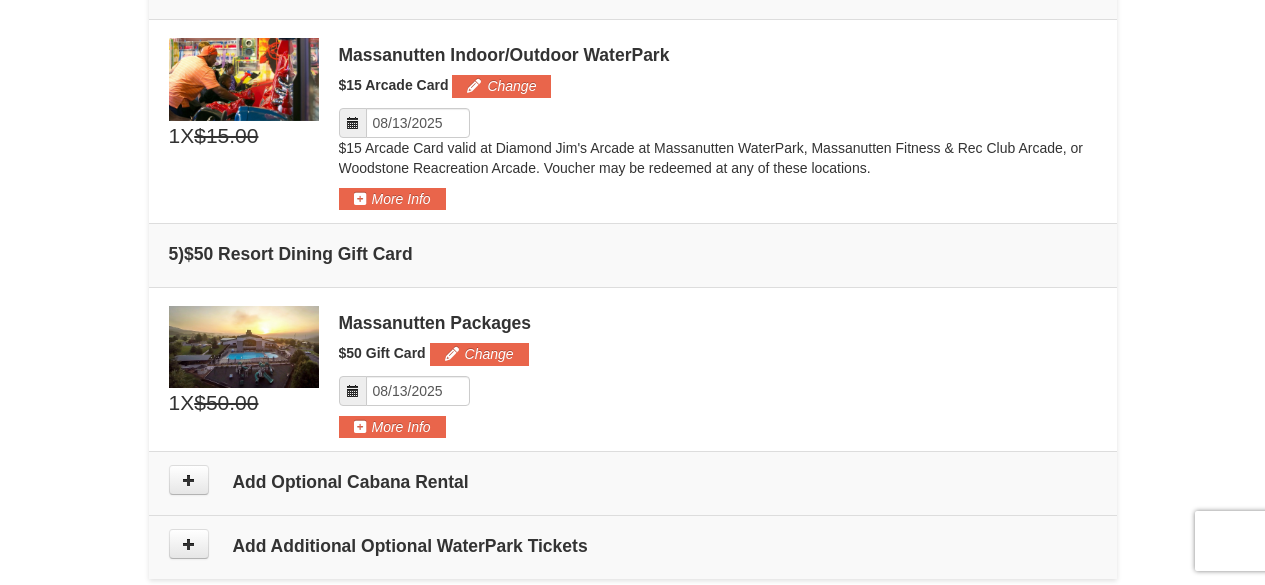 scroll, scrollTop: 1731, scrollLeft: 0, axis: vertical 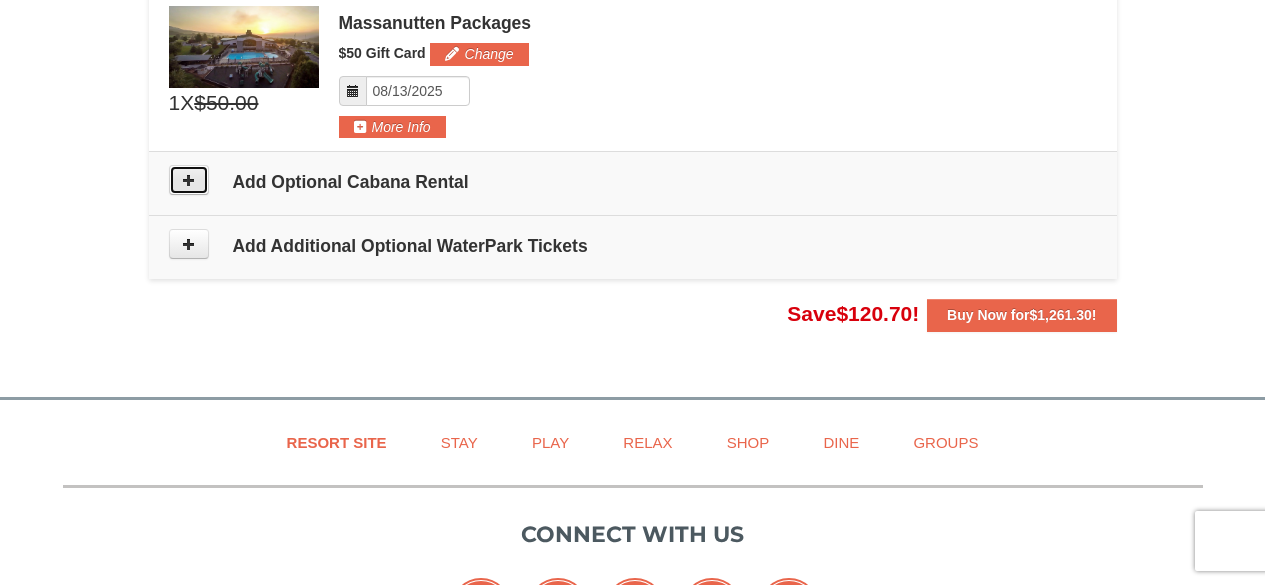 click at bounding box center (189, 180) 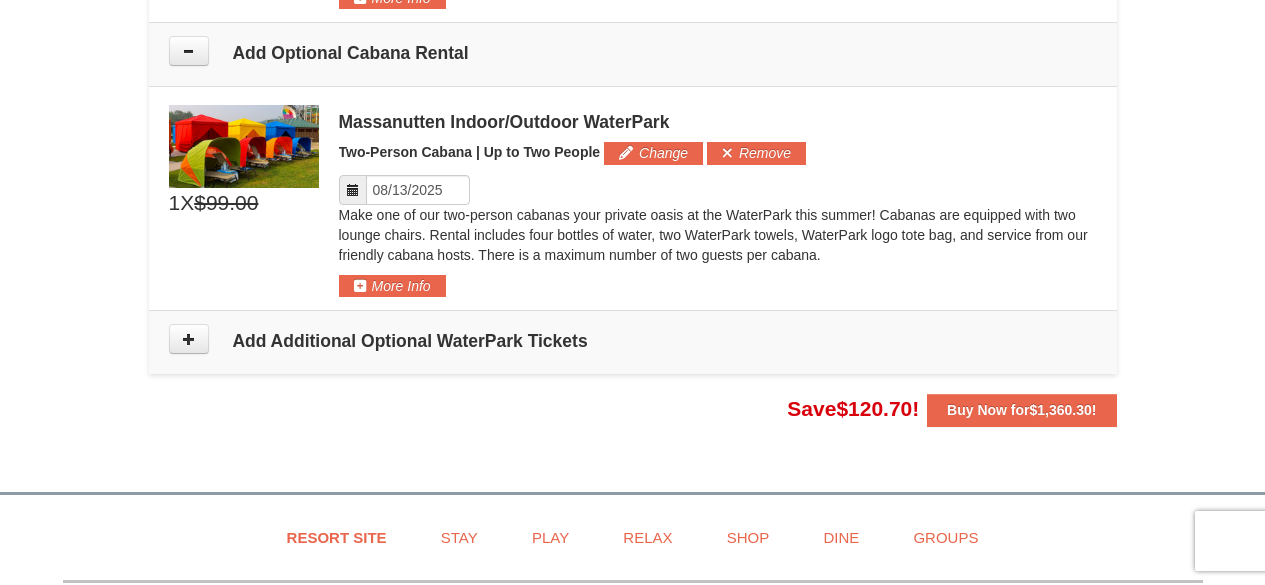 scroll, scrollTop: 1883, scrollLeft: 0, axis: vertical 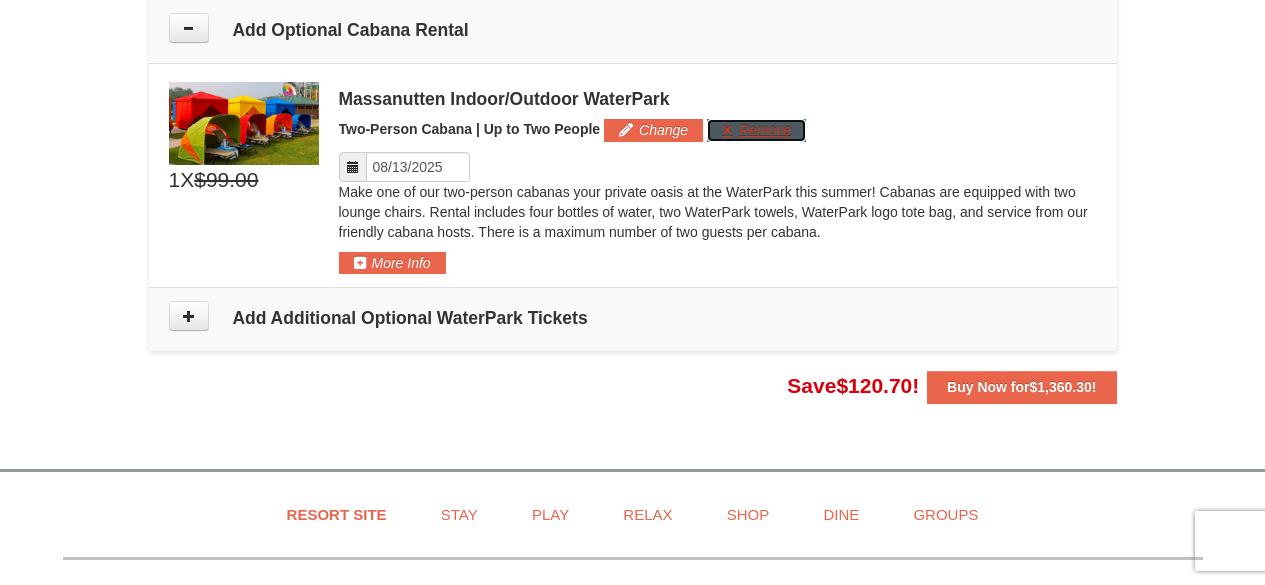 click on "Remove" at bounding box center (756, 130) 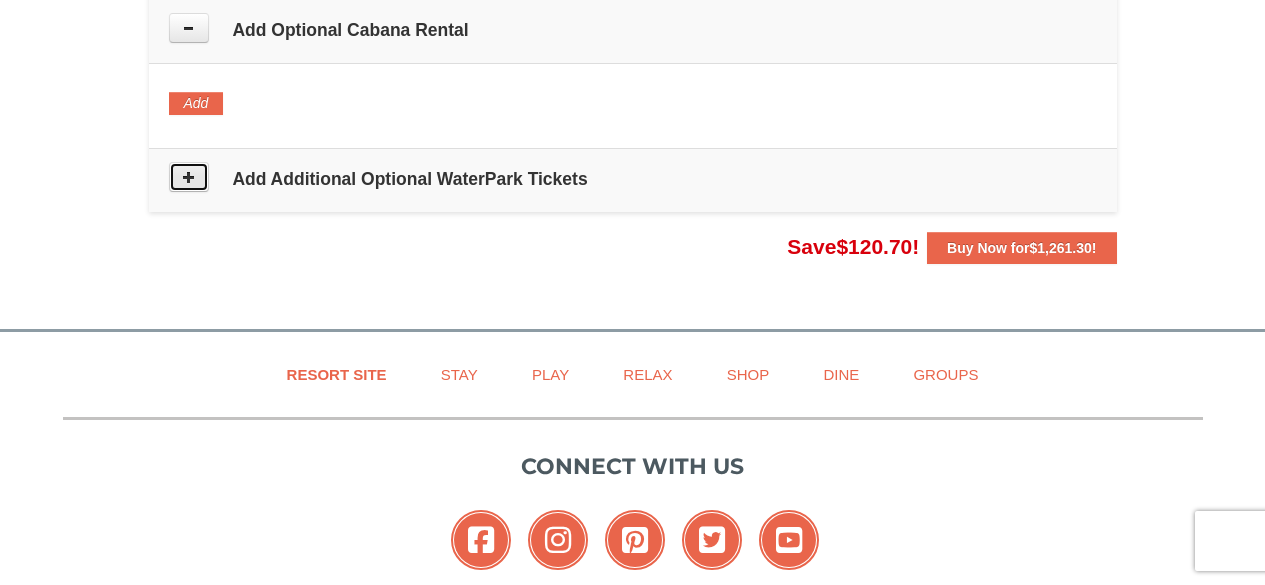 click at bounding box center (189, 177) 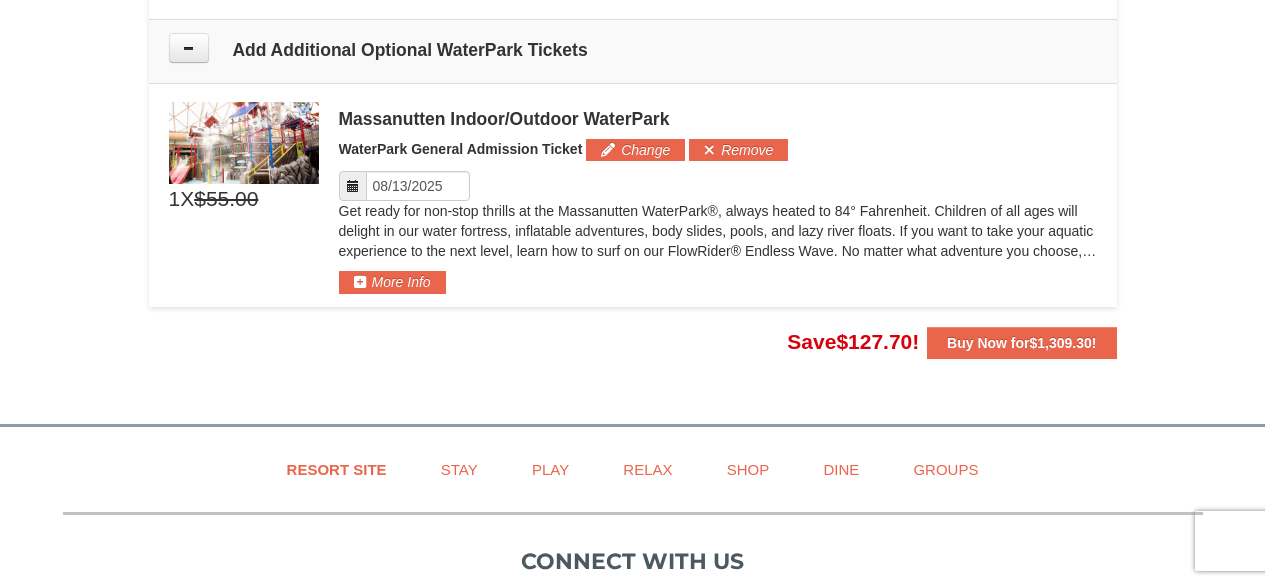 scroll, scrollTop: 2031, scrollLeft: 0, axis: vertical 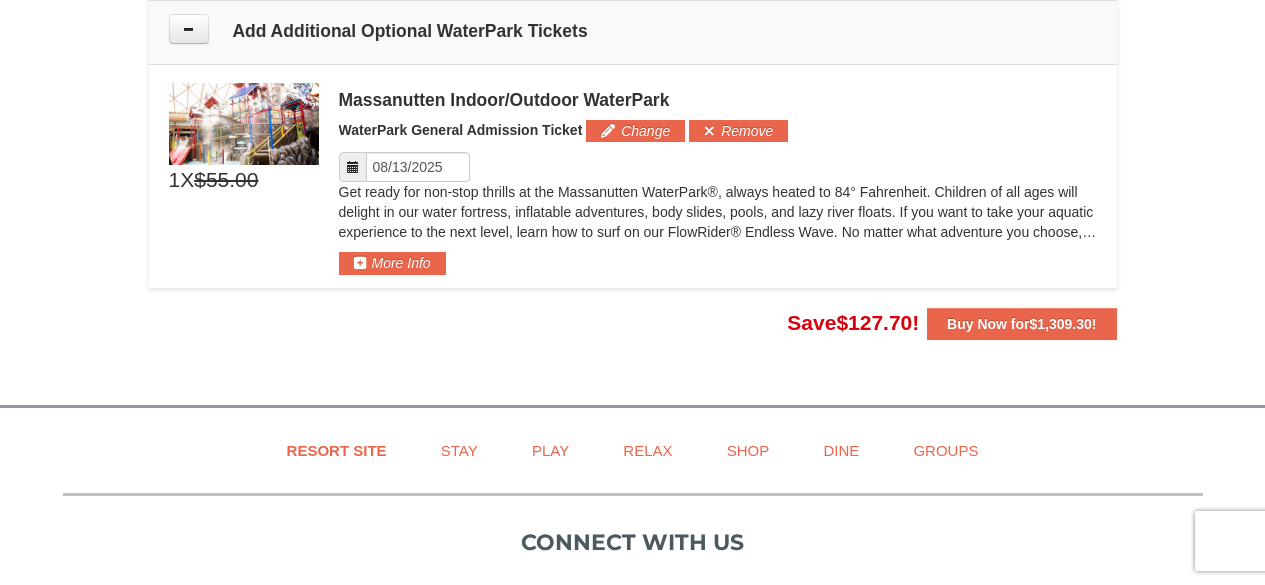 drag, startPoint x: 595, startPoint y: 318, endPoint x: 627, endPoint y: 318, distance: 32 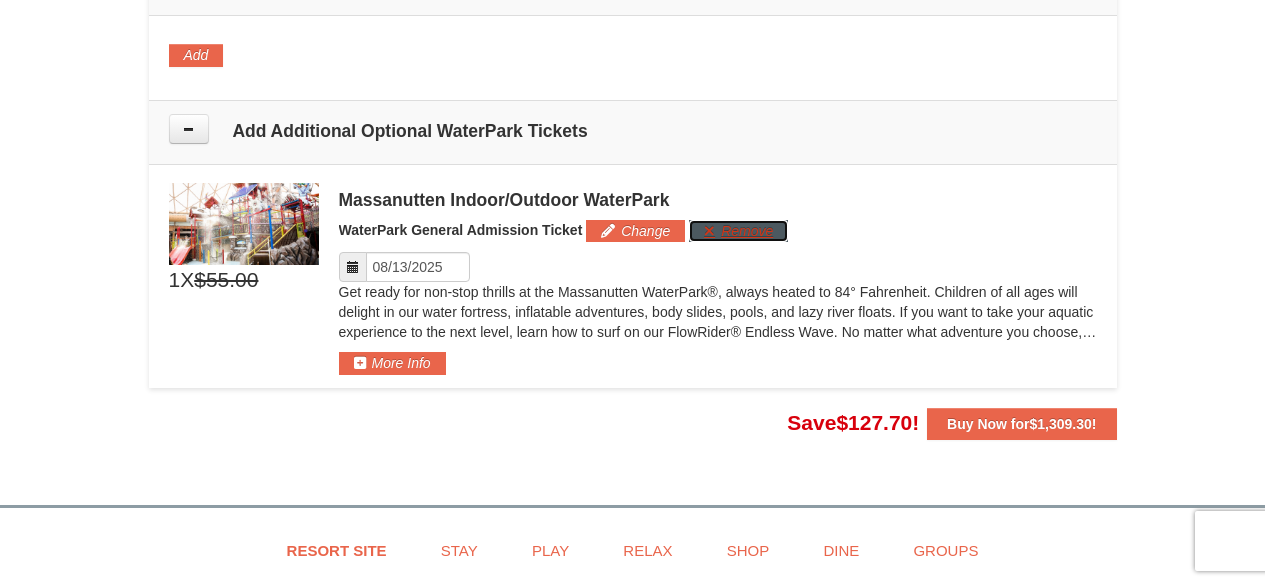 click on "Remove" at bounding box center [738, 231] 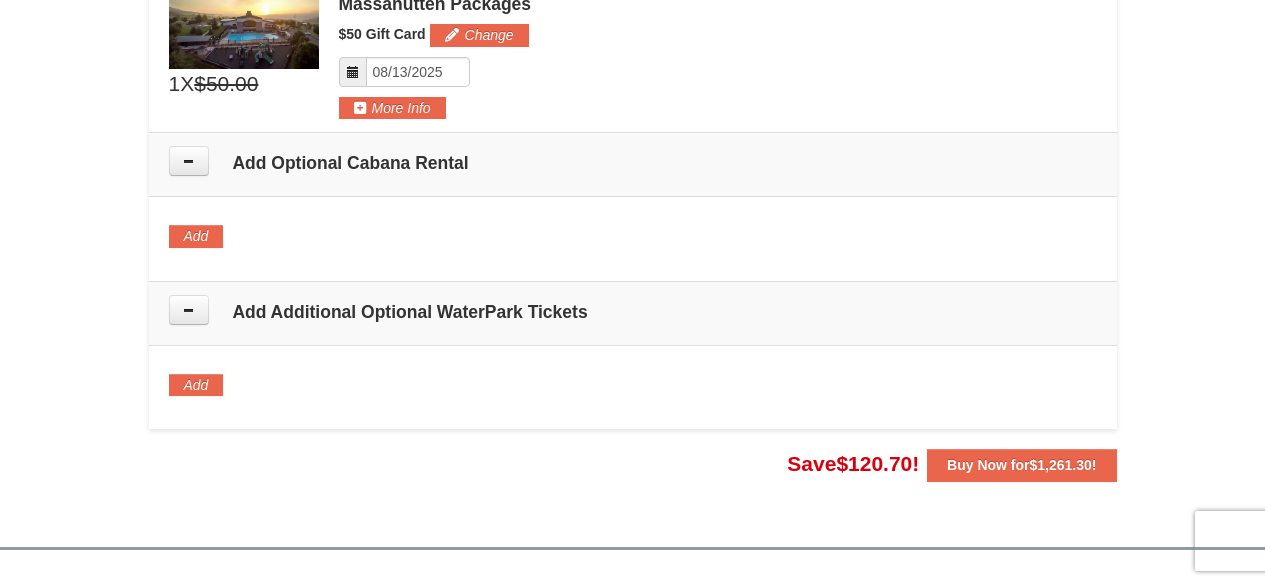 scroll, scrollTop: 2100, scrollLeft: 0, axis: vertical 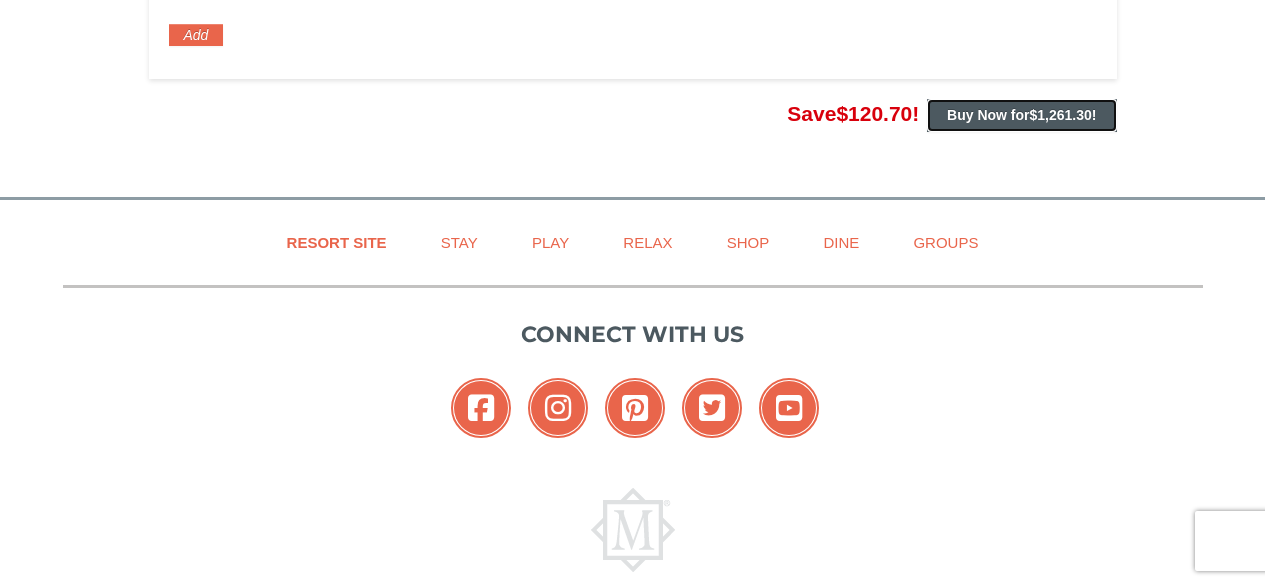 click on "Buy Now for
$1,261.30 !" at bounding box center [1021, 115] 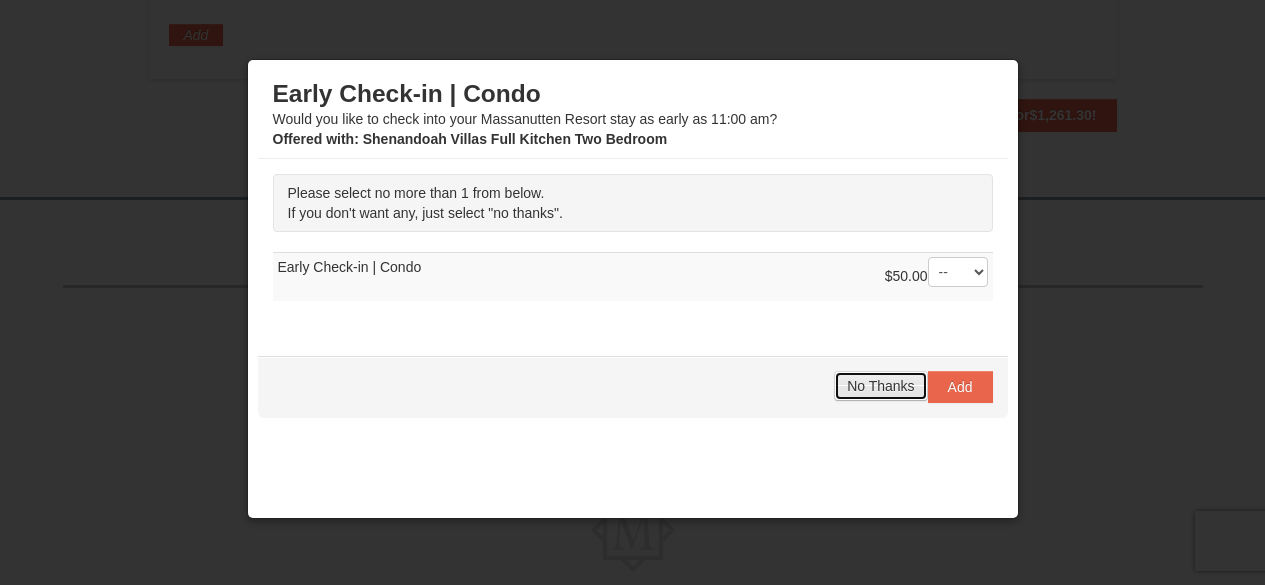 click on "No Thanks" at bounding box center (880, 386) 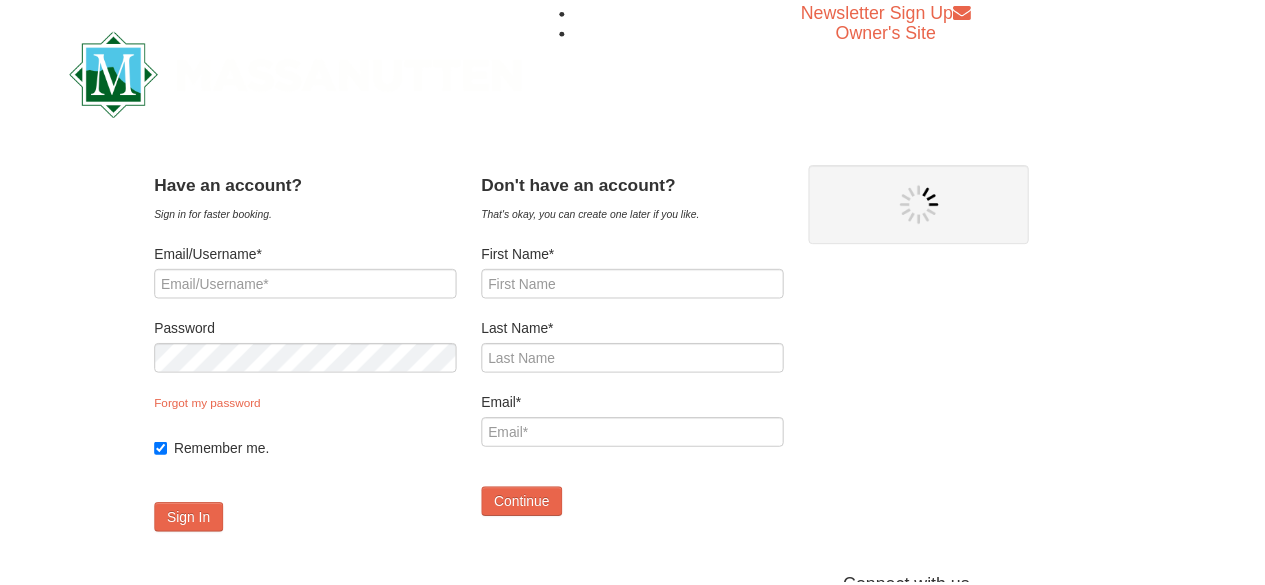 scroll, scrollTop: 0, scrollLeft: 0, axis: both 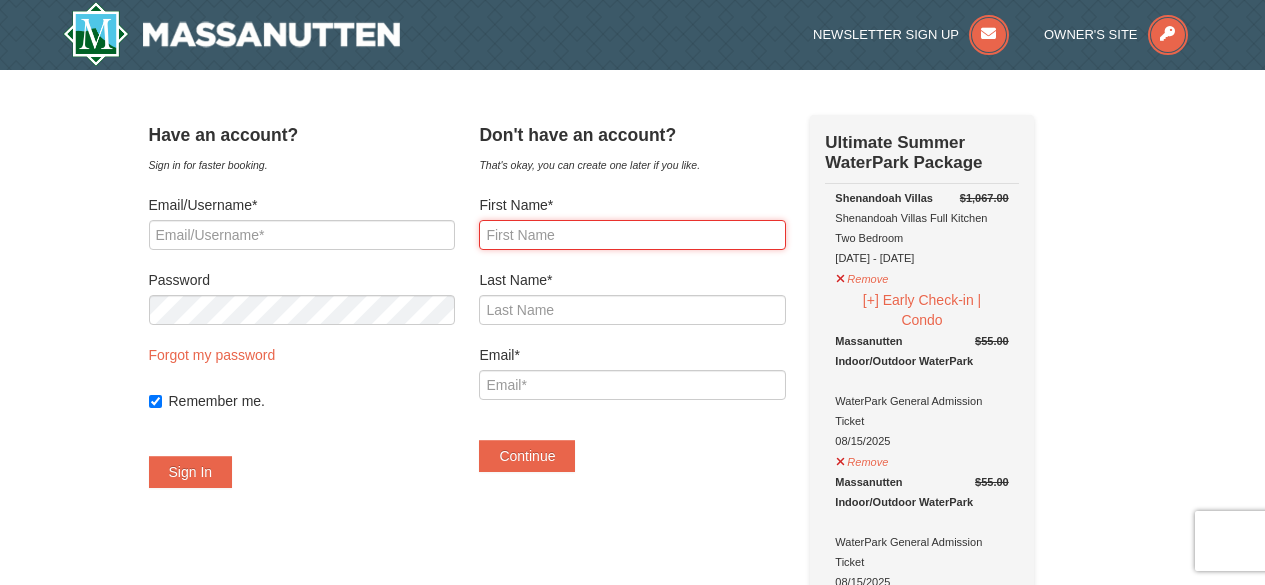 click on "First Name*" at bounding box center (632, 235) 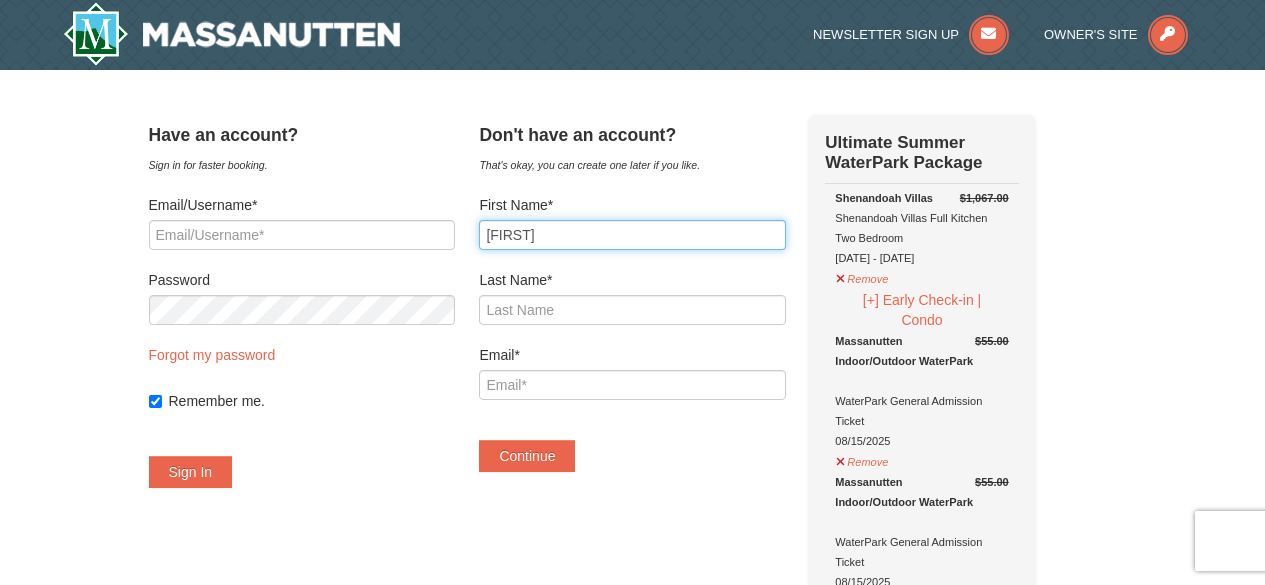 type on "Ritenour" 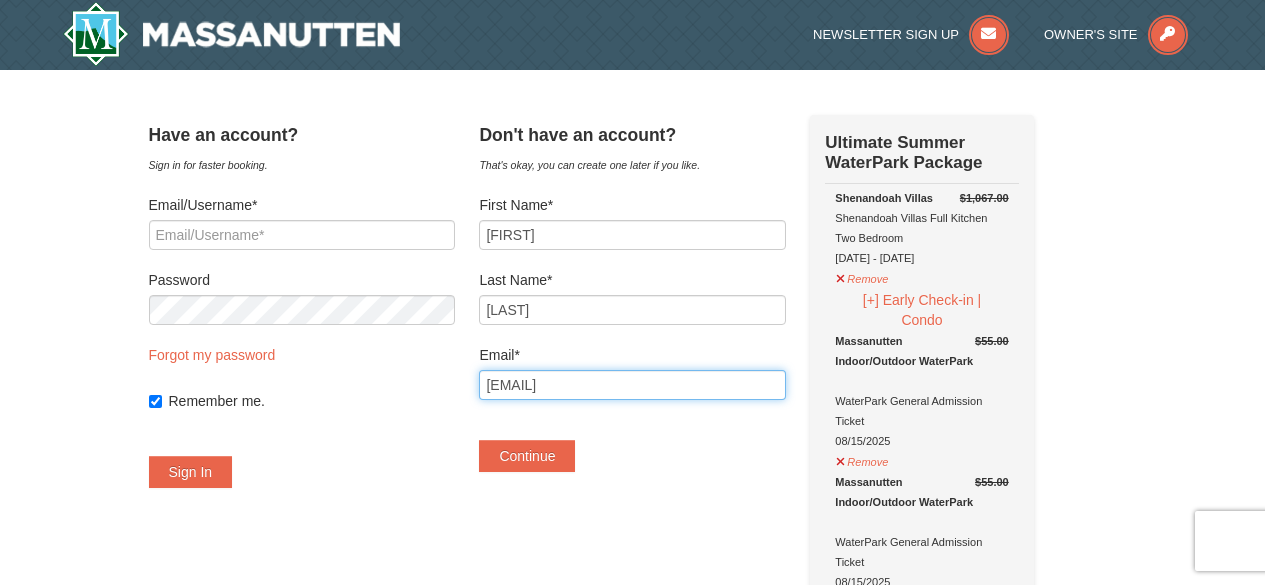 drag, startPoint x: 756, startPoint y: 391, endPoint x: 660, endPoint y: 468, distance: 123.065025 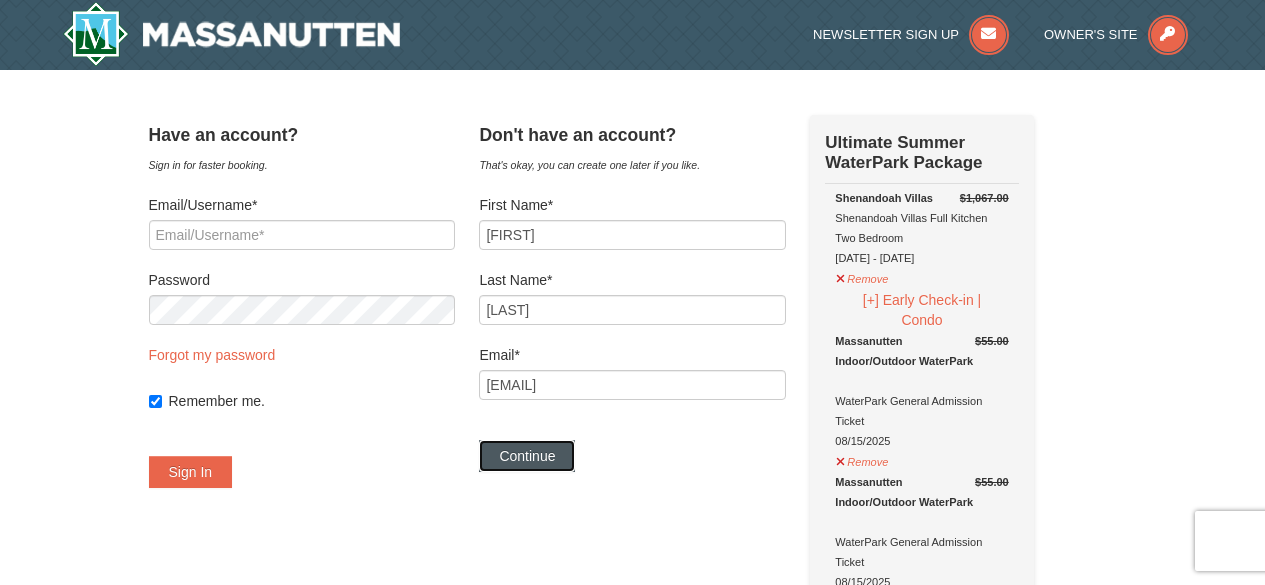 click on "Continue" at bounding box center (527, 456) 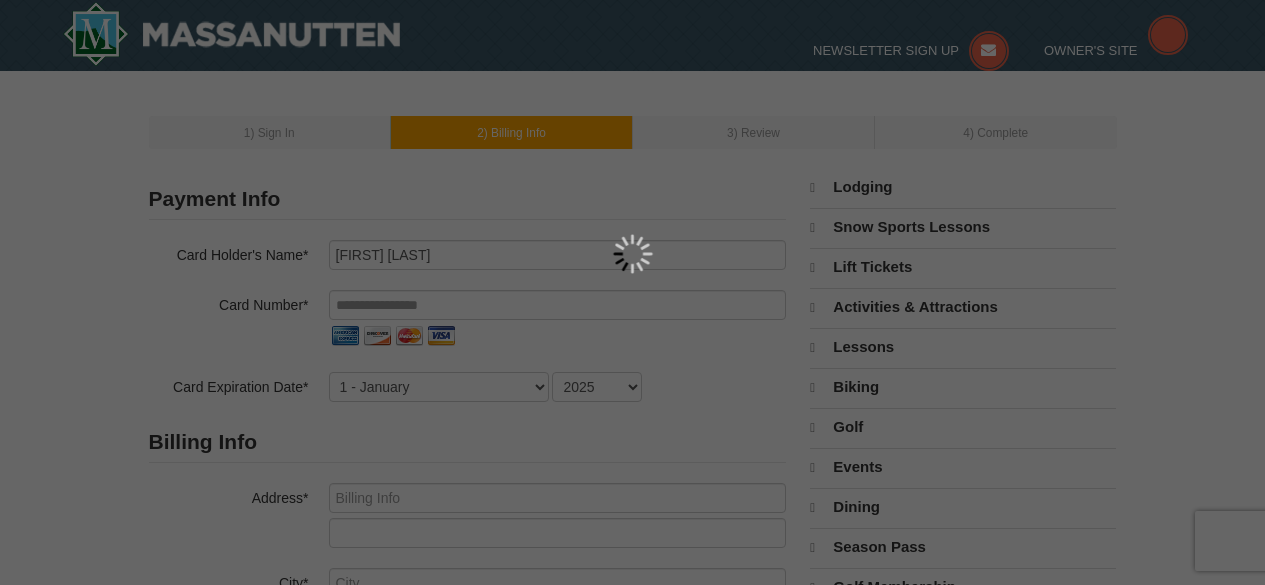scroll, scrollTop: 0, scrollLeft: 0, axis: both 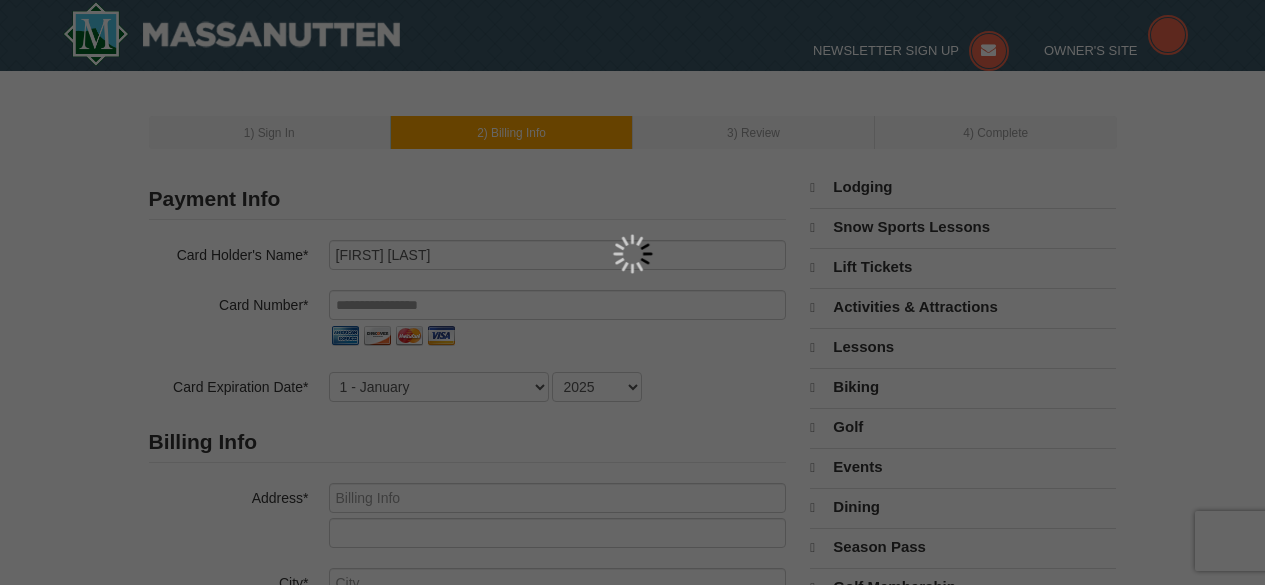 select on "8" 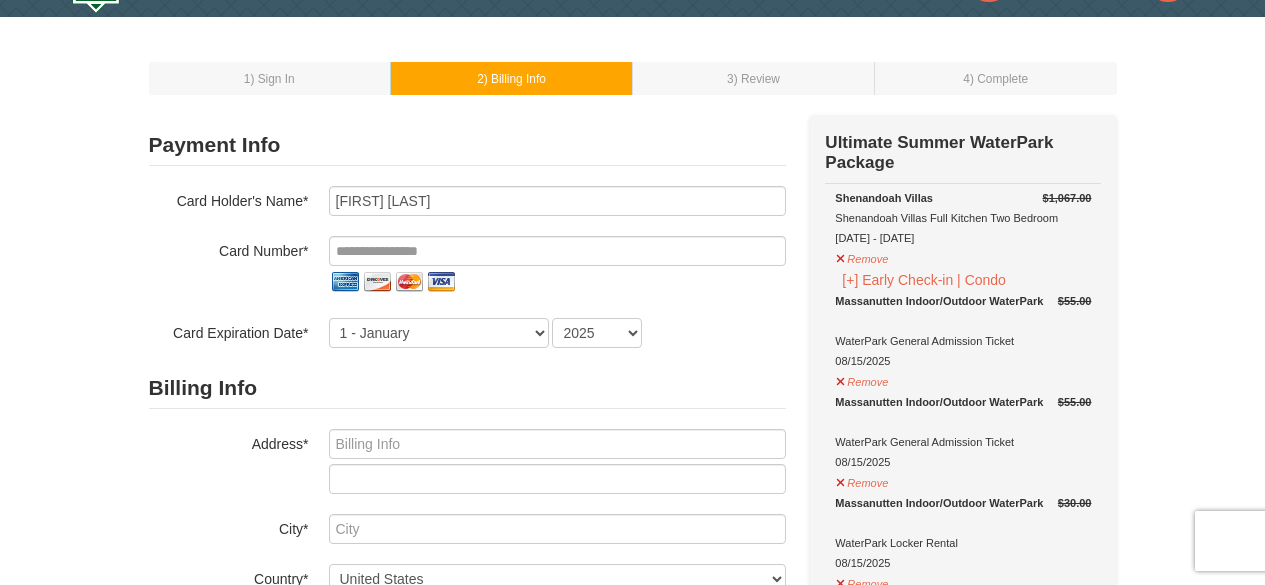 scroll, scrollTop: 0, scrollLeft: 0, axis: both 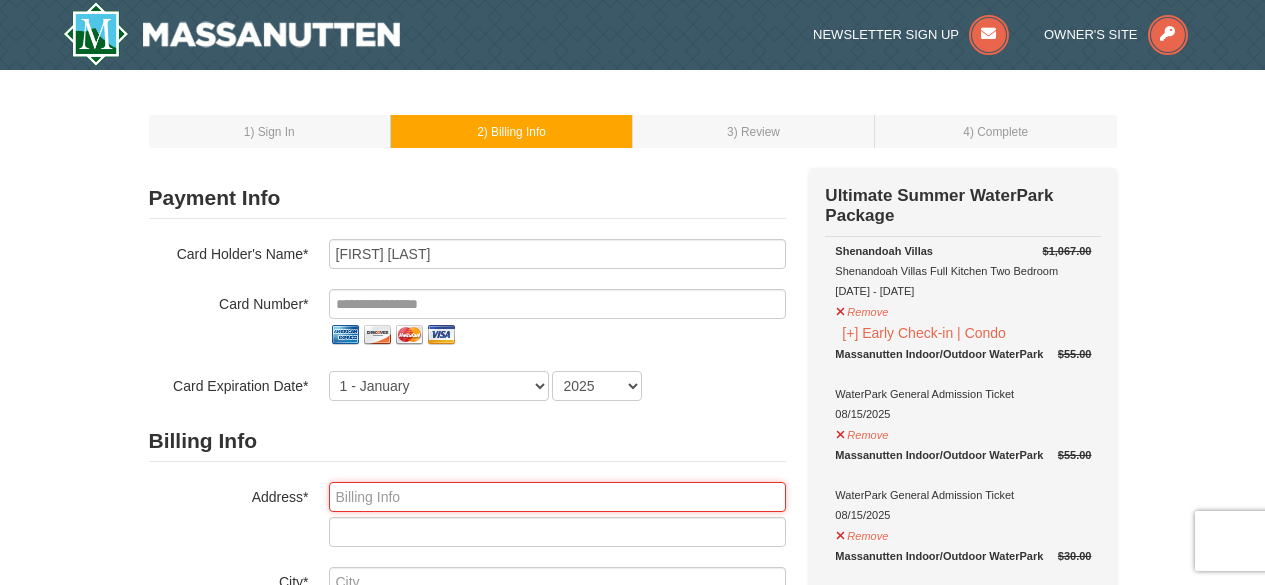 click at bounding box center (557, 497) 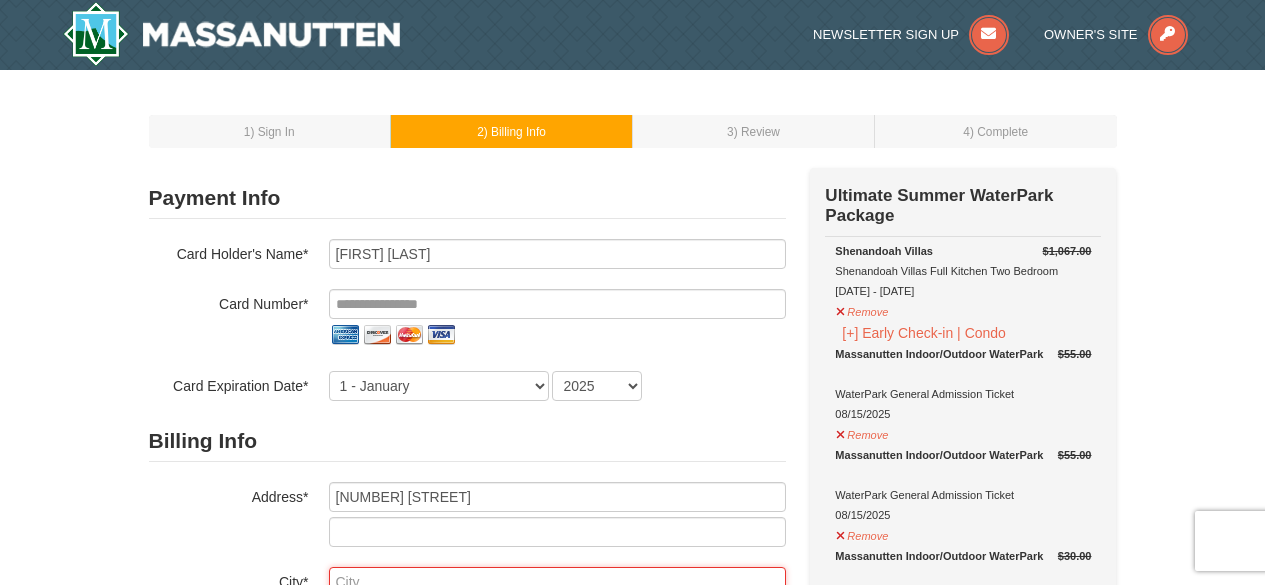 type on "[CITY]" 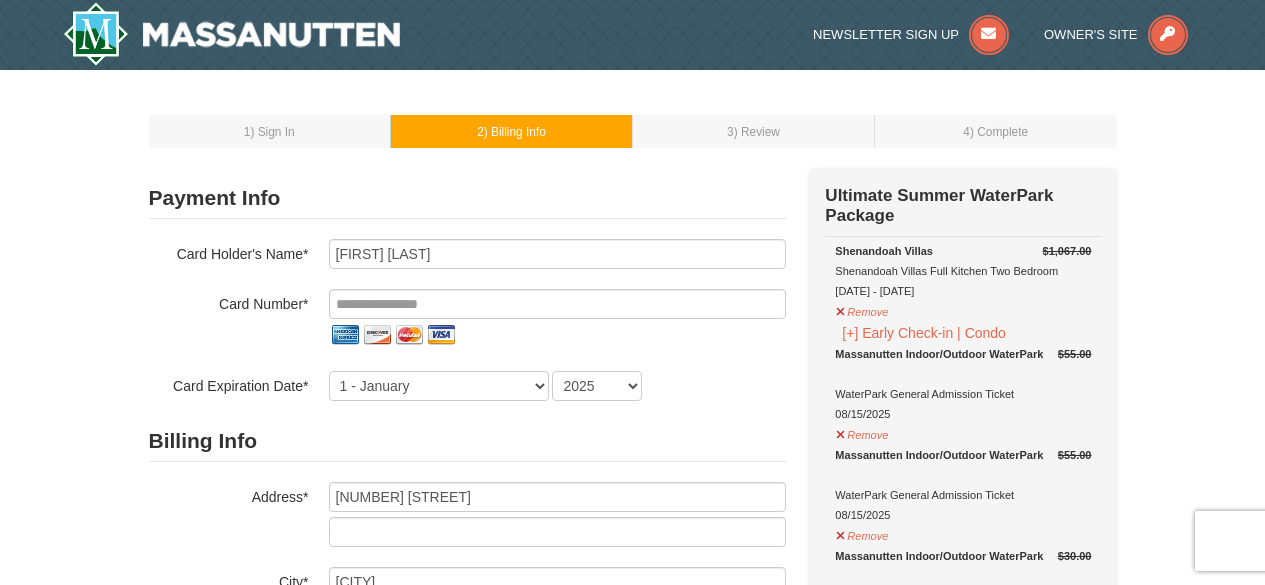 select on "NJ" 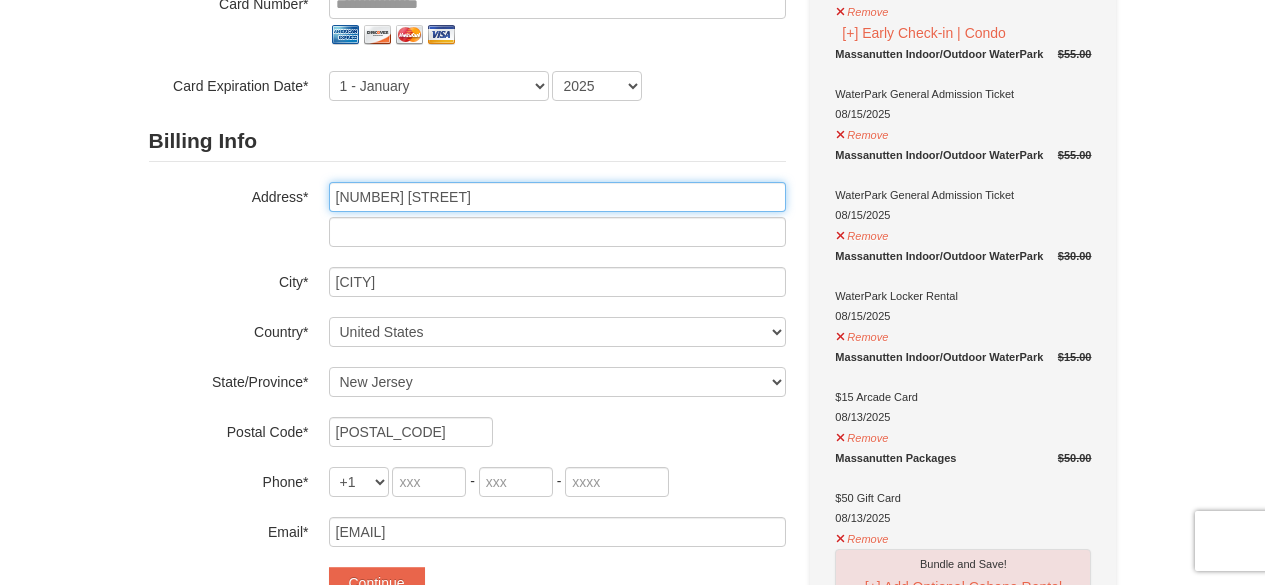 scroll, scrollTop: 500, scrollLeft: 0, axis: vertical 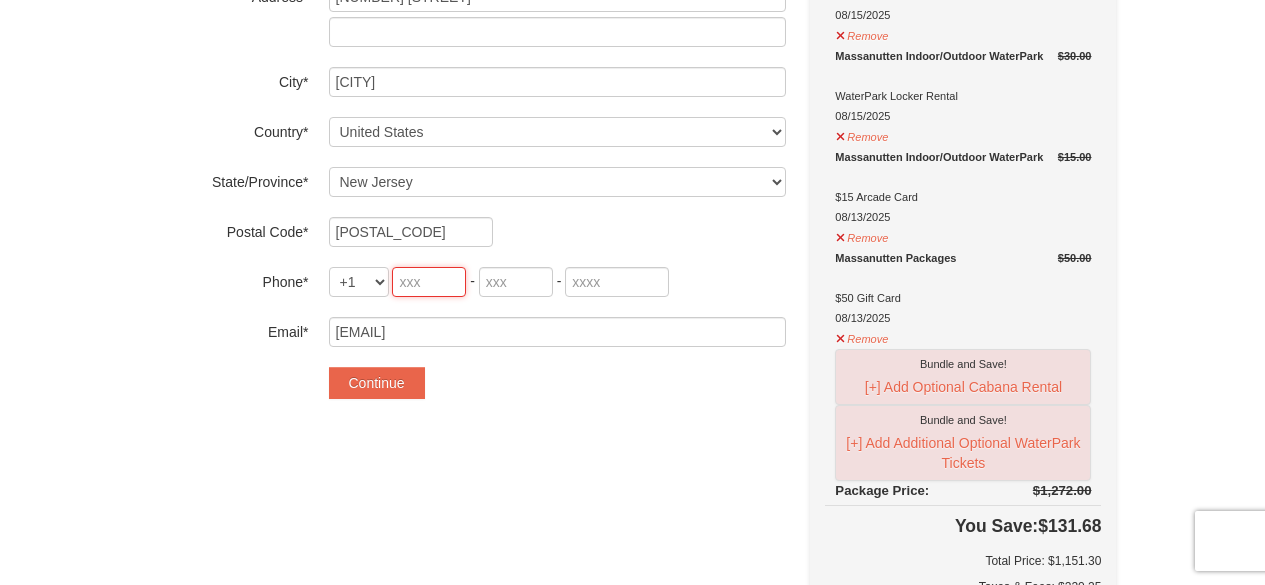 click at bounding box center (429, 282) 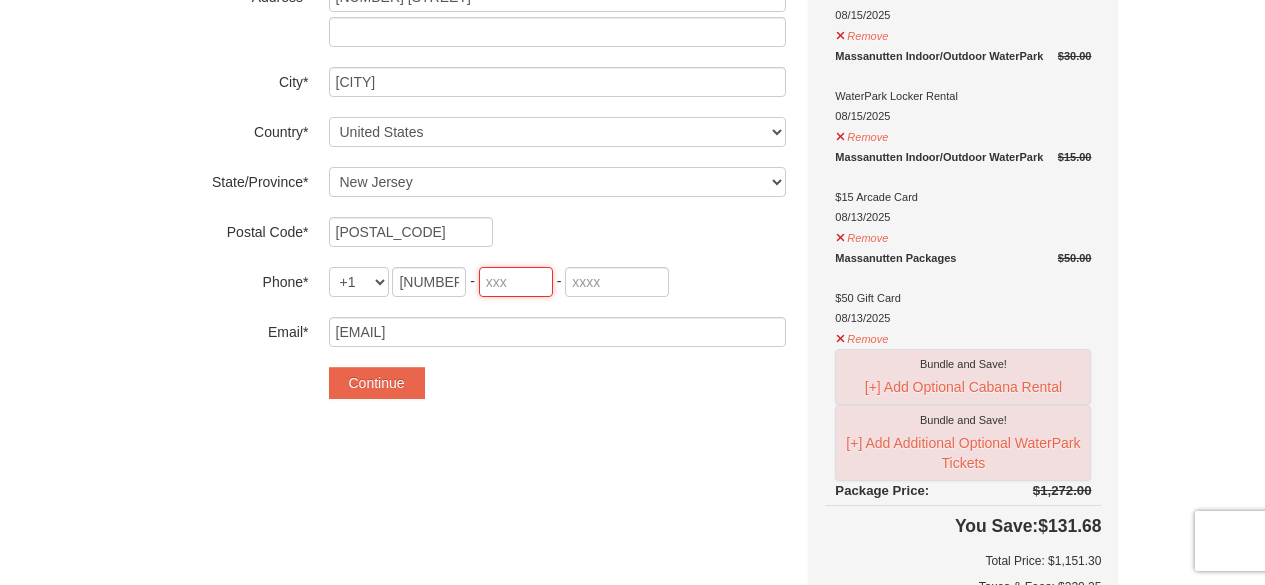 type on "[NUMBER]" 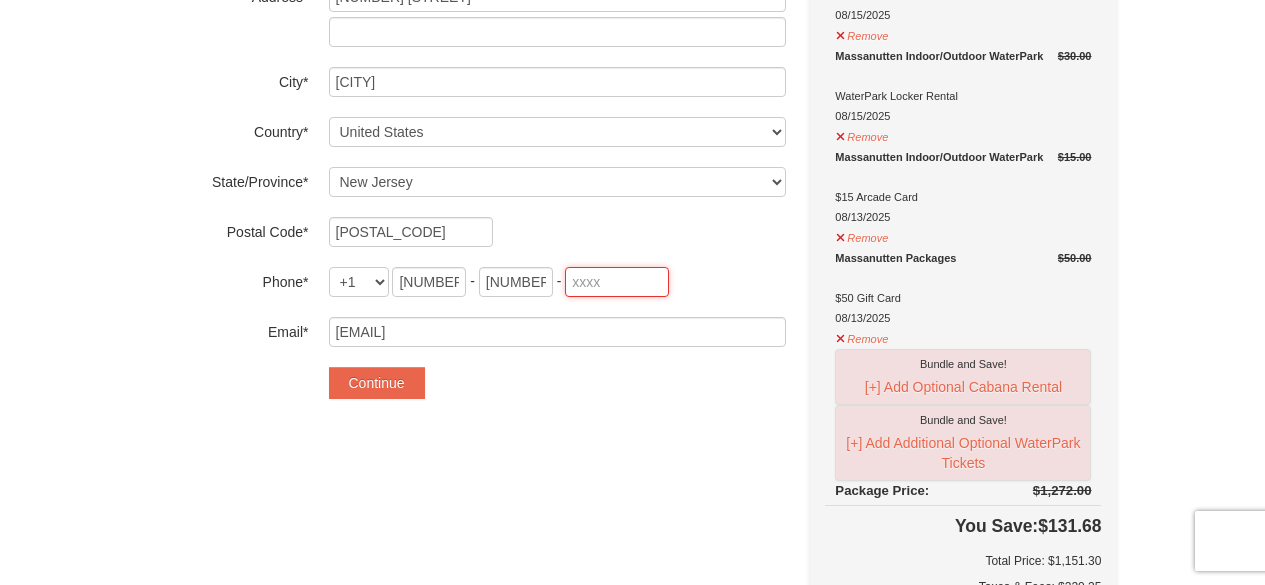 type on "[POSTAL_CODE]" 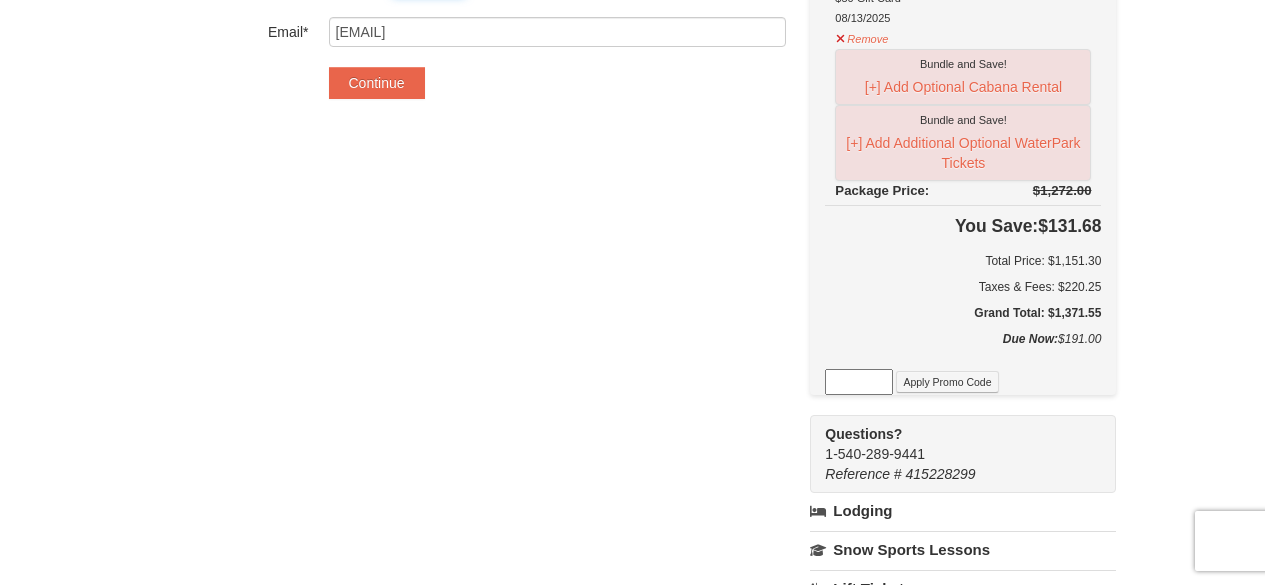 scroll, scrollTop: 800, scrollLeft: 0, axis: vertical 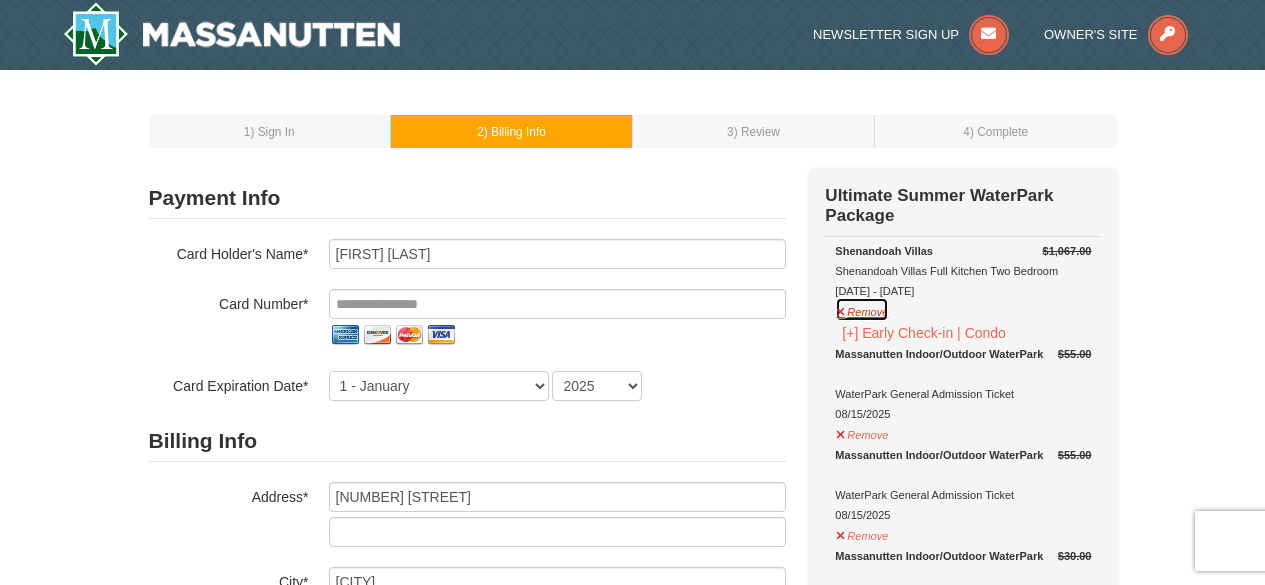 click on "Remove" at bounding box center [862, 309] 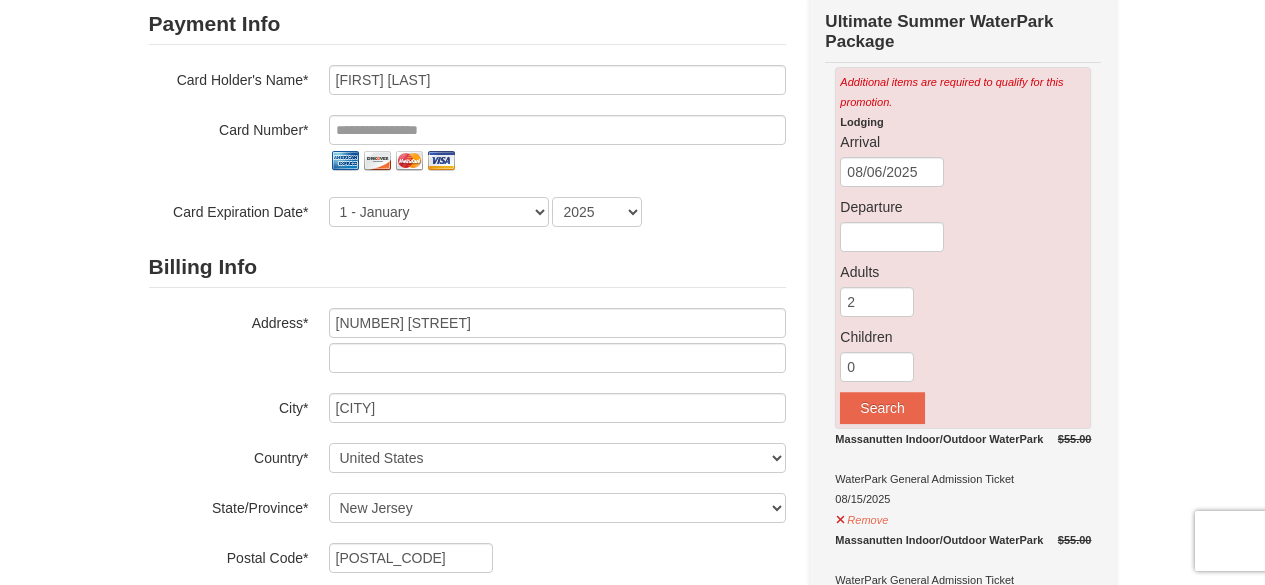 scroll, scrollTop: 200, scrollLeft: 0, axis: vertical 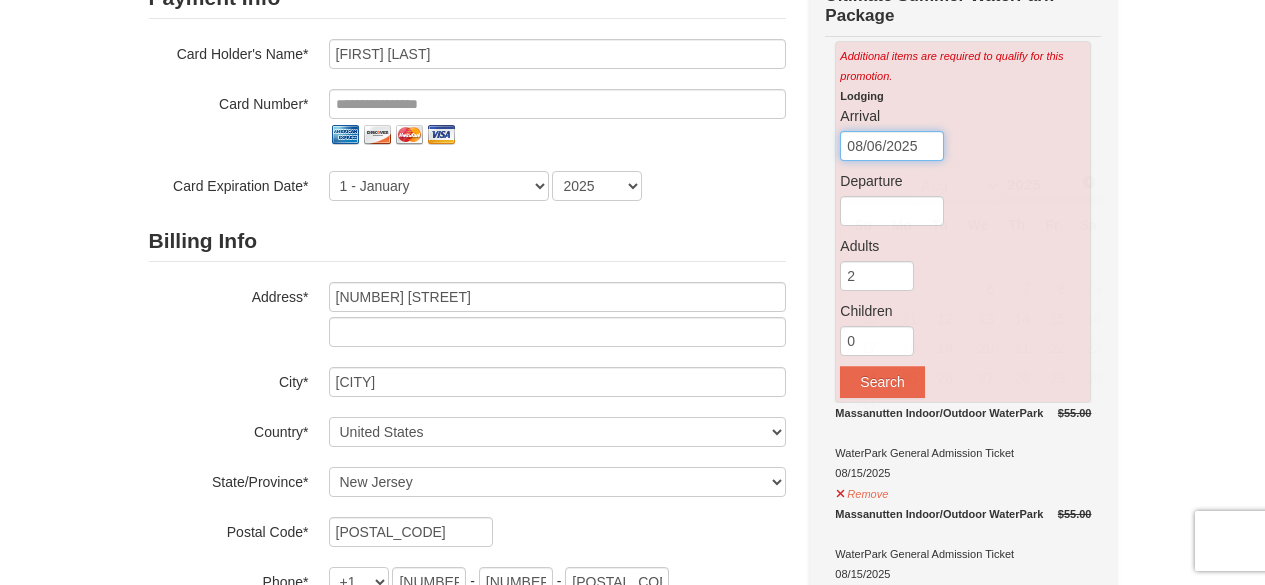 click on "08/06/2025" at bounding box center (892, 146) 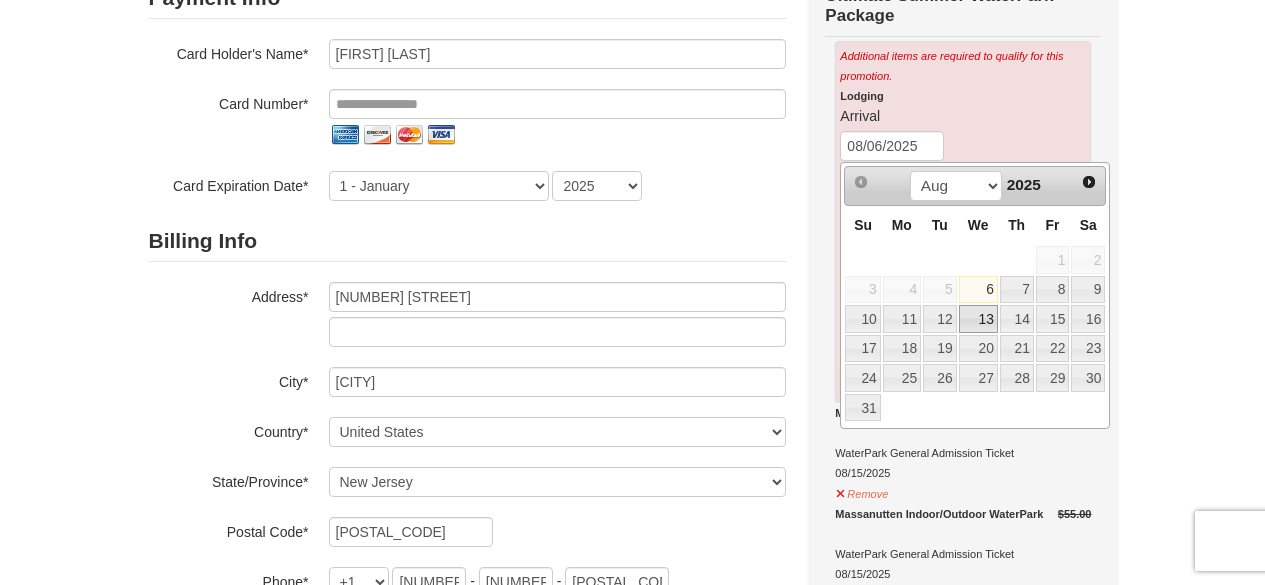 click on "13" at bounding box center [978, 319] 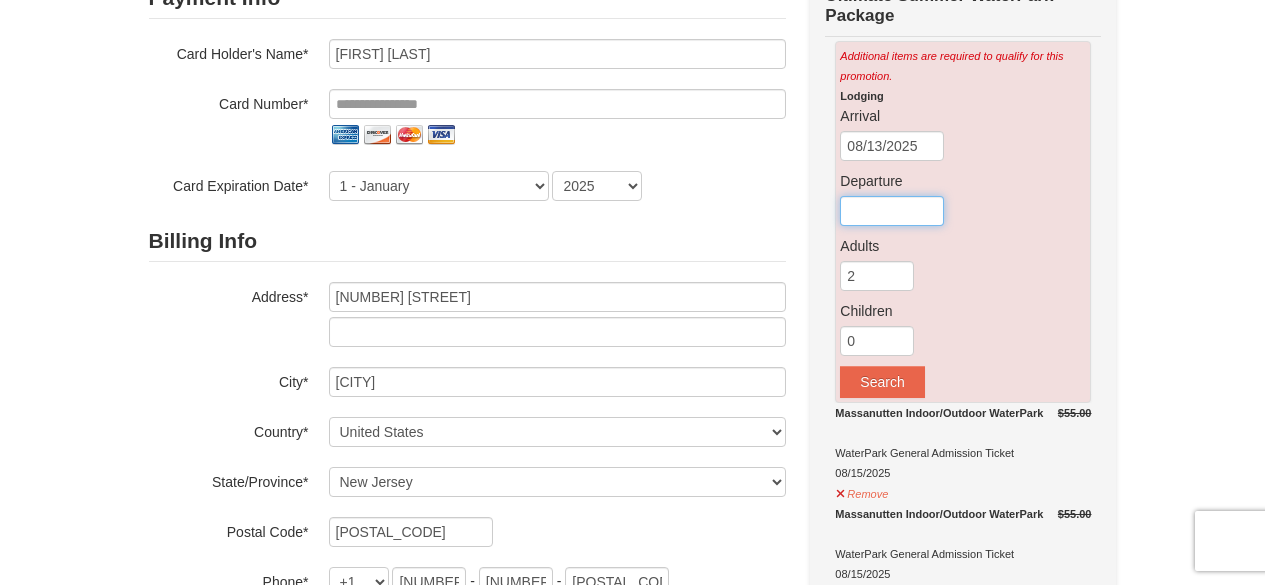 click at bounding box center (892, 211) 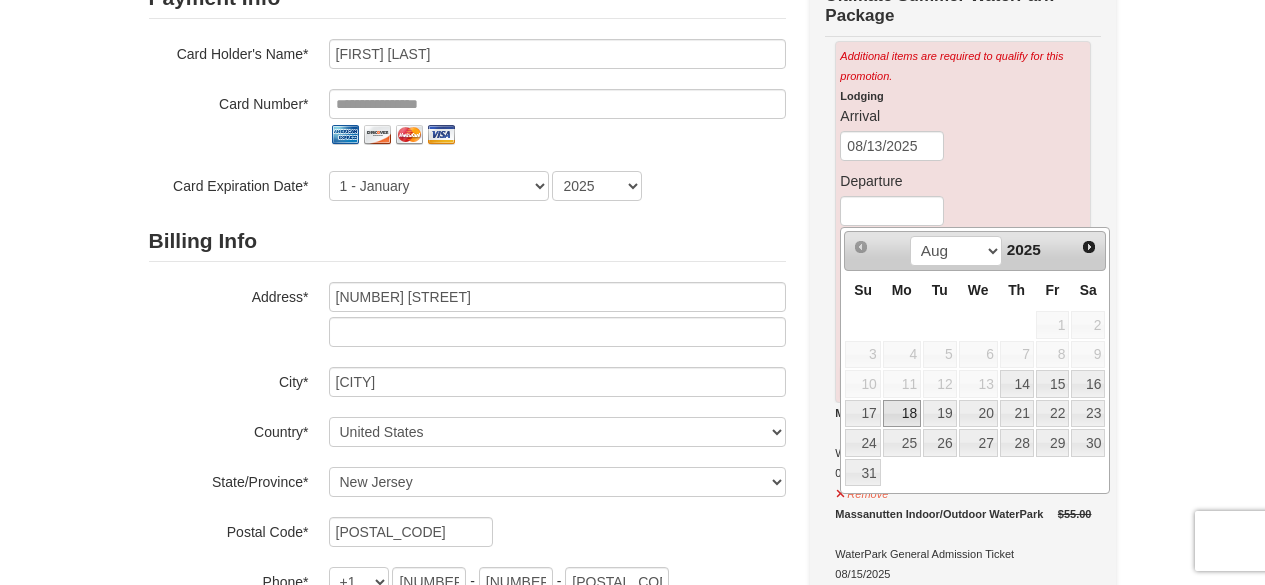 click on "18" at bounding box center (902, 414) 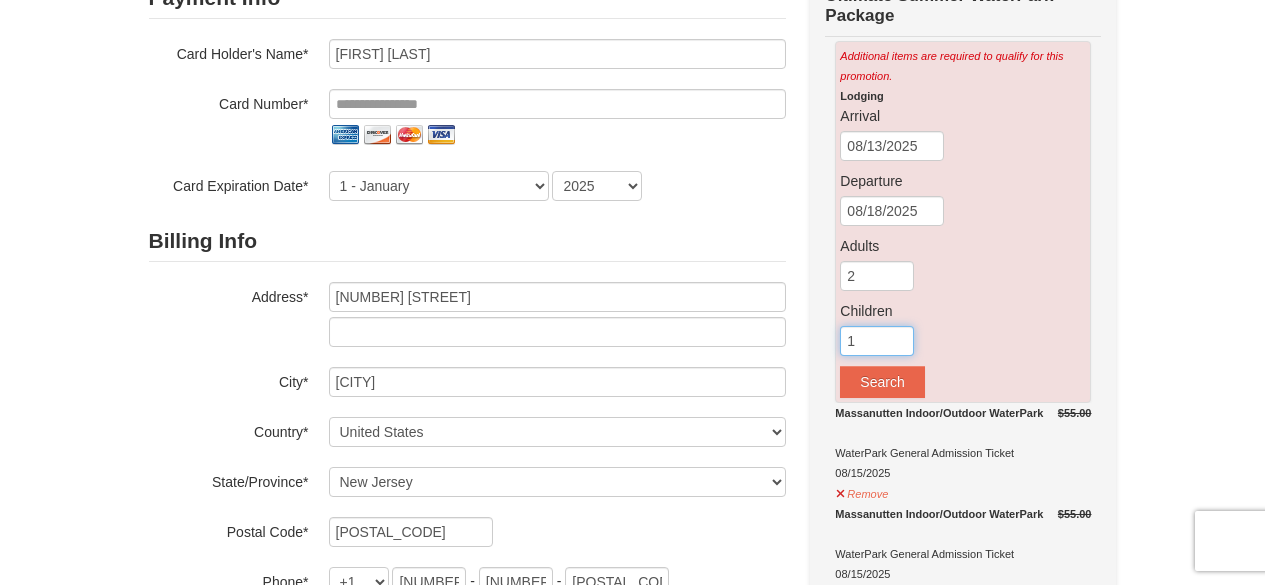 click on "1" at bounding box center (877, 341) 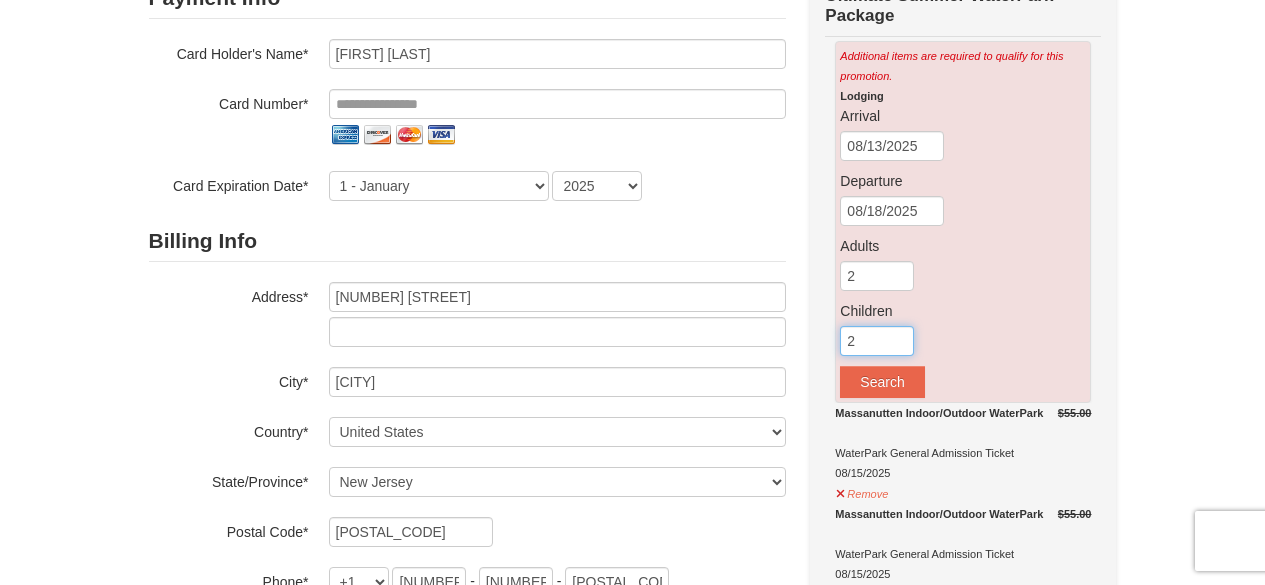 type on "2" 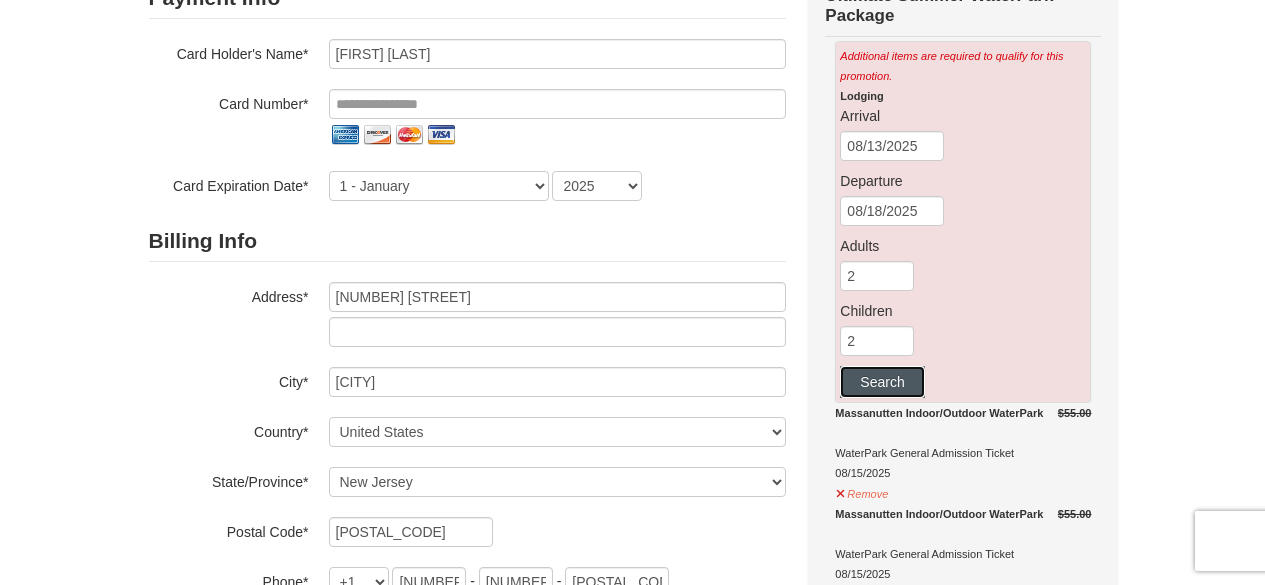 click on "Search" at bounding box center [882, 382] 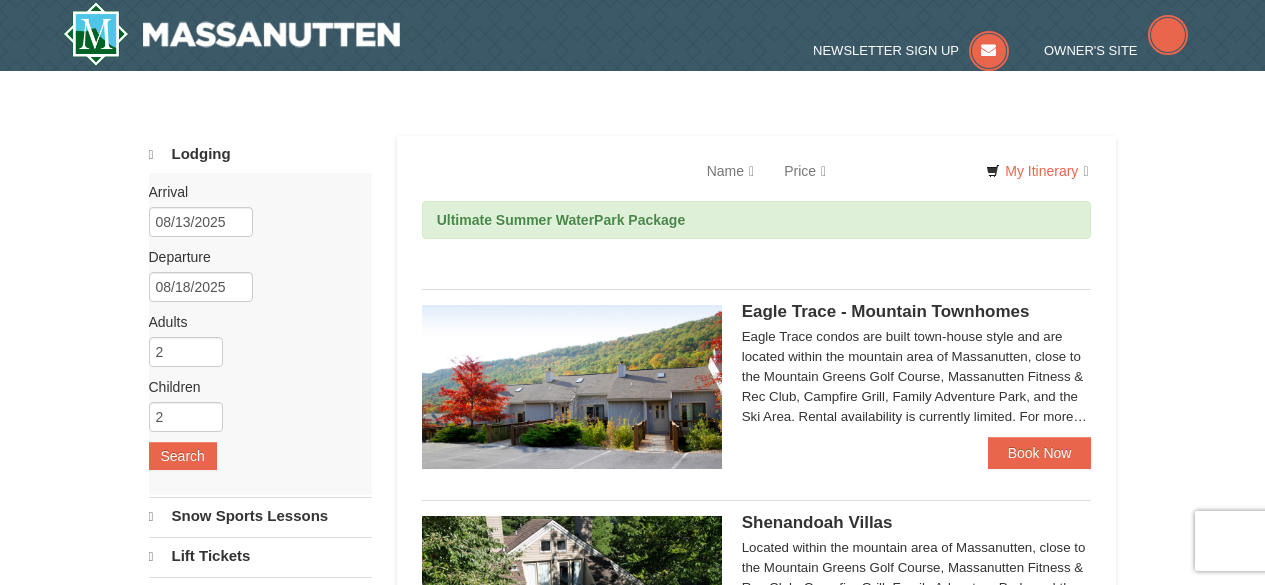 scroll, scrollTop: 0, scrollLeft: 0, axis: both 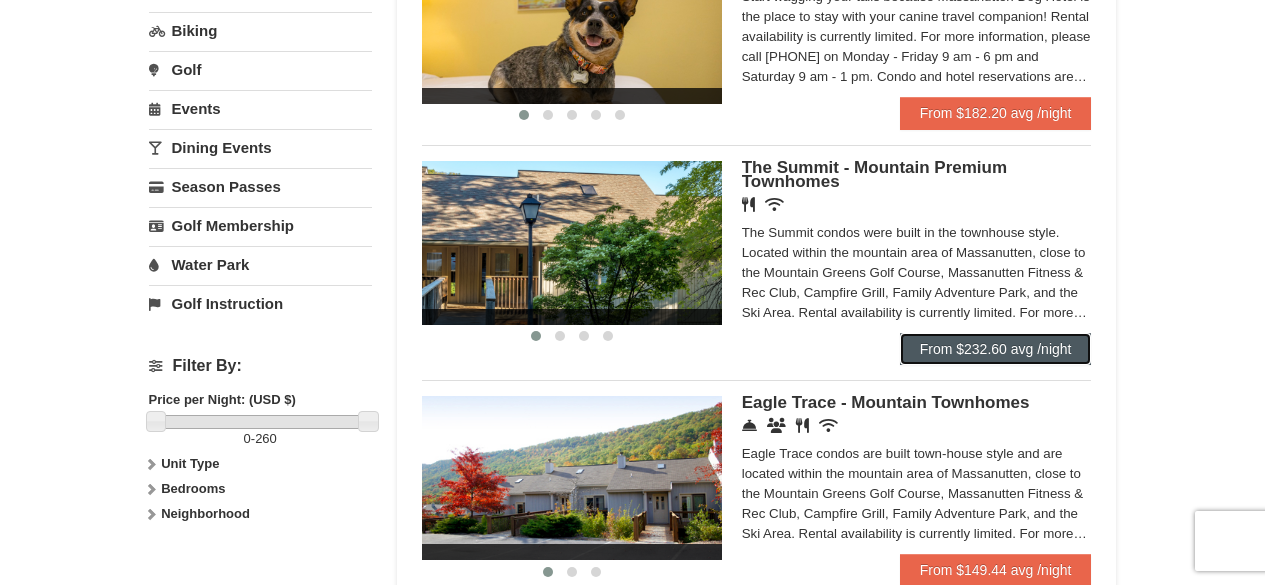 click on "From $232.60 avg /night" at bounding box center [996, 349] 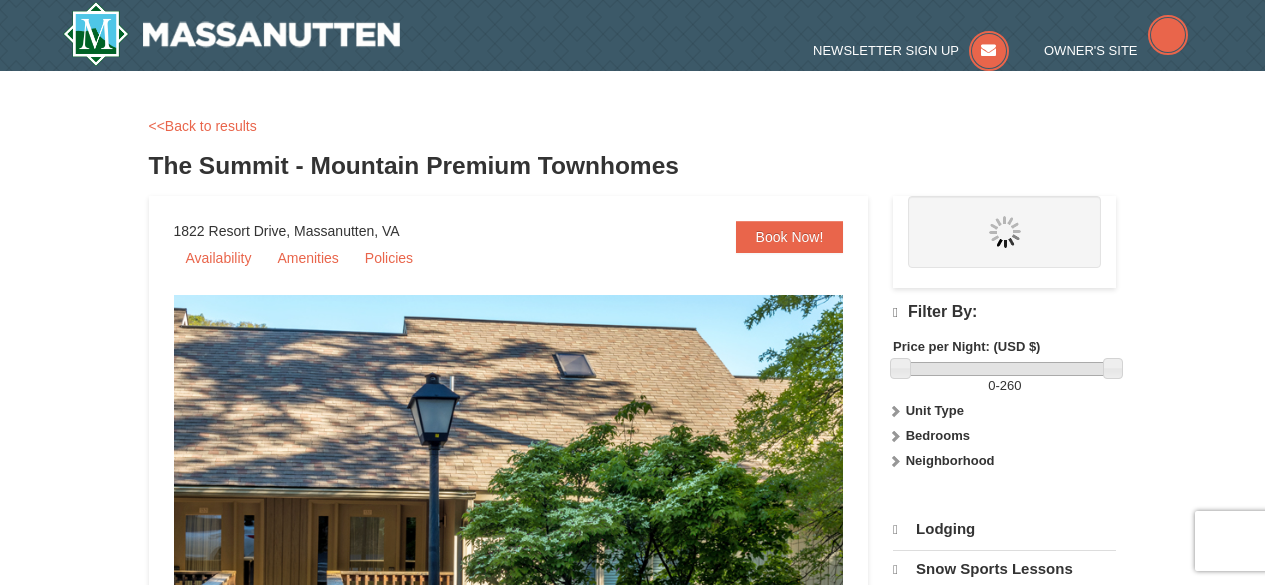 scroll, scrollTop: 0, scrollLeft: 0, axis: both 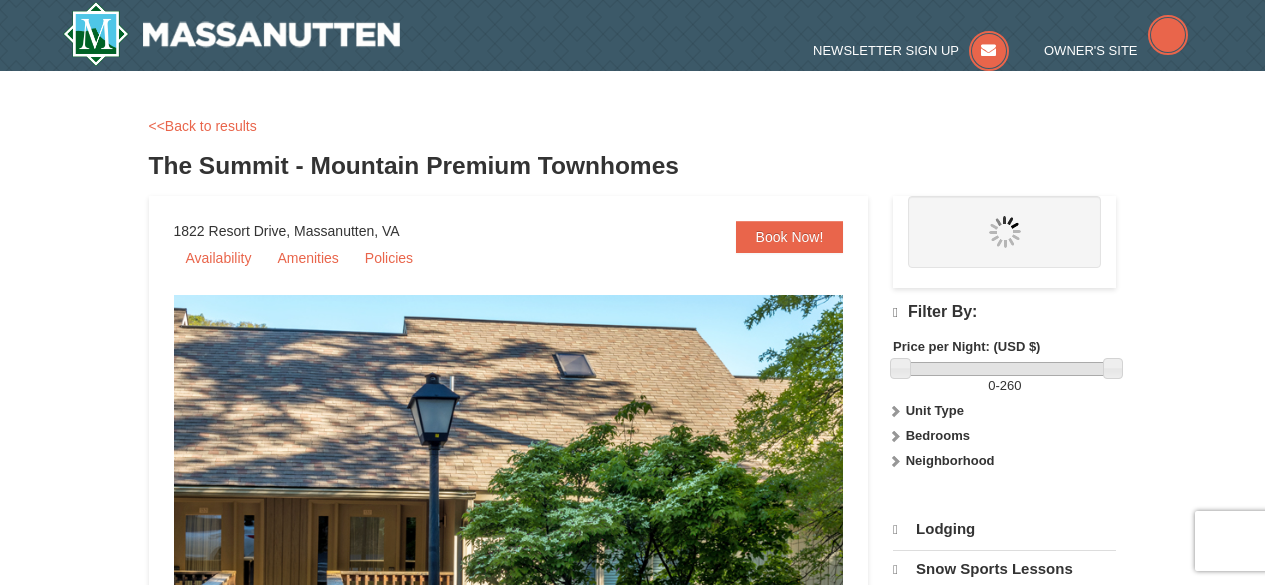 select on "8" 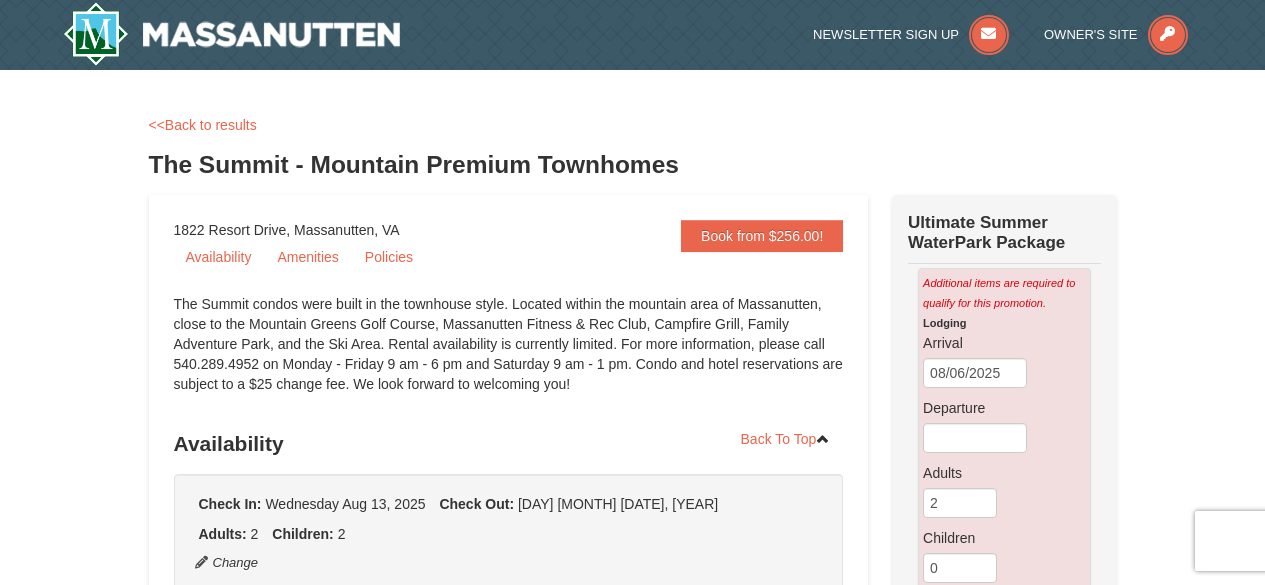 scroll, scrollTop: 0, scrollLeft: 0, axis: both 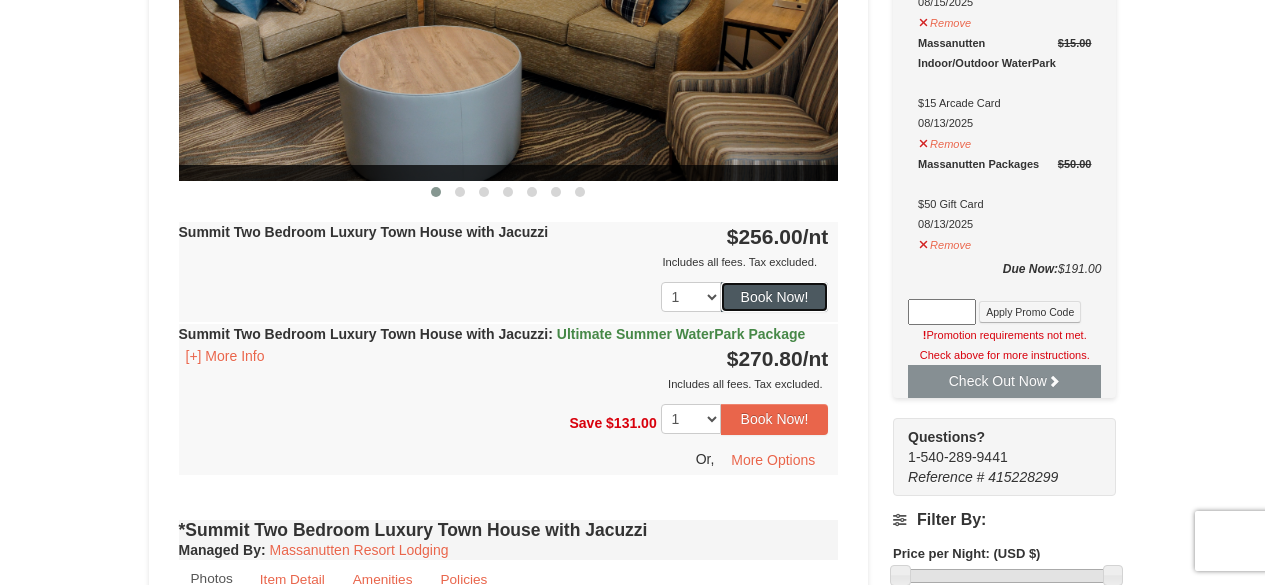 click on "Book Now!" at bounding box center [775, 297] 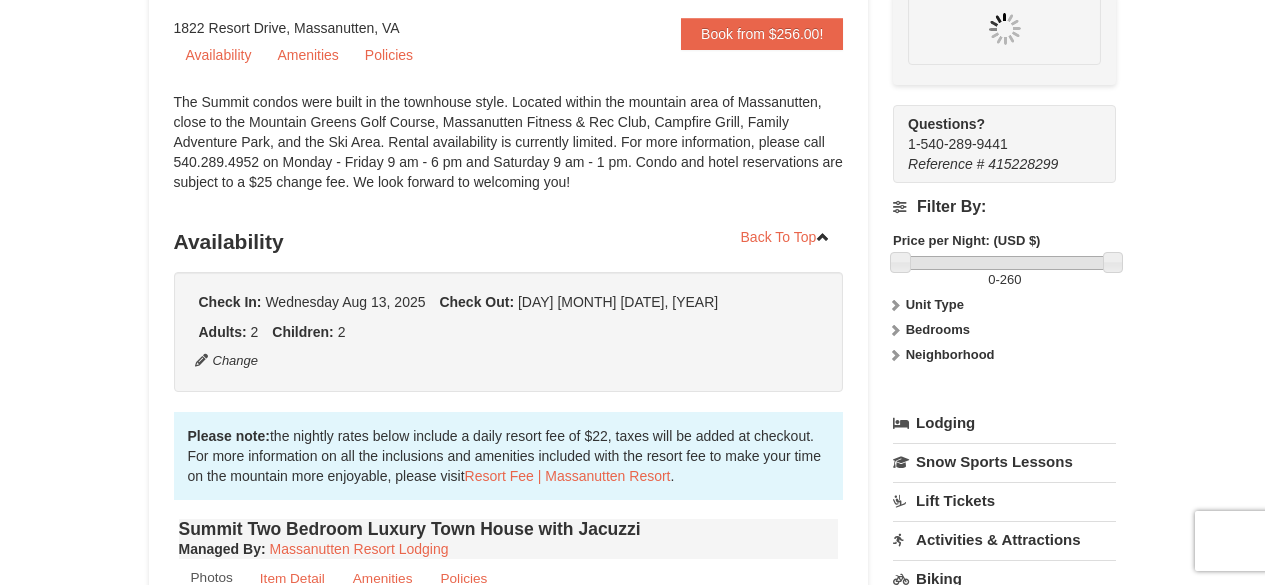 scroll, scrollTop: 195, scrollLeft: 0, axis: vertical 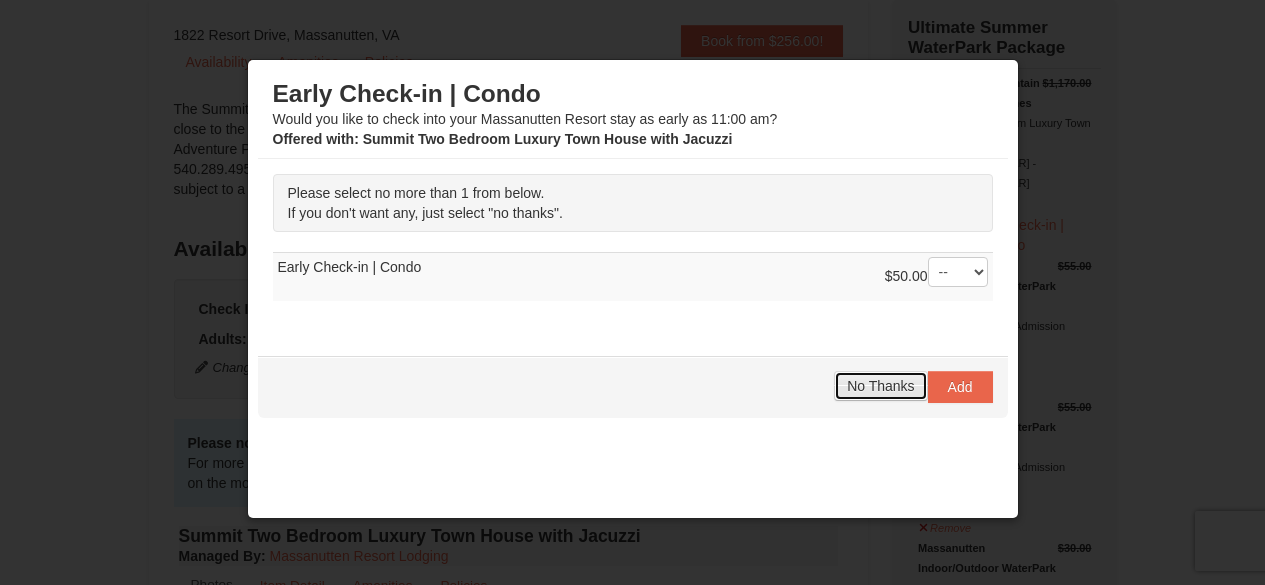 click on "No Thanks" at bounding box center [880, 386] 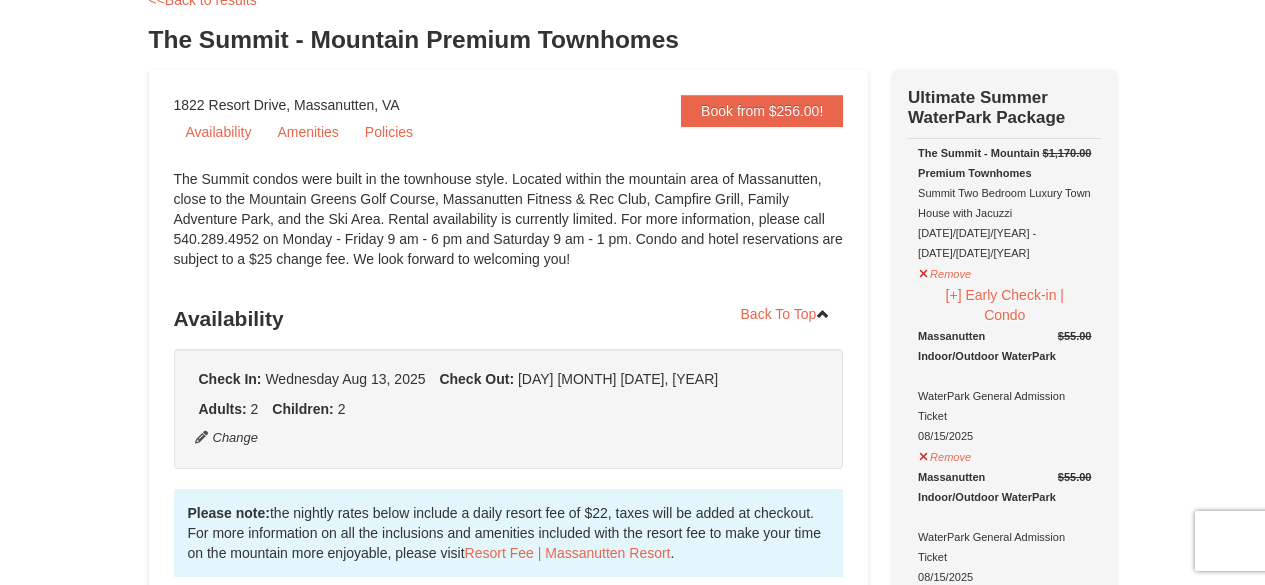 scroll, scrollTop: 200, scrollLeft: 0, axis: vertical 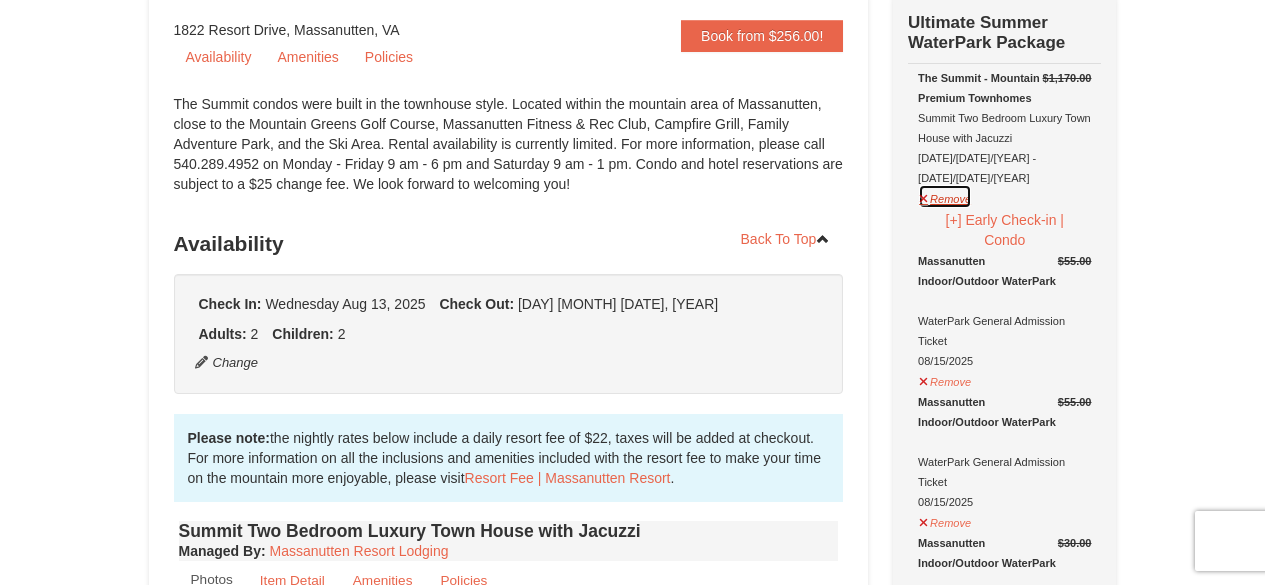 click on "Remove" at bounding box center (945, 196) 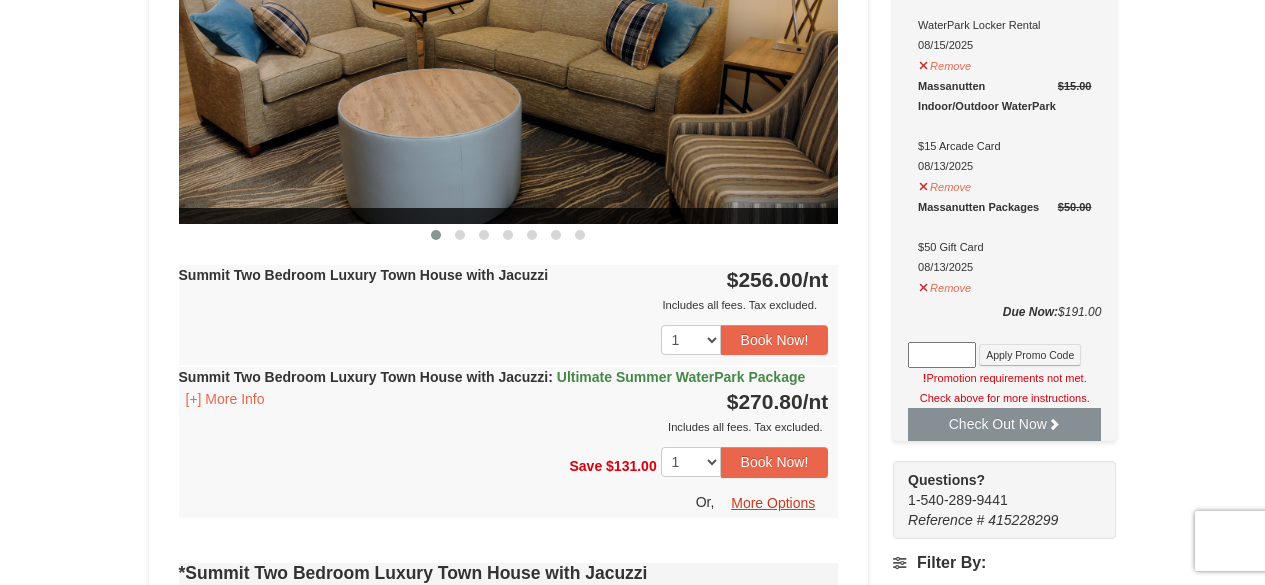 scroll, scrollTop: 1200, scrollLeft: 0, axis: vertical 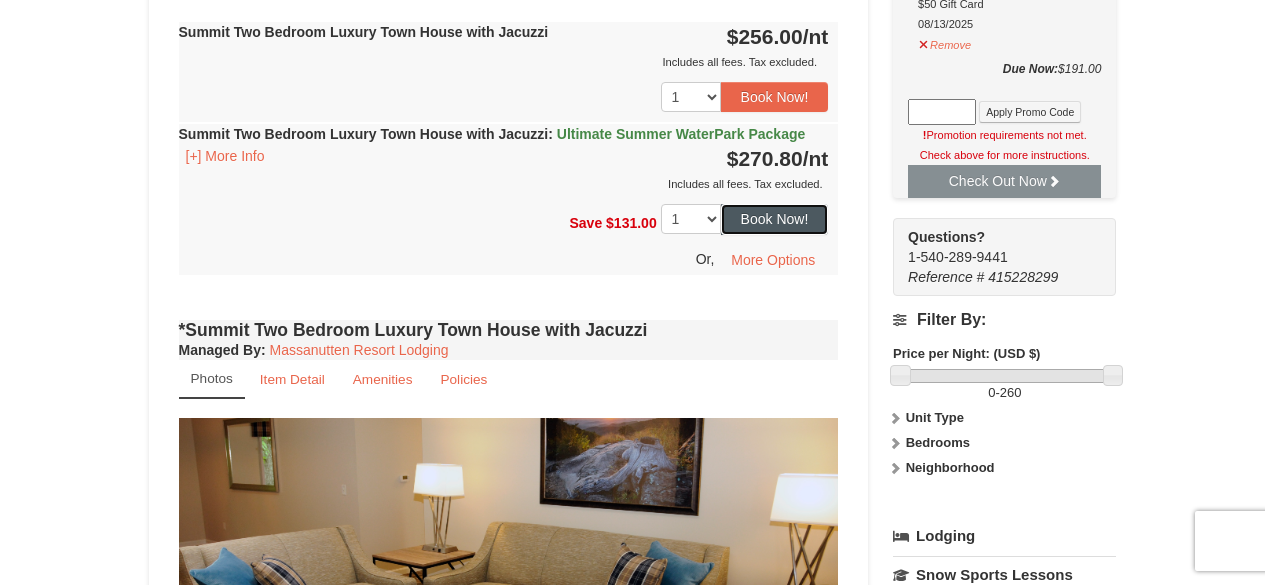 click on "Book Now!" at bounding box center [775, 219] 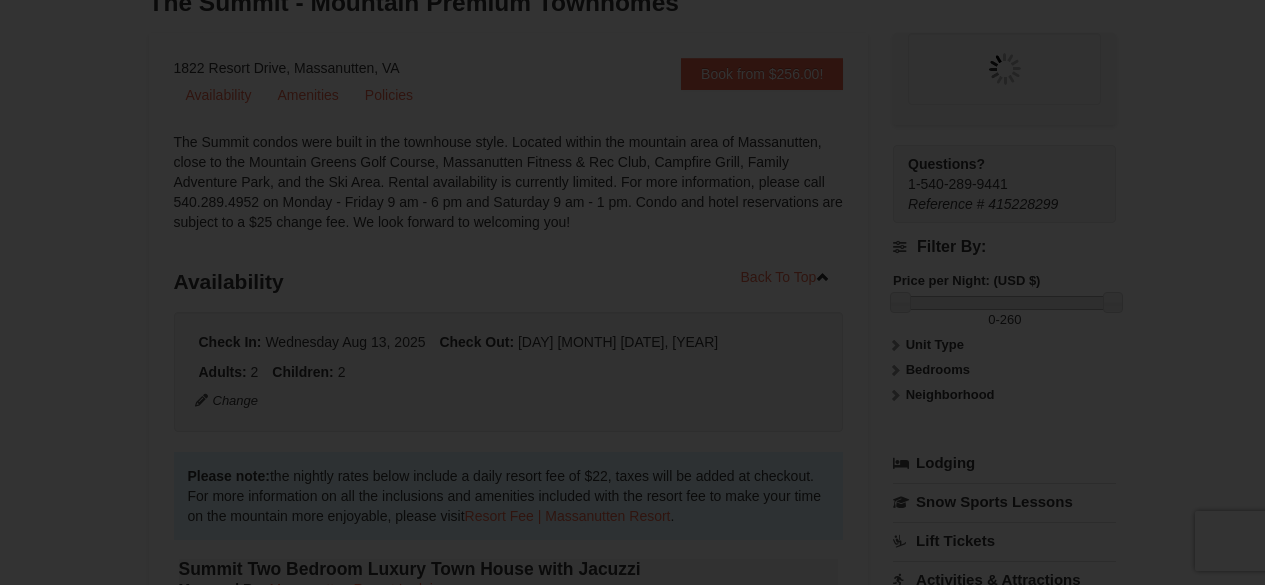 scroll, scrollTop: 195, scrollLeft: 0, axis: vertical 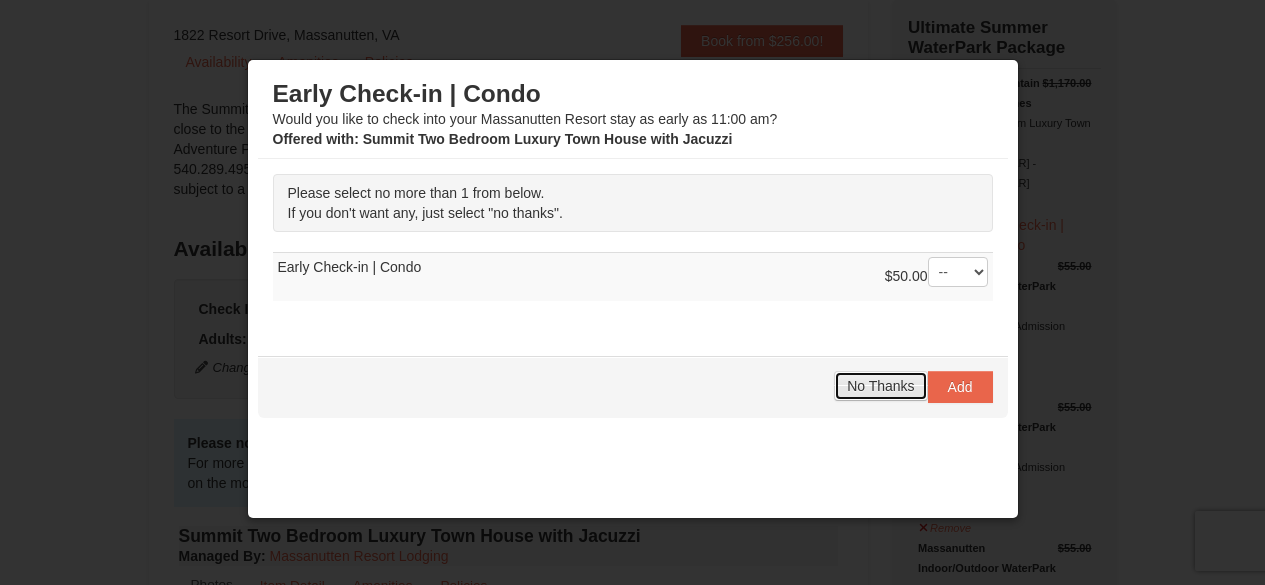click on "No Thanks" at bounding box center (880, 386) 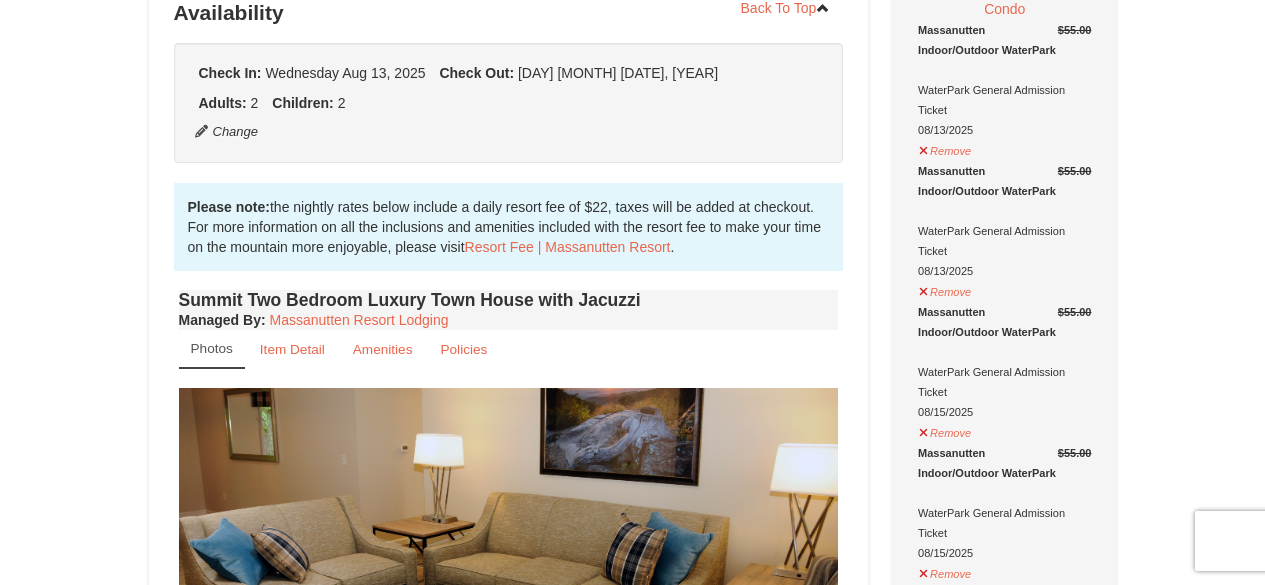 scroll, scrollTop: 400, scrollLeft: 0, axis: vertical 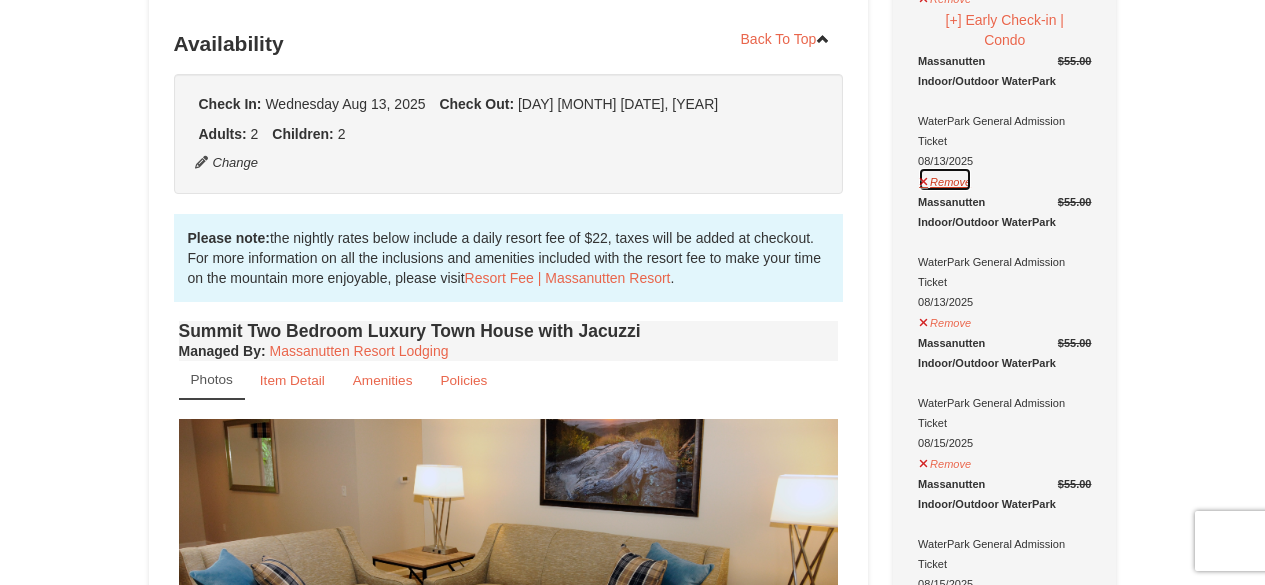 click on "Remove" at bounding box center (945, 179) 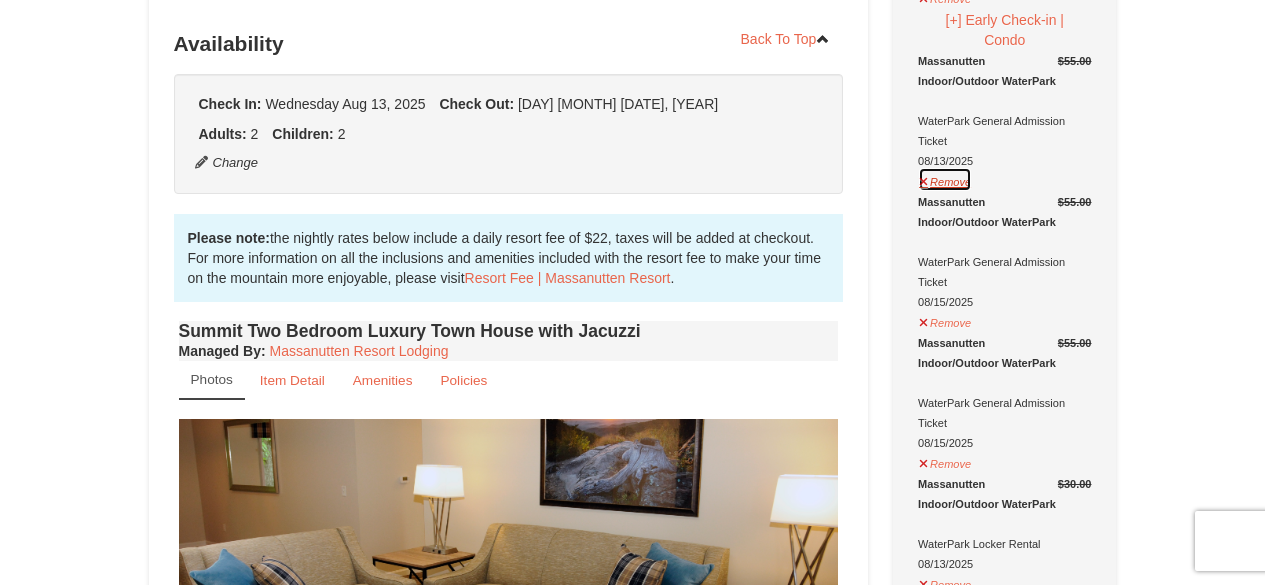 click on "Remove" at bounding box center (945, 179) 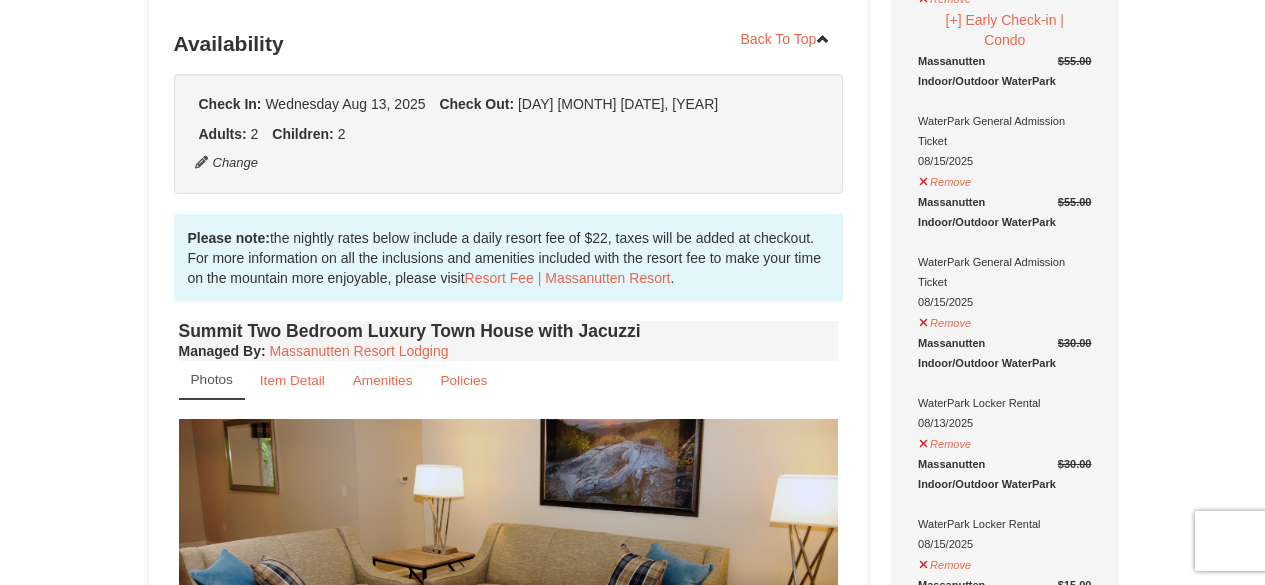 scroll, scrollTop: 500, scrollLeft: 0, axis: vertical 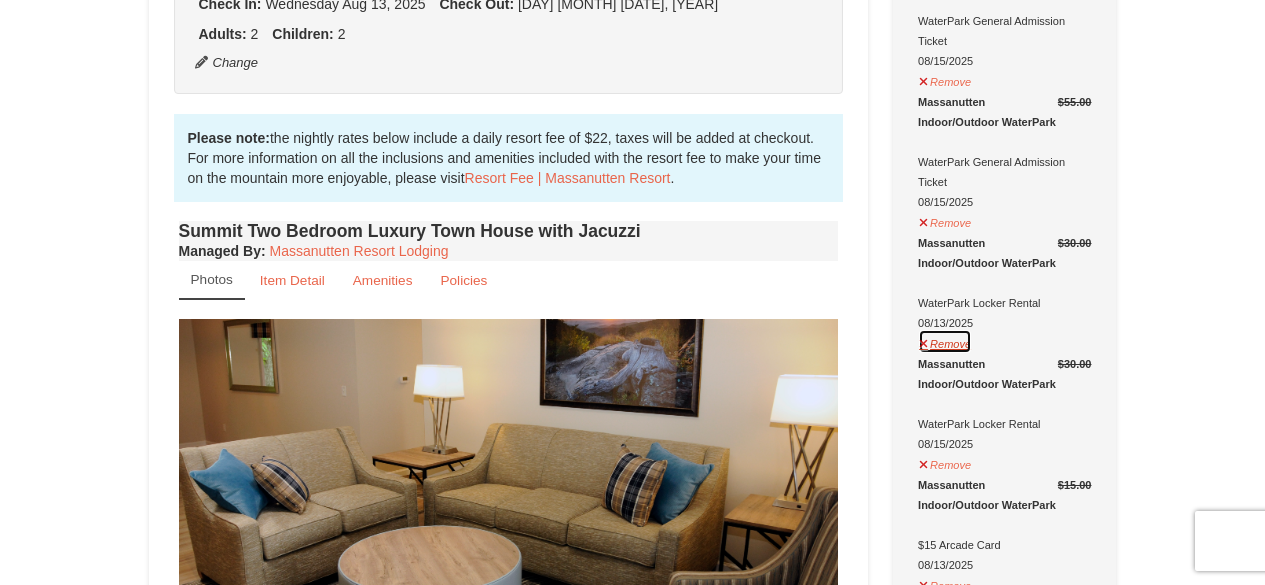 click on "Remove" at bounding box center (945, 341) 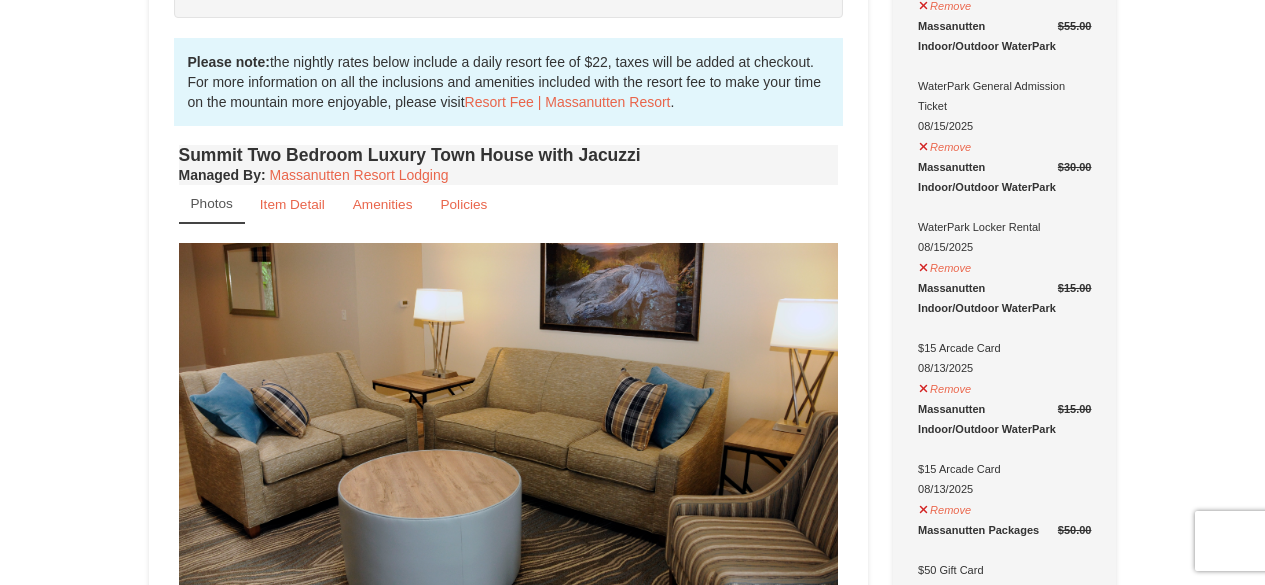 scroll, scrollTop: 600, scrollLeft: 0, axis: vertical 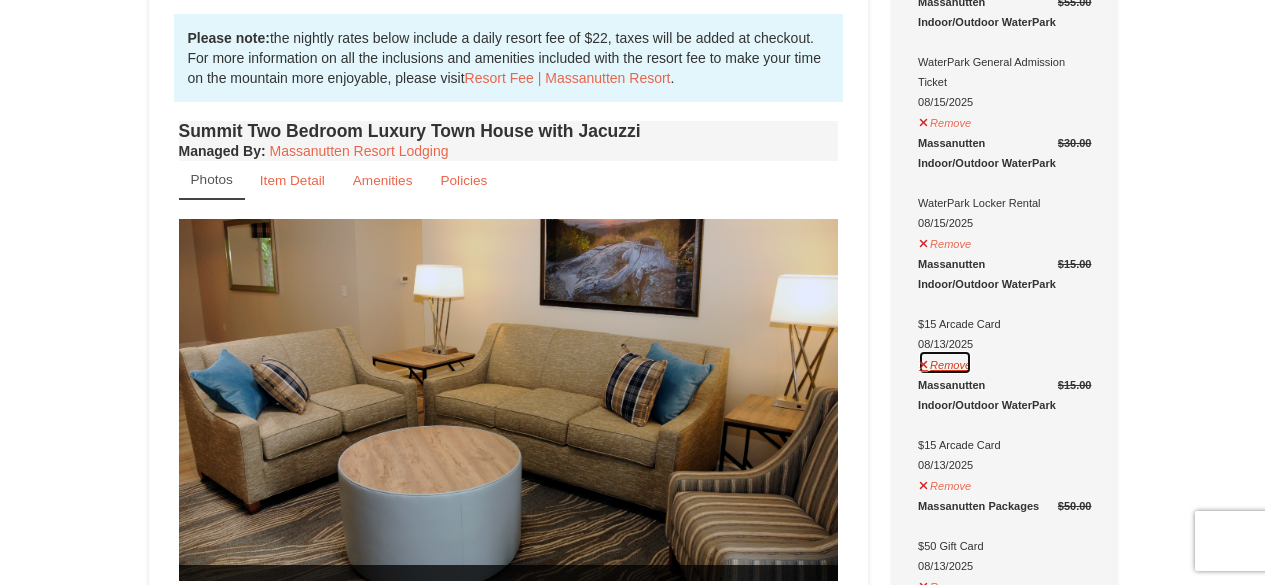 click on "Remove" at bounding box center (945, 362) 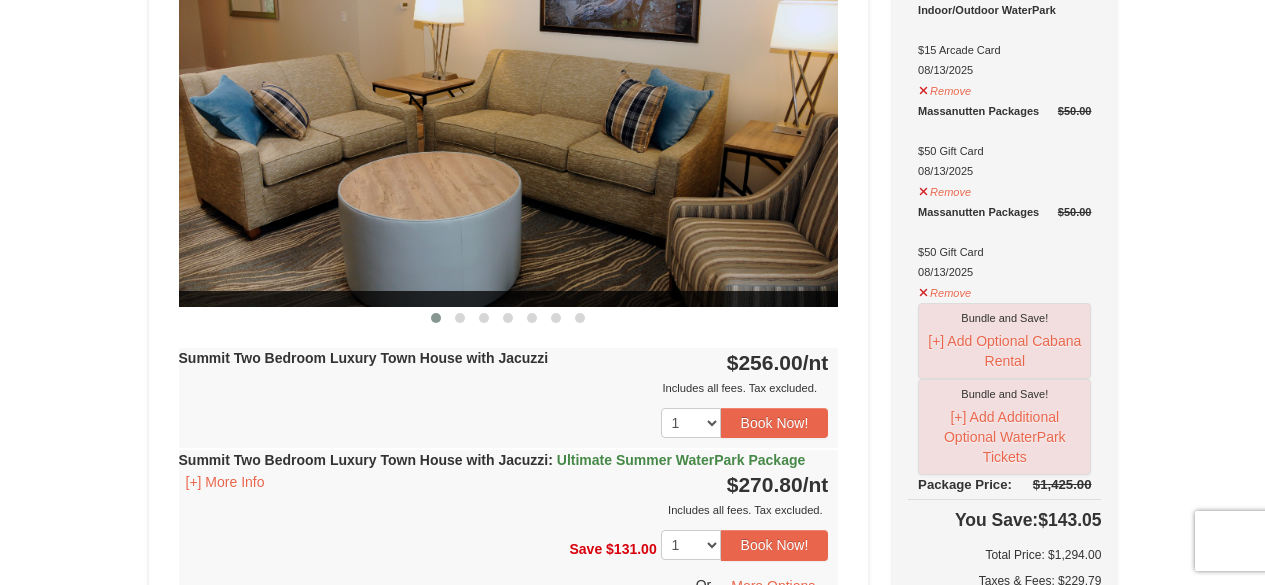 scroll, scrollTop: 800, scrollLeft: 0, axis: vertical 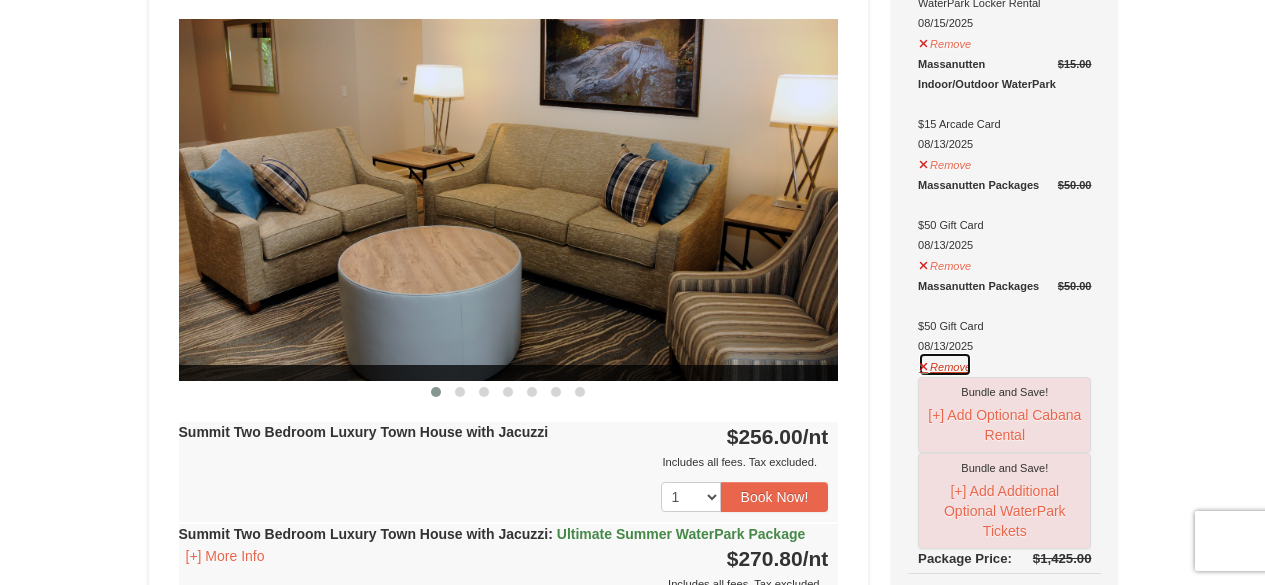 click on "Remove" at bounding box center (945, 364) 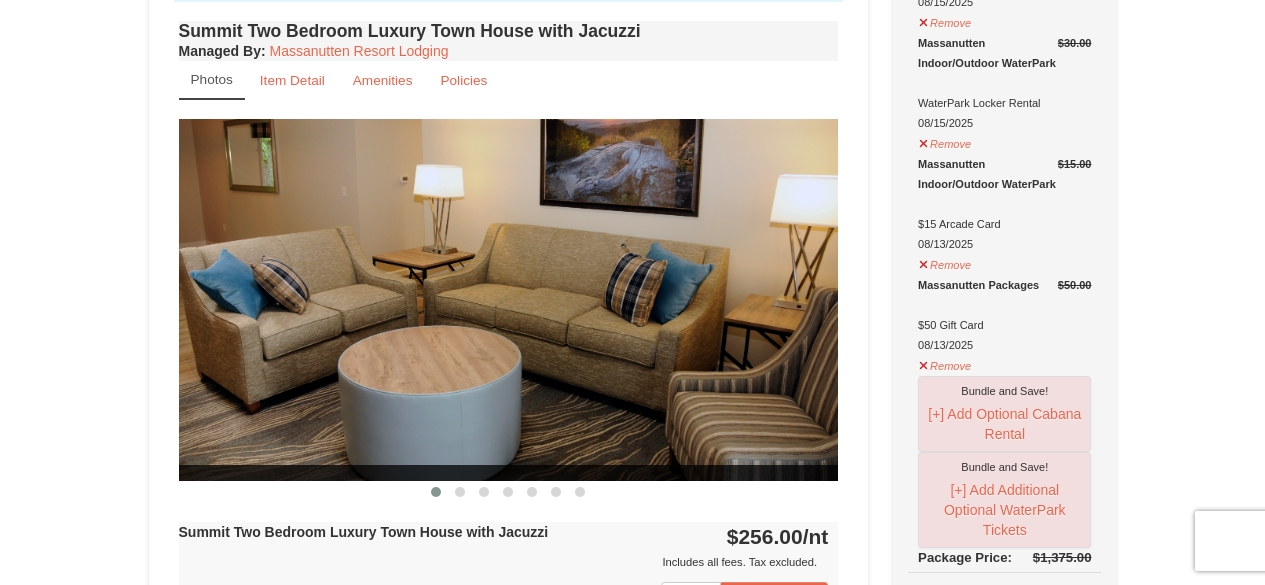 scroll, scrollTop: 1000, scrollLeft: 0, axis: vertical 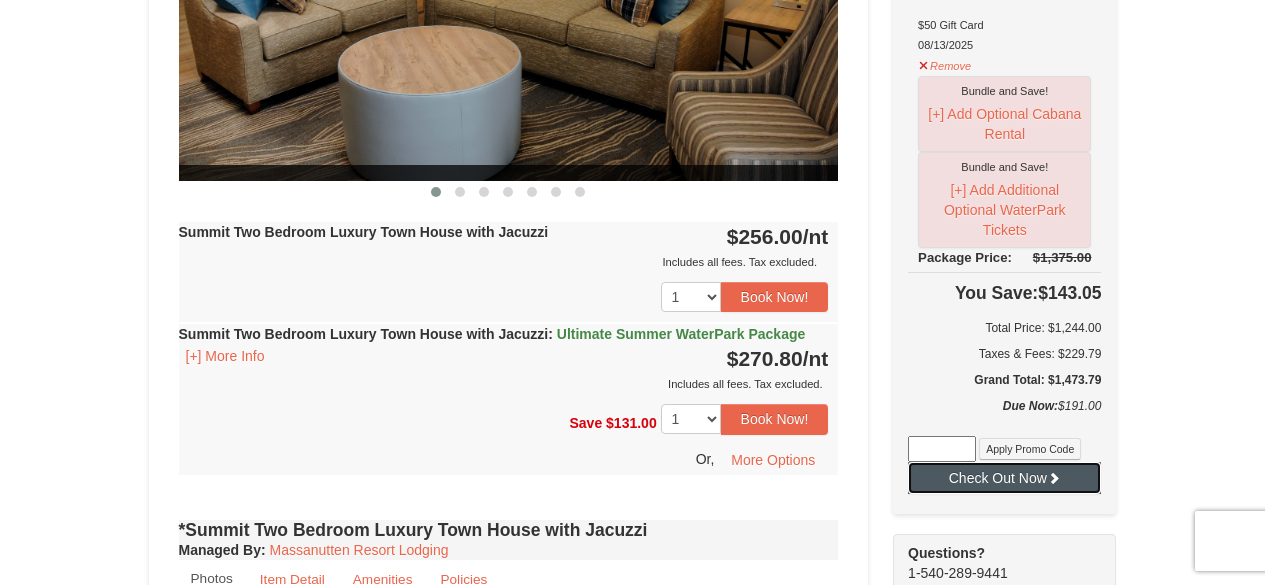 click on "Check Out Now" at bounding box center [1004, 478] 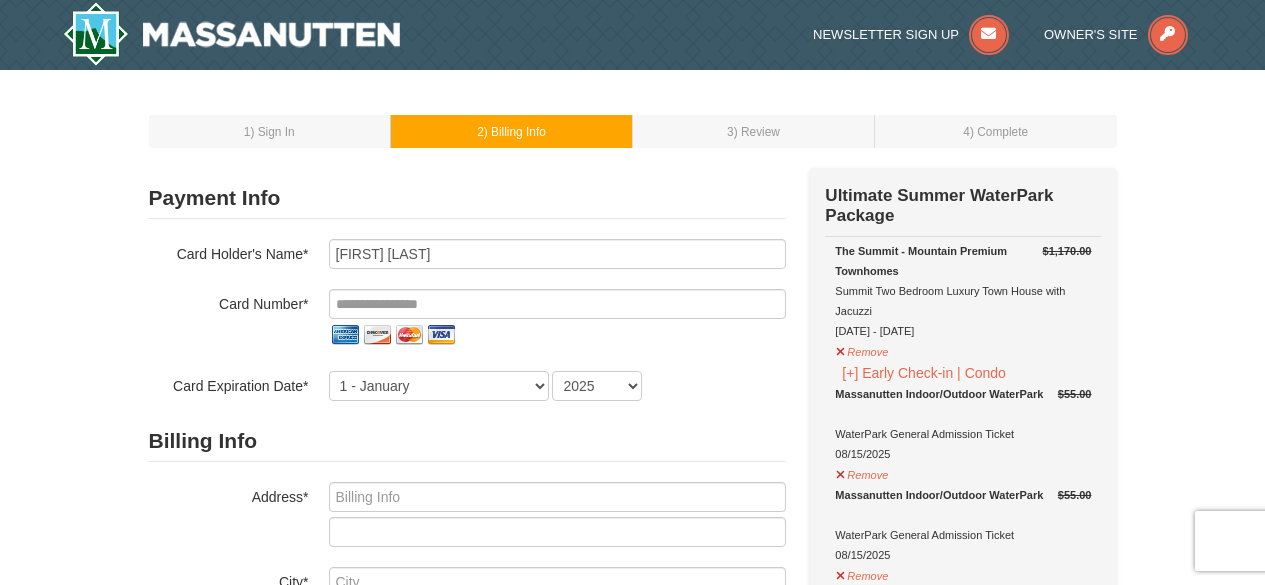 scroll, scrollTop: 300, scrollLeft: 0, axis: vertical 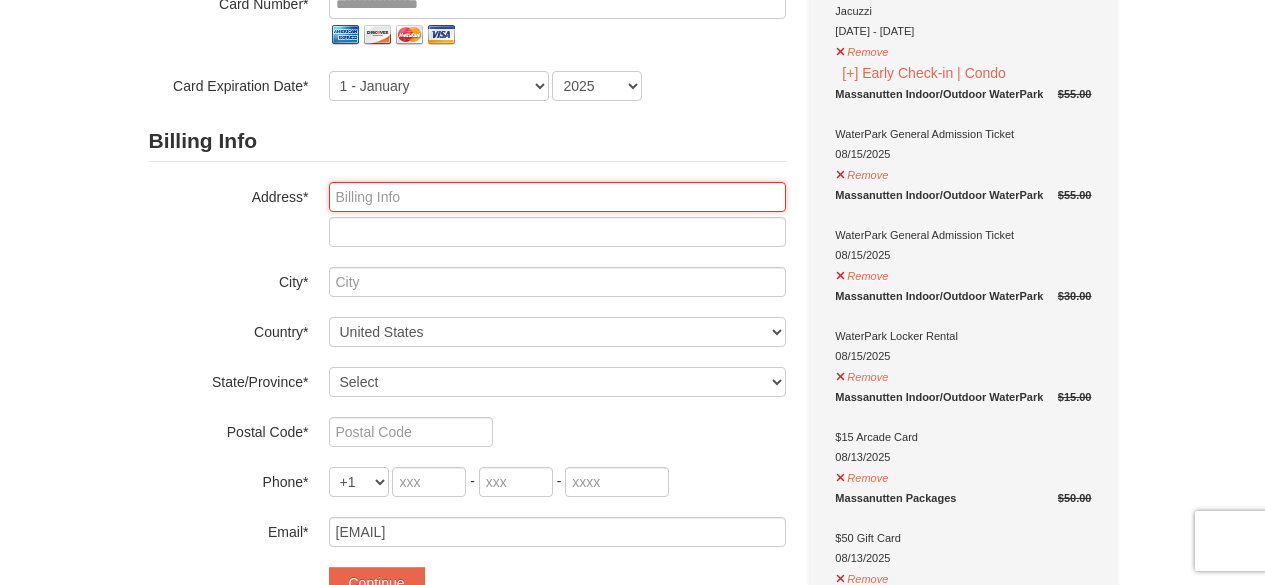 click at bounding box center (557, 197) 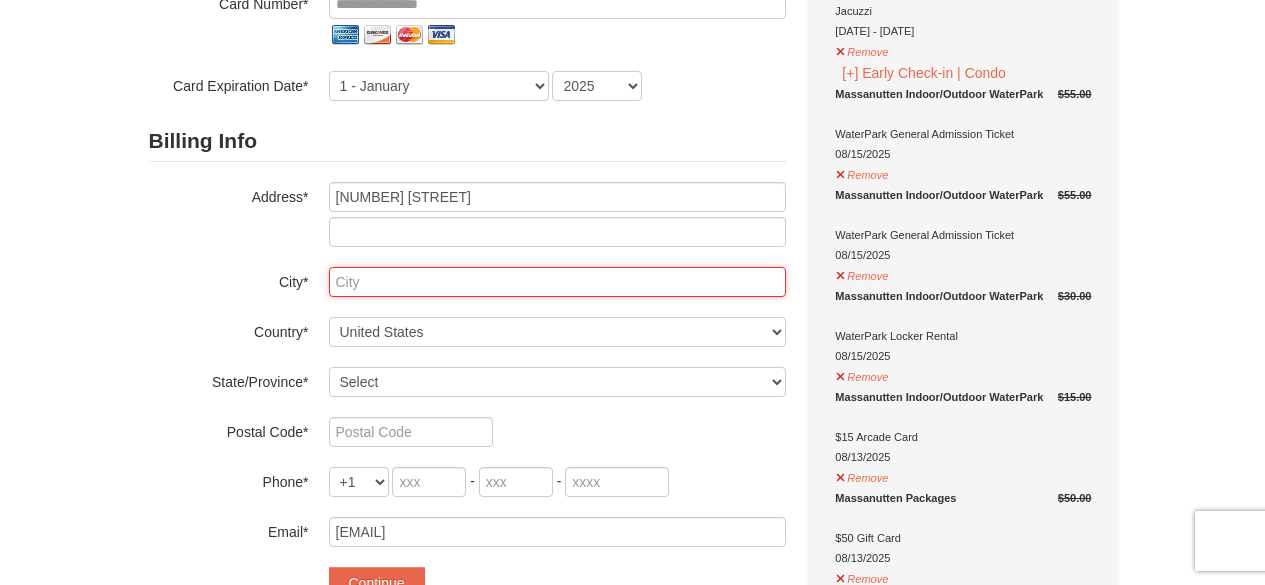 type on "Mays Landing" 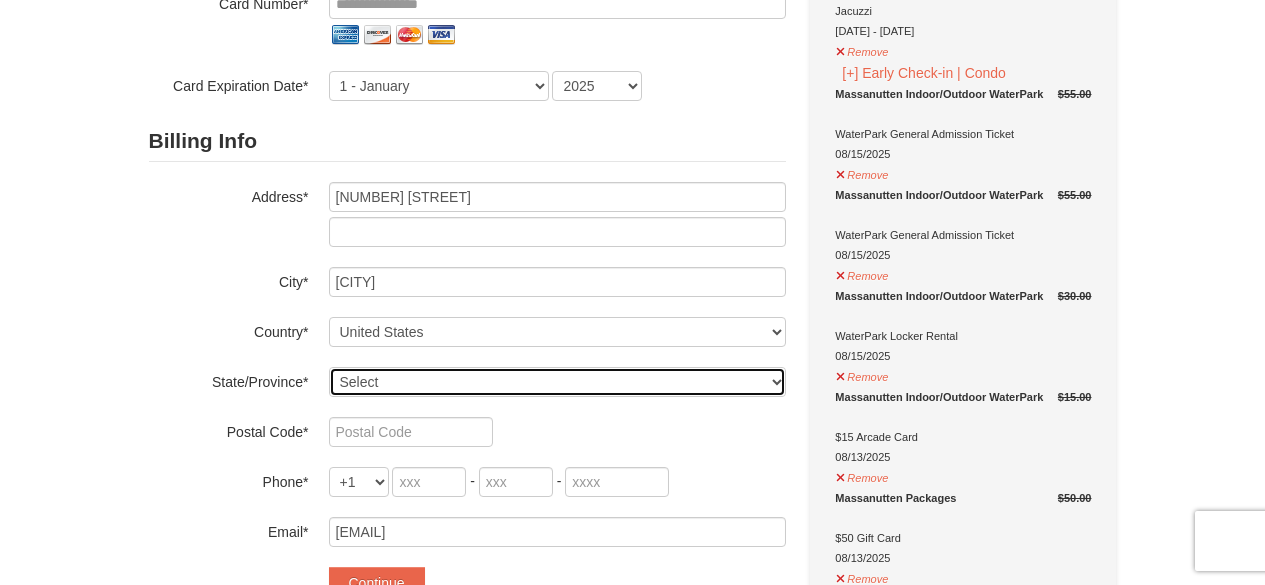 select on "NJ" 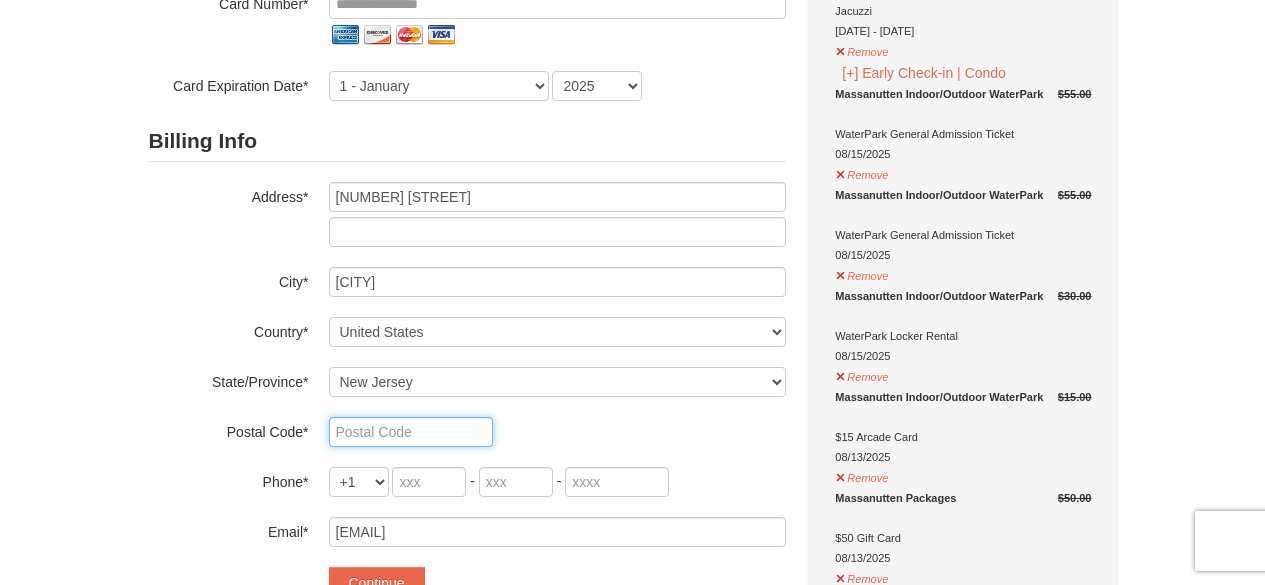 type on "08330" 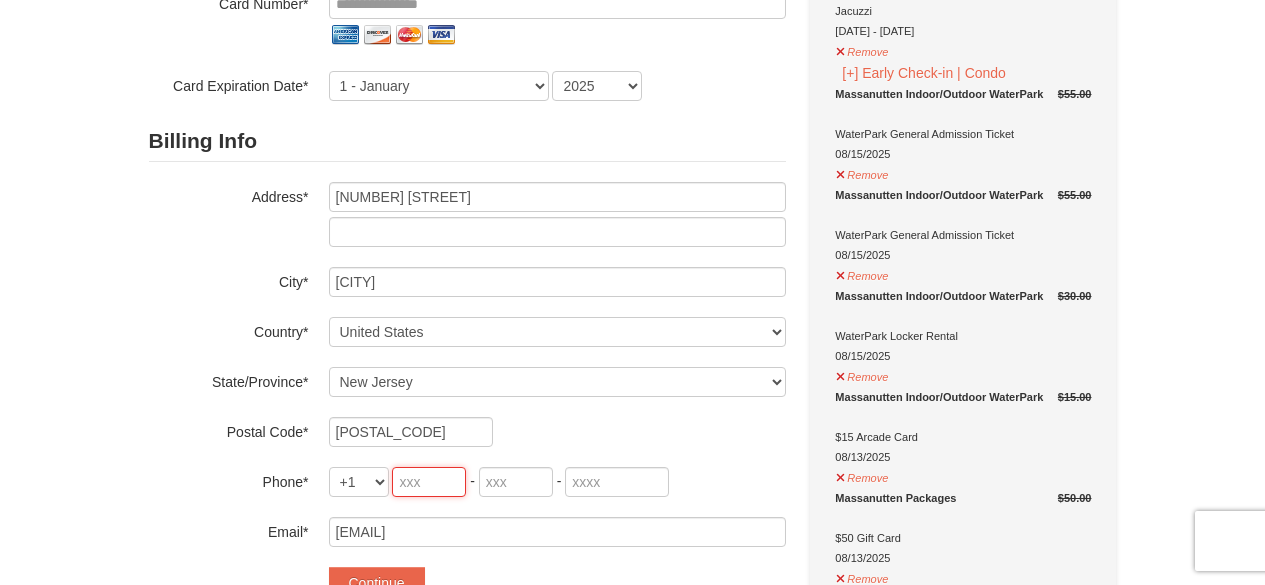 click at bounding box center (429, 482) 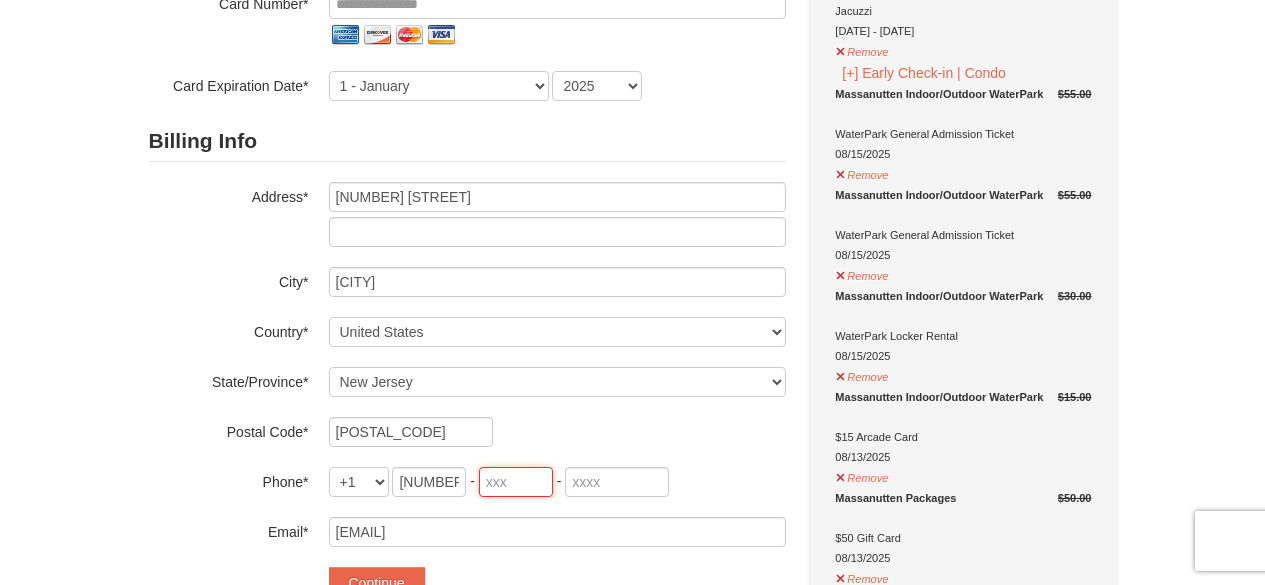 type on "787" 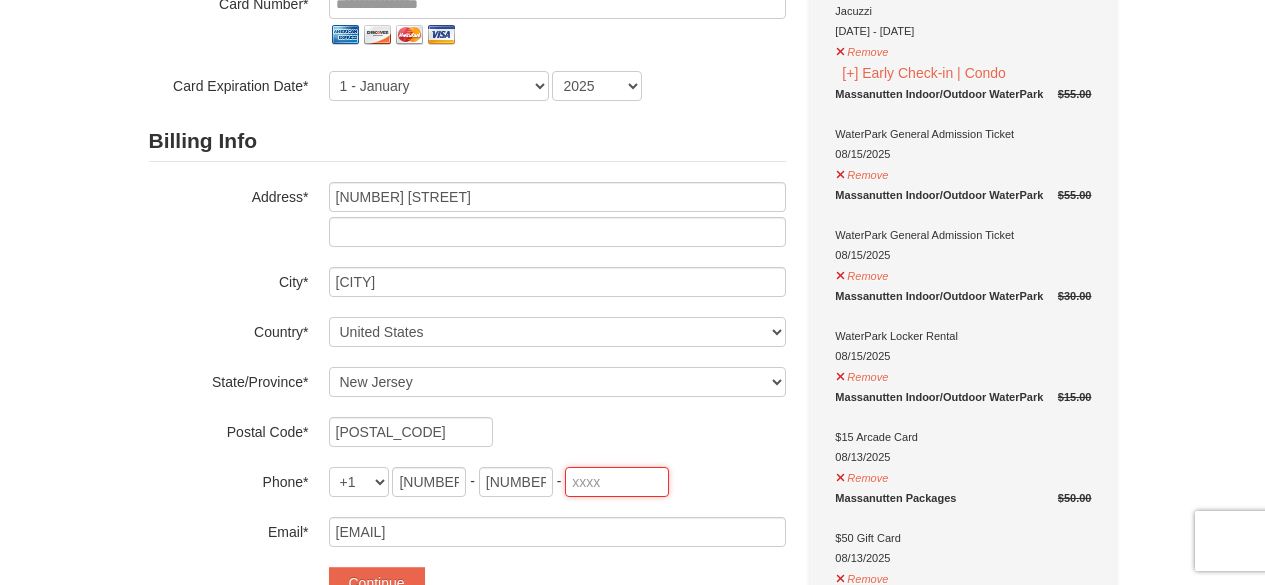 type on "0708" 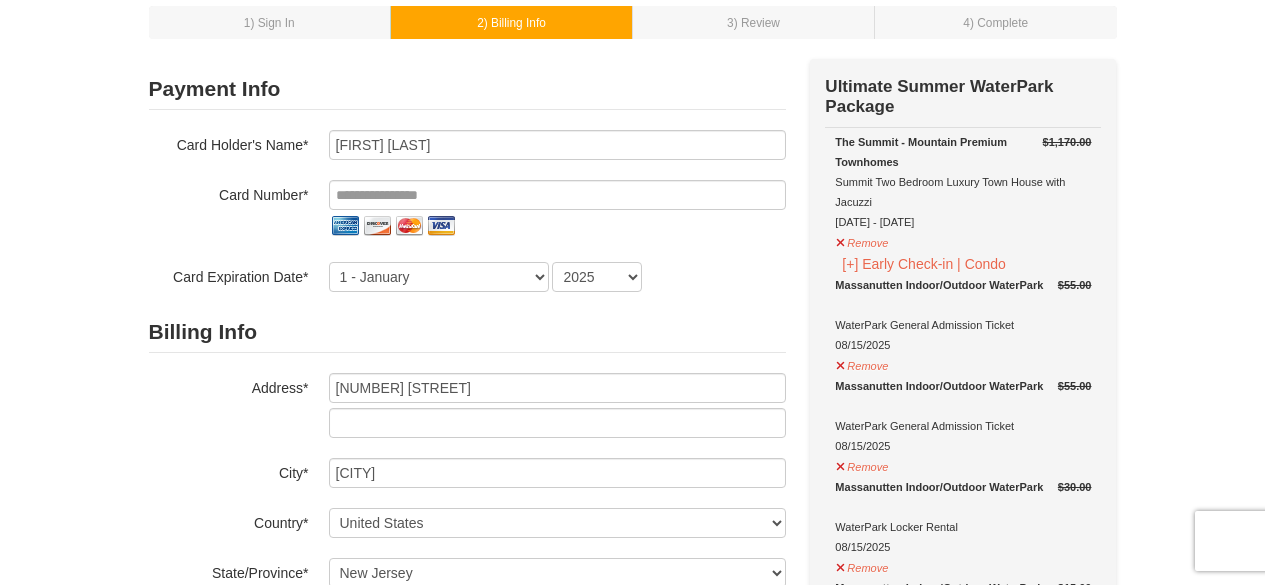 scroll, scrollTop: 0, scrollLeft: 0, axis: both 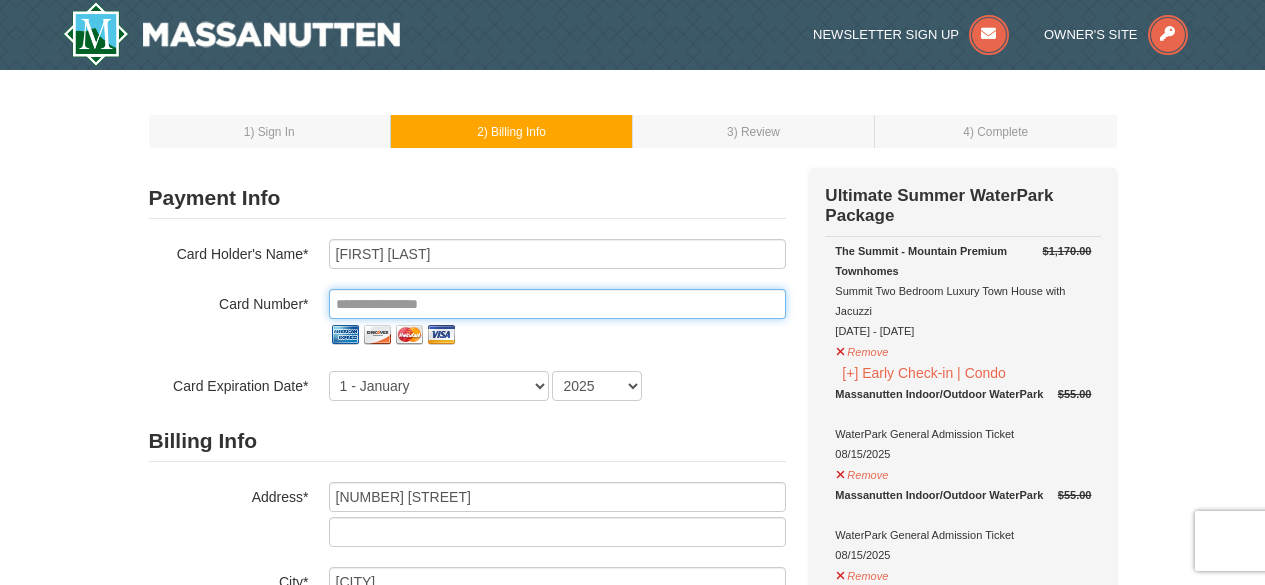 click at bounding box center [557, 304] 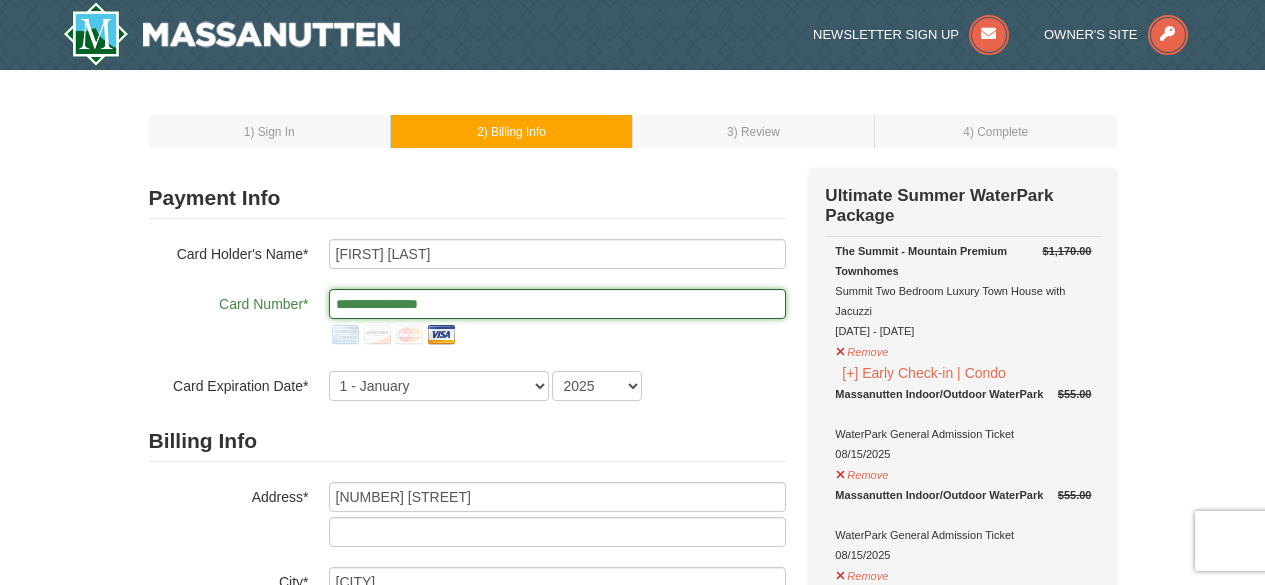type on "**********" 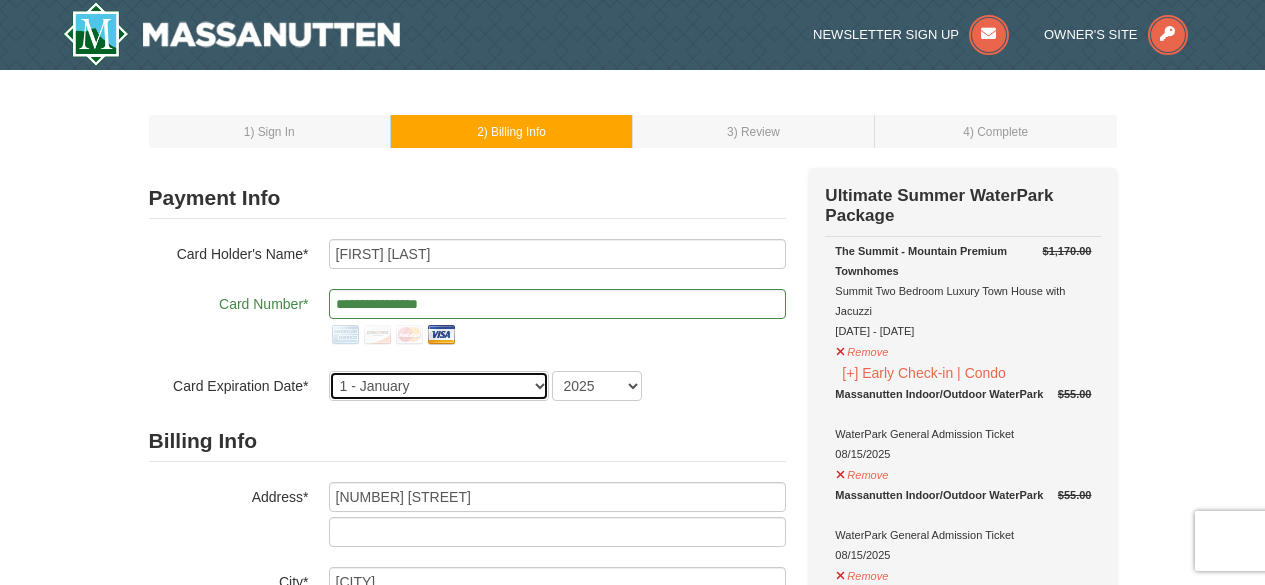 click on "1 - January 2 - February 3 - March 4 - April 5 - May 6 - June 7 - July 8 - August 9 - September 10 - October 11 - November 12 - December" at bounding box center [439, 386] 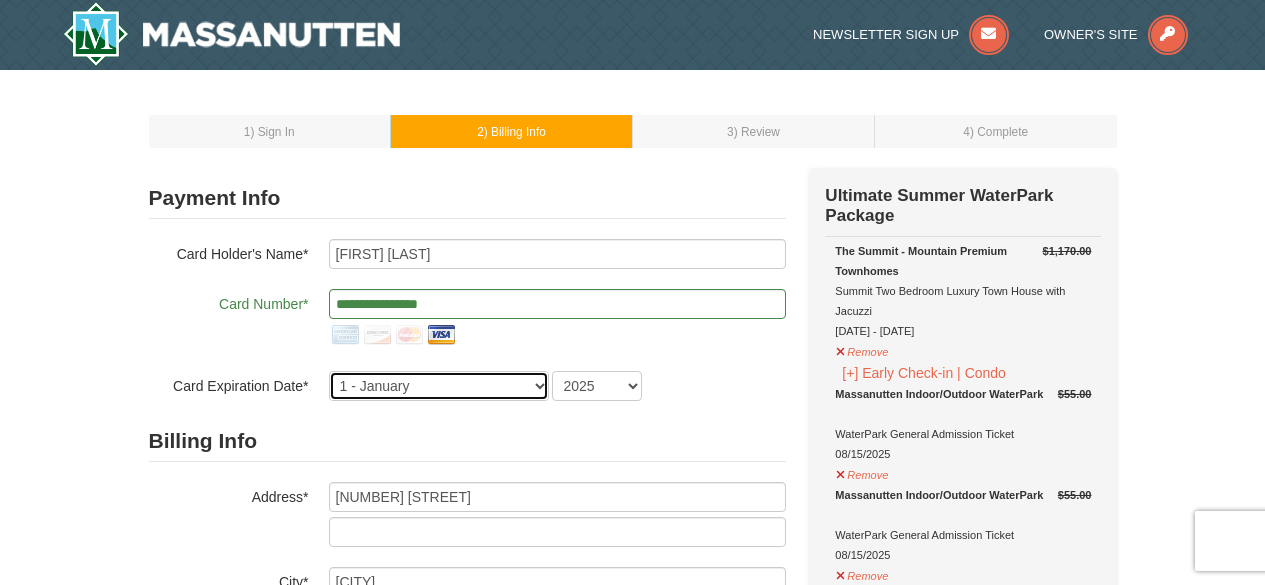 select on "7" 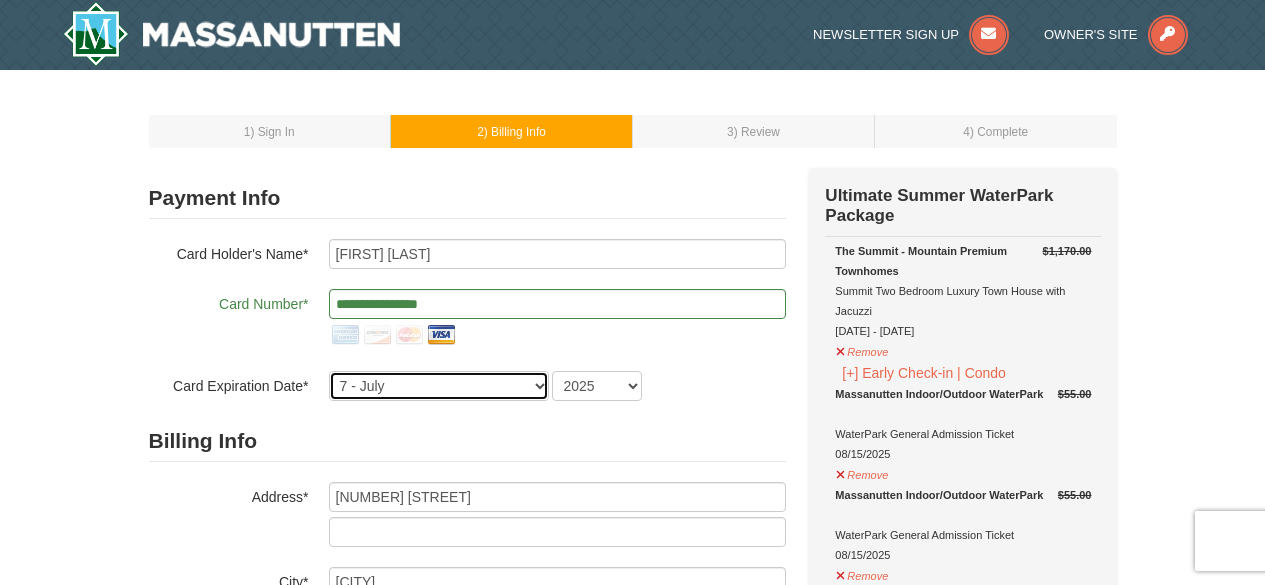 click on "1 - January 2 - February 3 - March 4 - April 5 - May 6 - June 7 - July 8 - August 9 - September 10 - October 11 - November 12 - December" at bounding box center (439, 386) 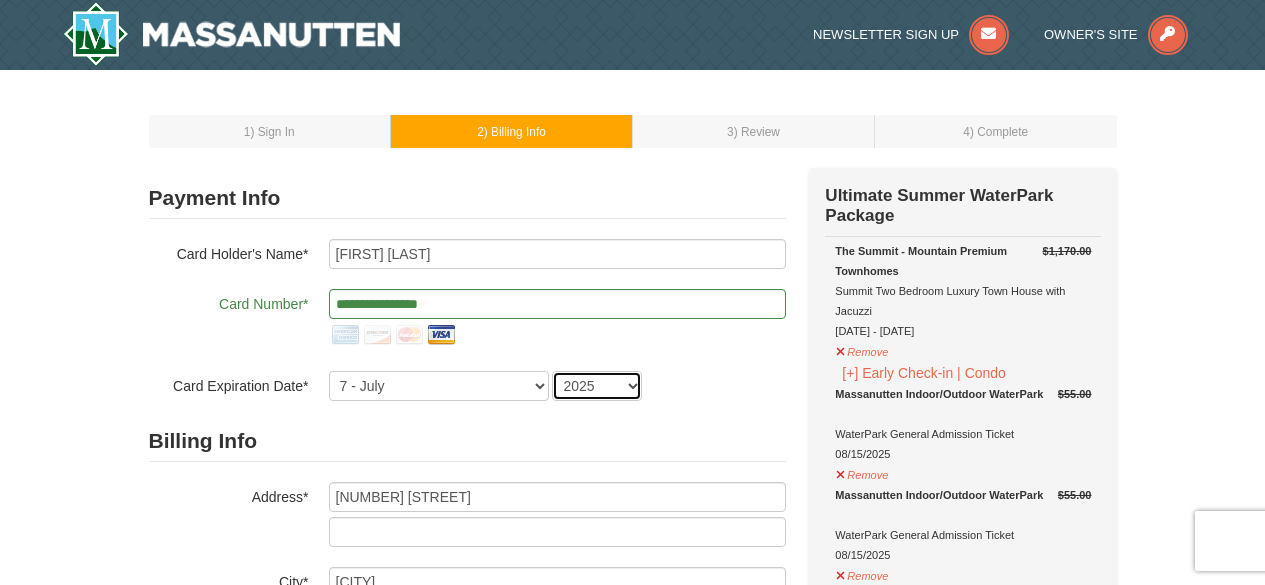 click on "2025 2026 2027 2028 2029 2030 2031 2032 2033 2034" at bounding box center (597, 386) 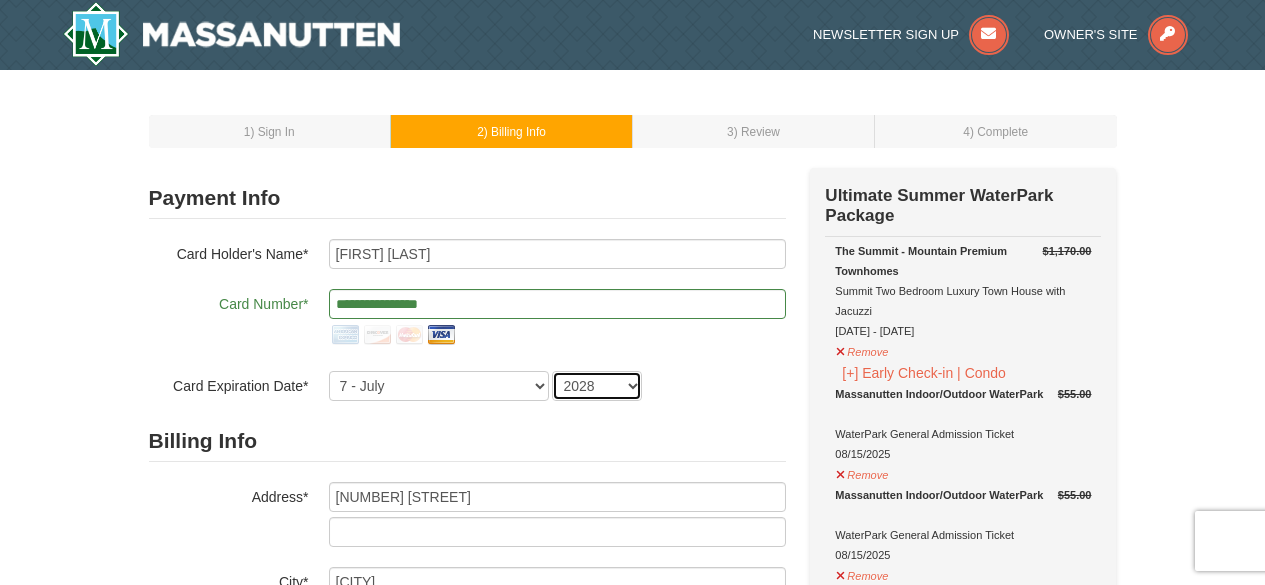 click on "2025 2026 2027 2028 2029 2030 2031 2032 2033 2034" at bounding box center [597, 386] 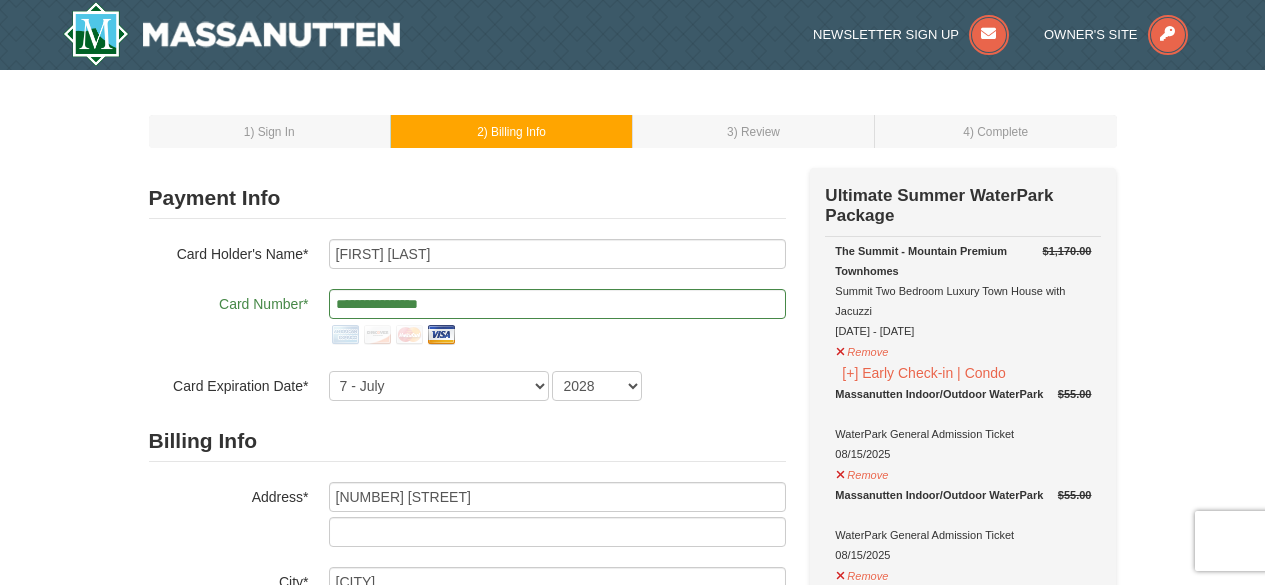 click on "1 - January 2 - February 3 - March 4 - April 5 - May 6 - June 7 - July 8 - August 9 - September 10 - October 11 - November 12 - December
2025 2026 2027 2028 2029 2030 2031 2032 2033 2034" at bounding box center [557, 386] 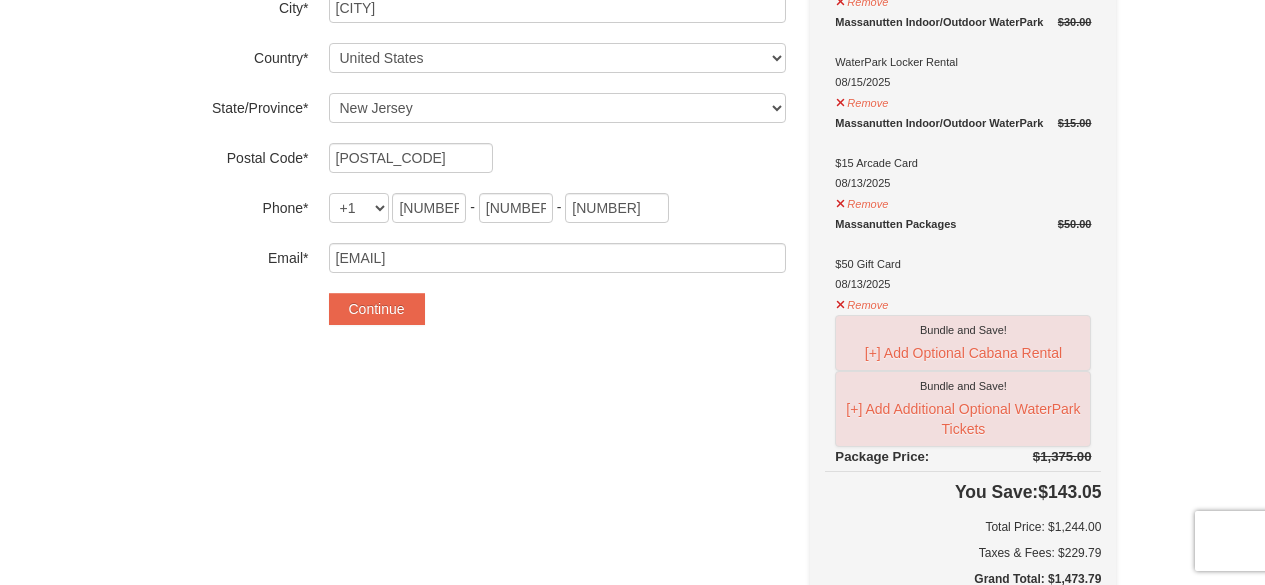scroll, scrollTop: 600, scrollLeft: 0, axis: vertical 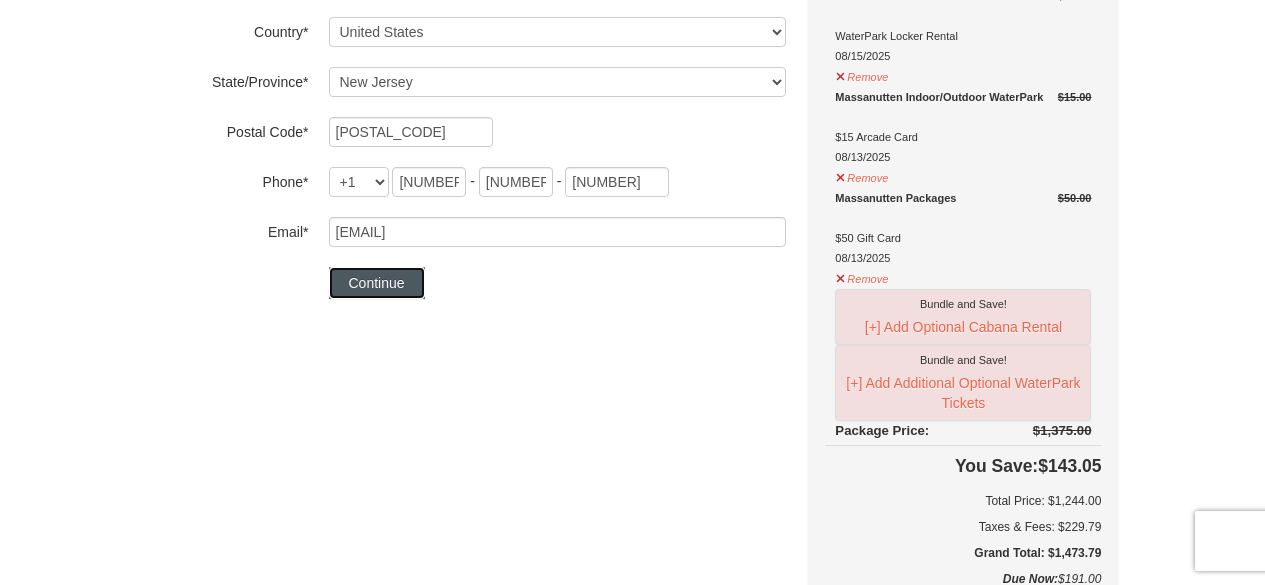 click on "Continue" at bounding box center [377, 283] 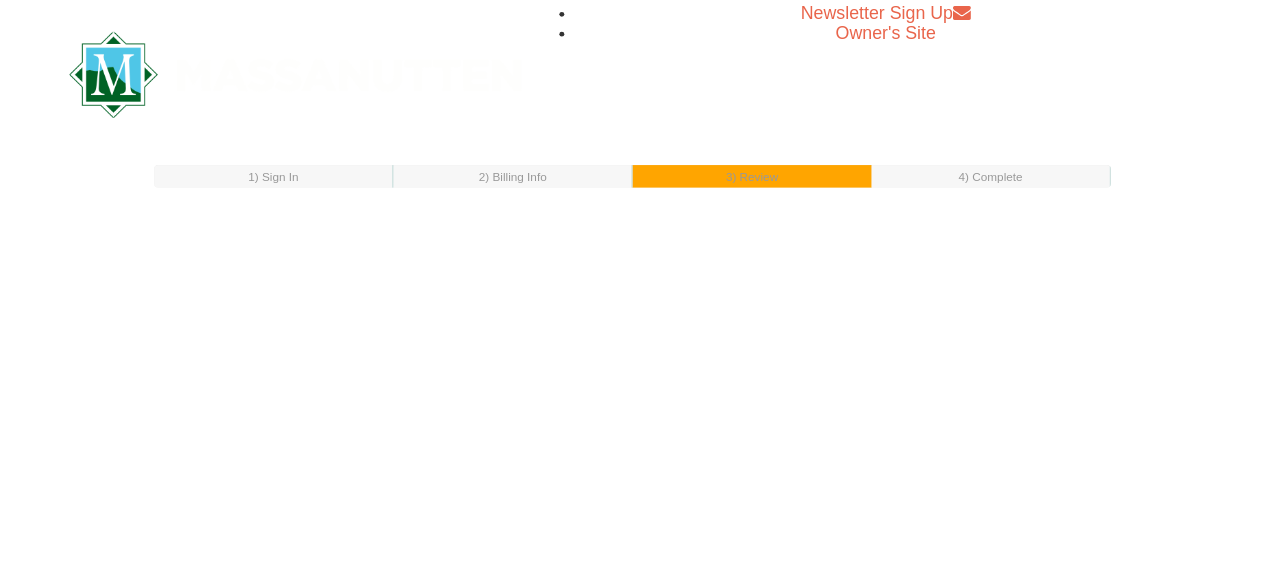 scroll, scrollTop: 0, scrollLeft: 0, axis: both 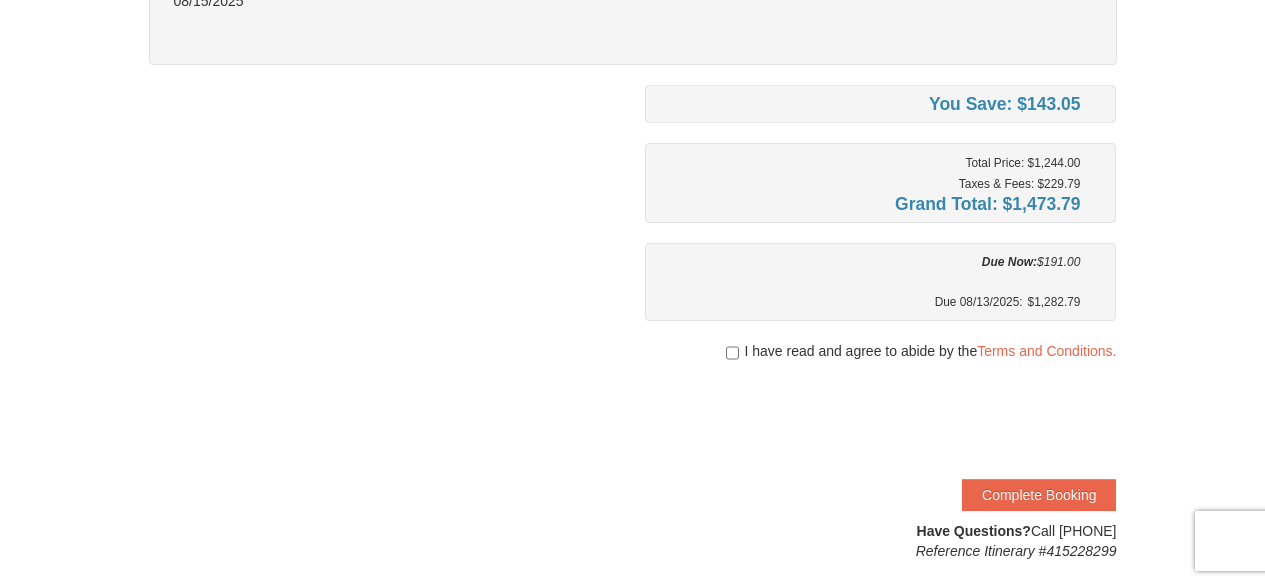 click on "I have read and agree to abide by the  Terms and Conditions." at bounding box center [881, 351] 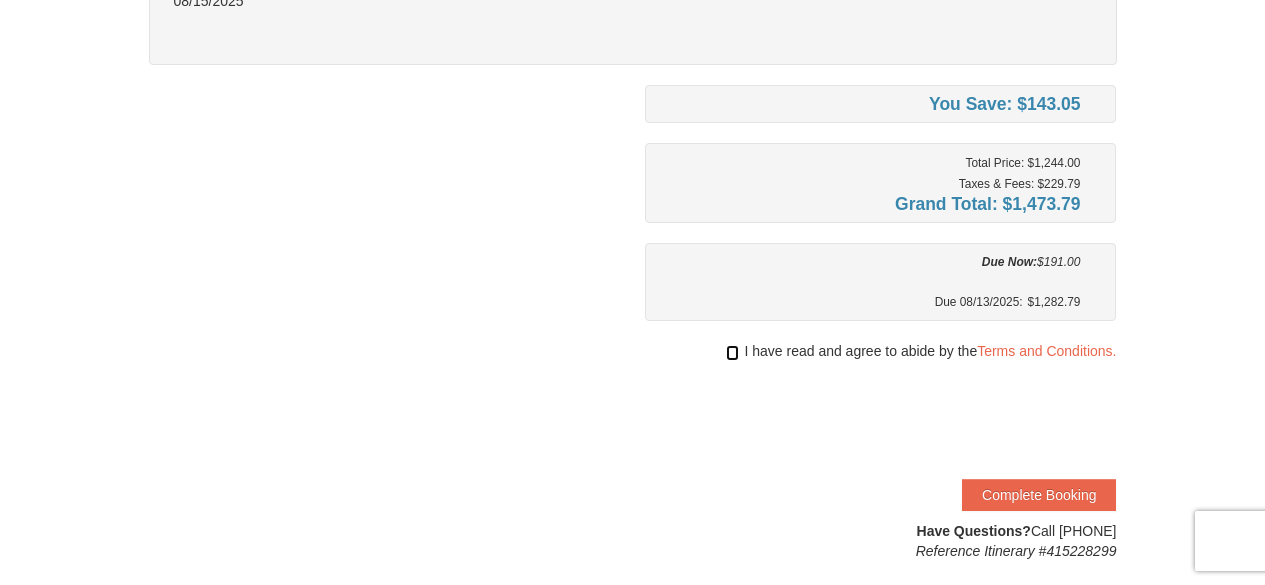 click at bounding box center [732, 353] 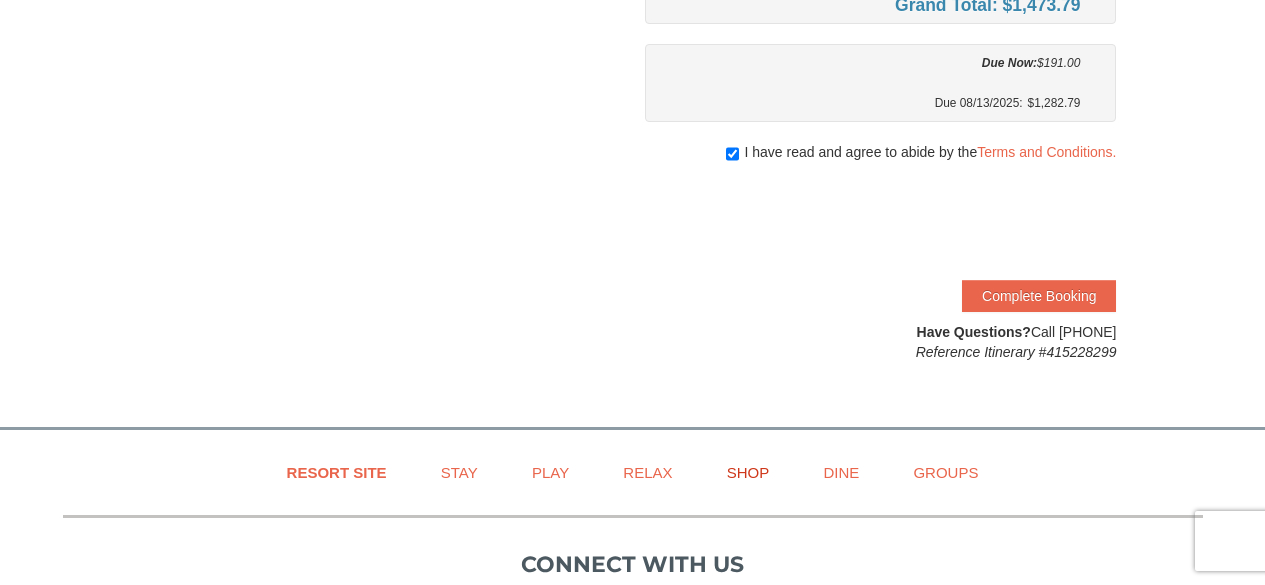 scroll, scrollTop: 1000, scrollLeft: 0, axis: vertical 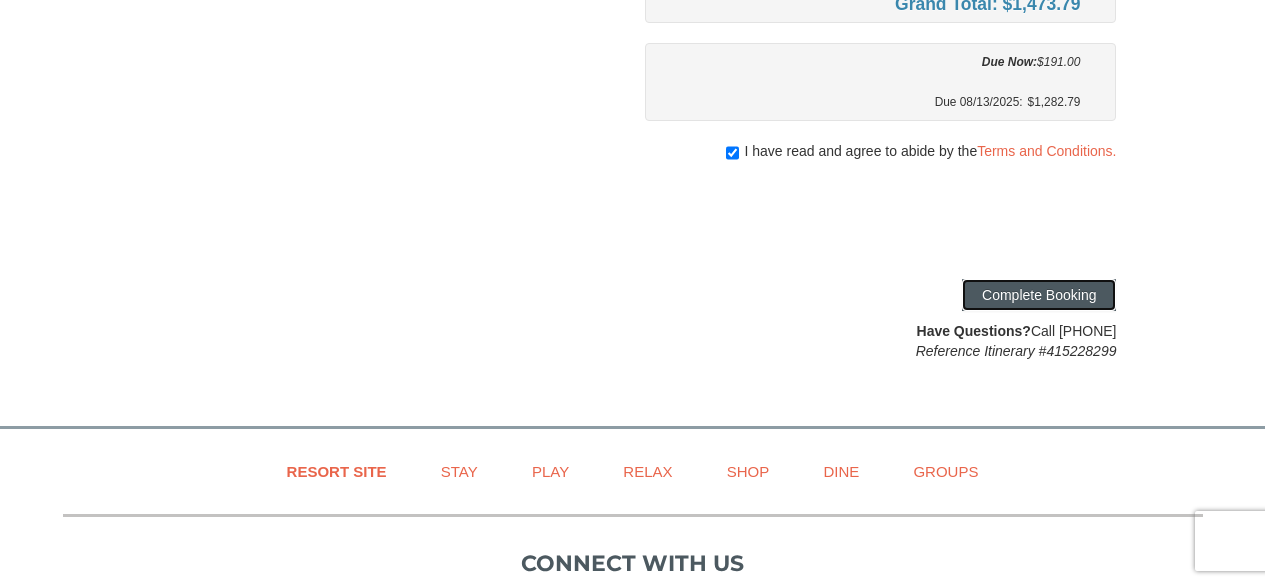 click on "Complete Booking" at bounding box center (1039, 295) 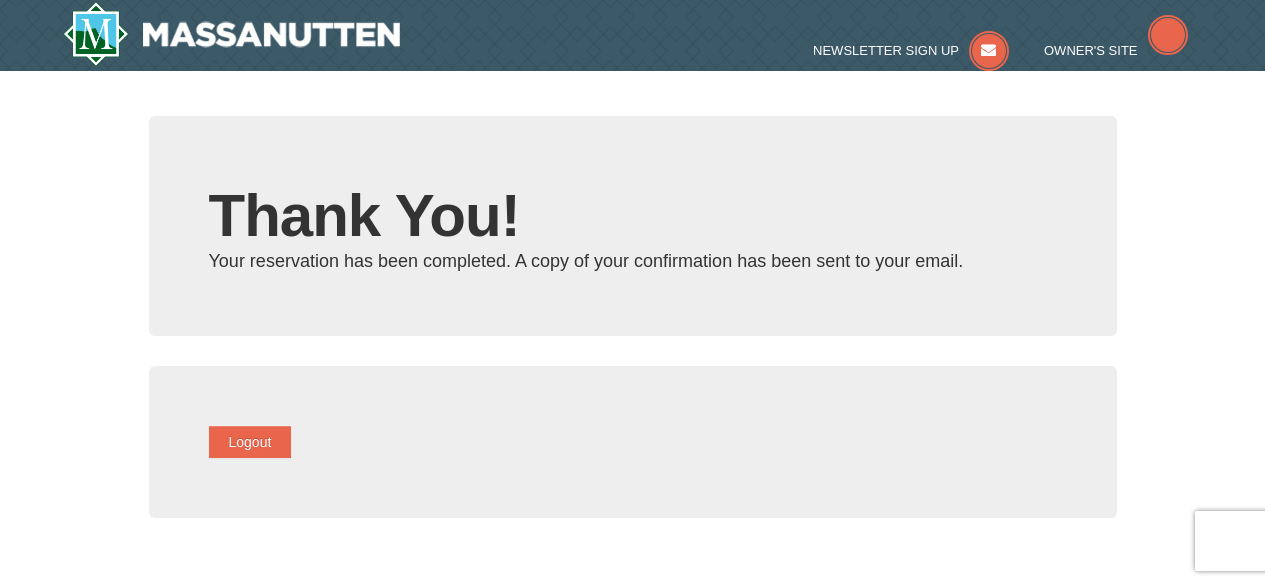 scroll, scrollTop: 0, scrollLeft: 0, axis: both 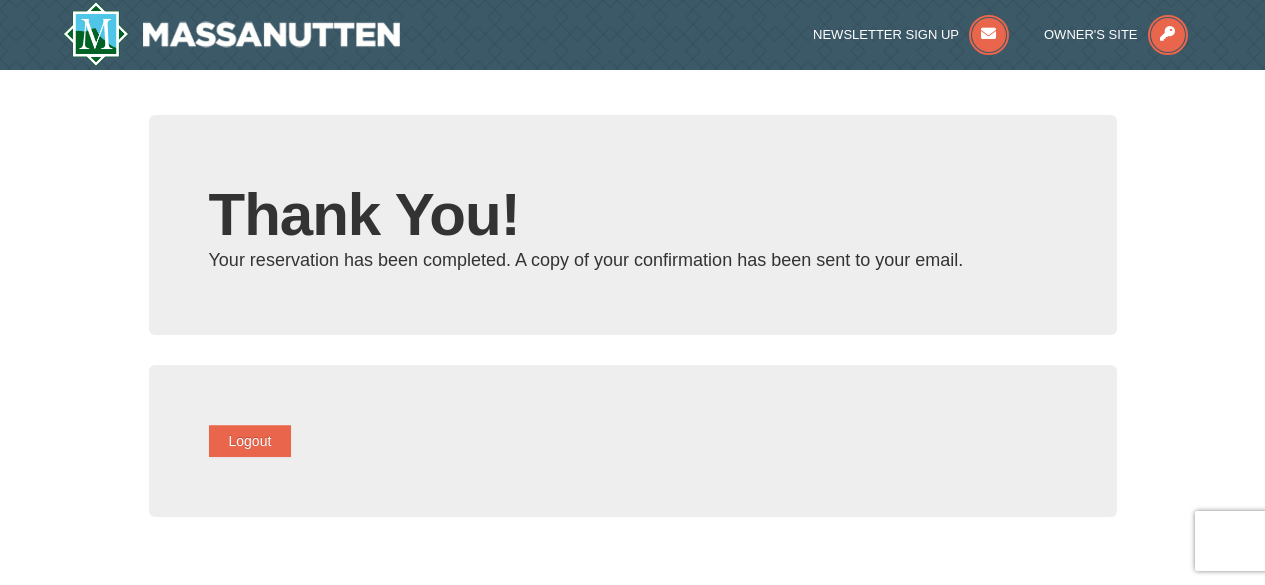 type on "[USERNAME]@[EXAMPLE_DOMAIN]" 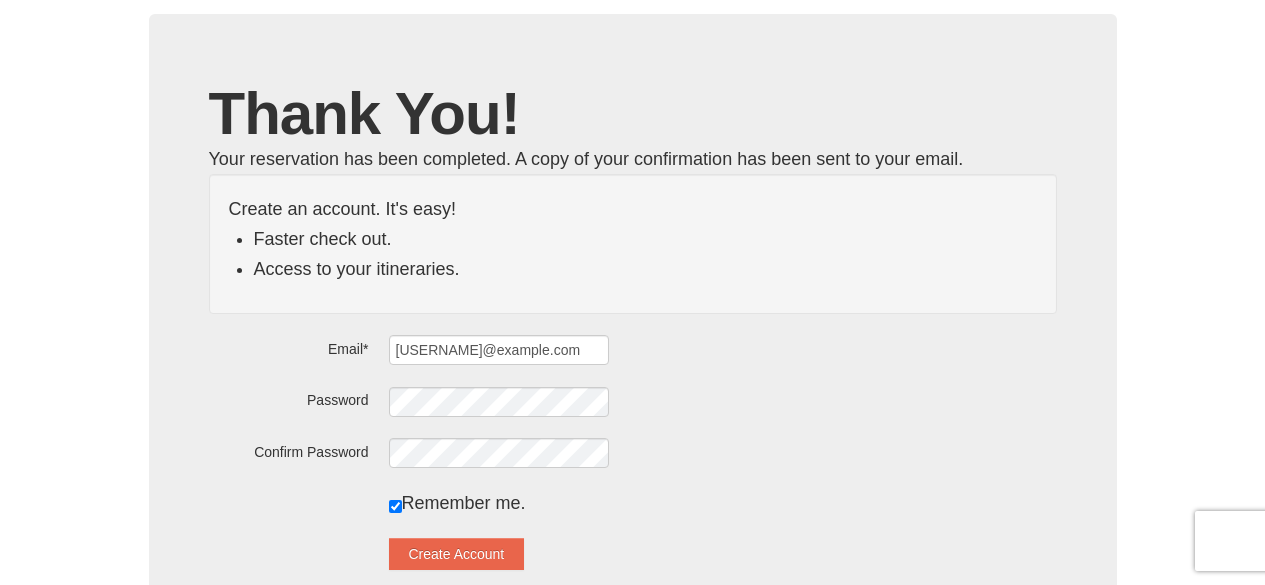 scroll, scrollTop: 200, scrollLeft: 0, axis: vertical 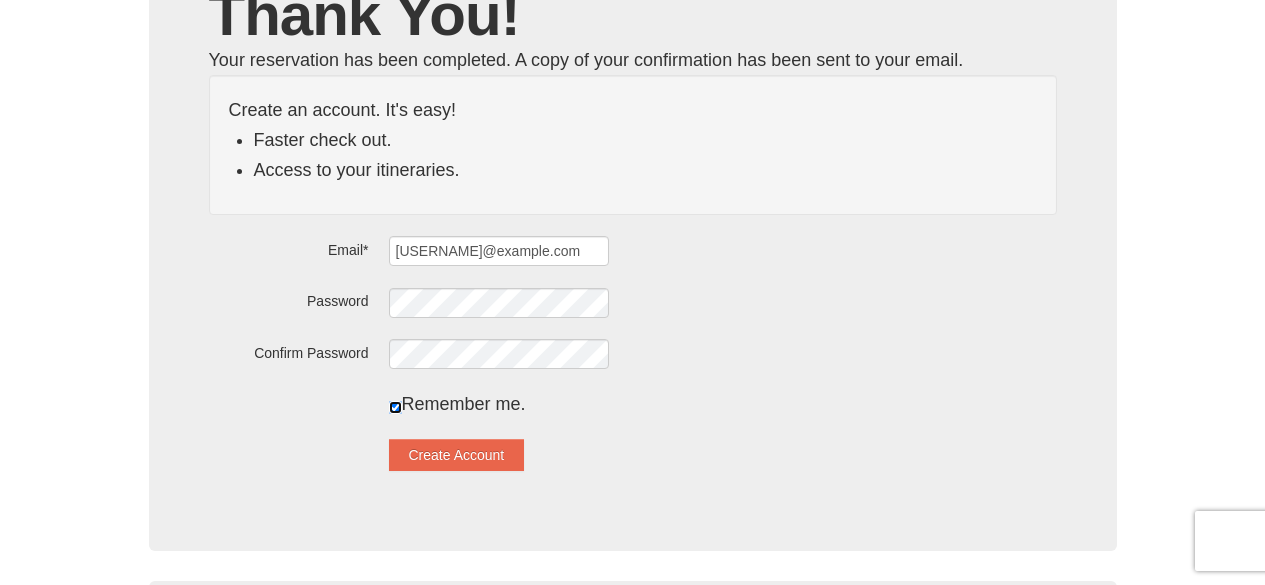 click at bounding box center (395, 407) 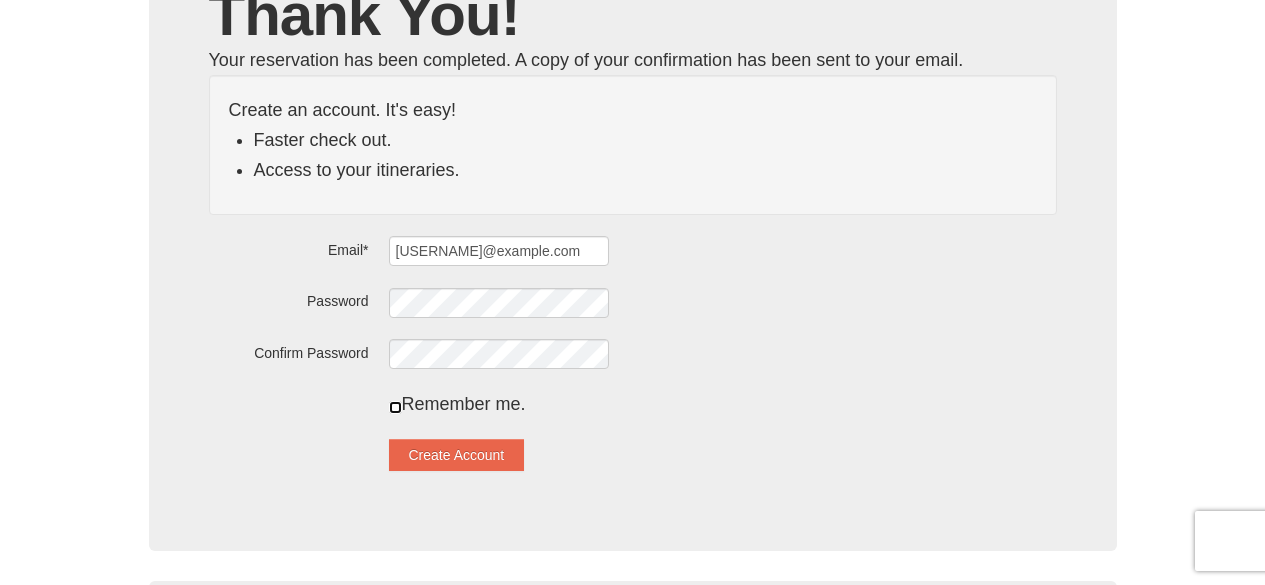 click at bounding box center (395, 407) 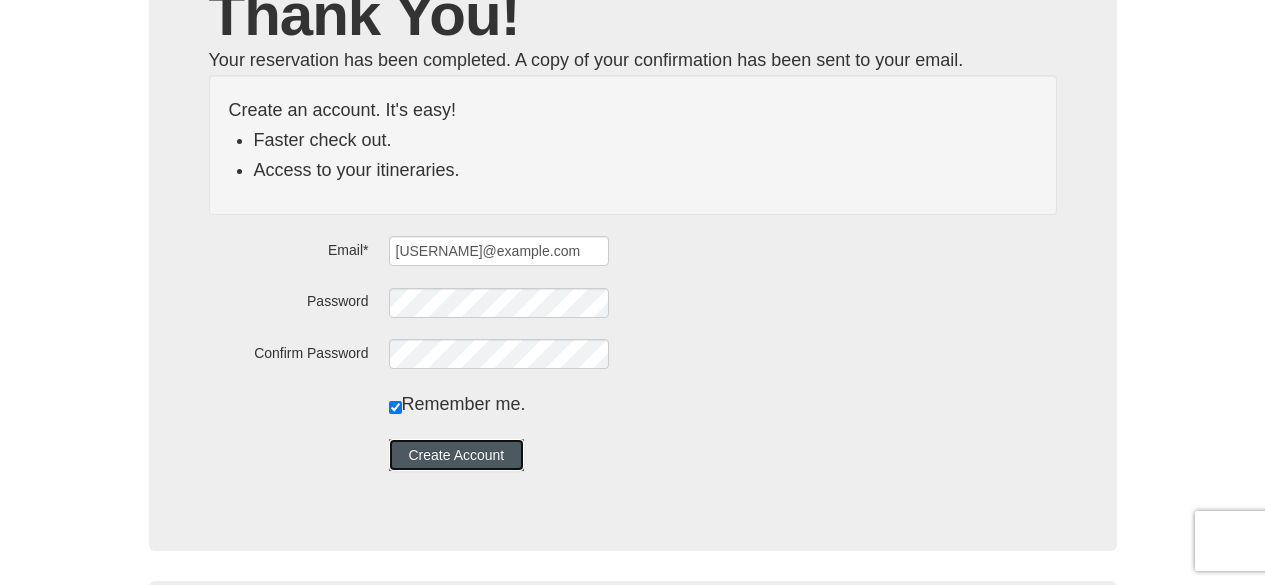 click on "Create Account" at bounding box center (457, 455) 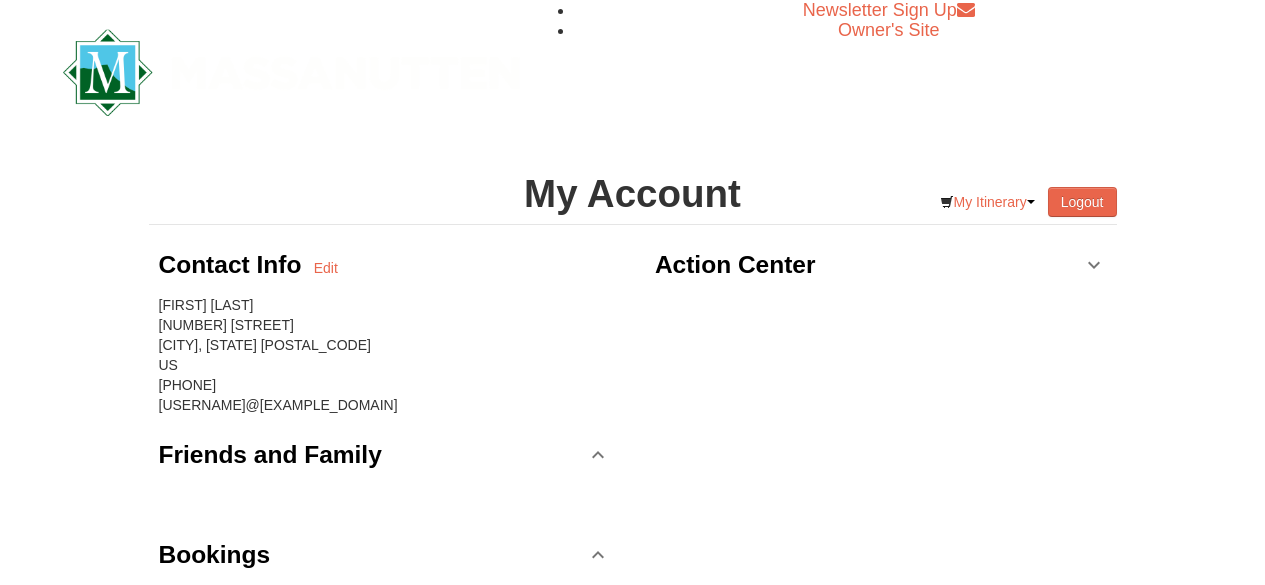 scroll, scrollTop: 0, scrollLeft: 0, axis: both 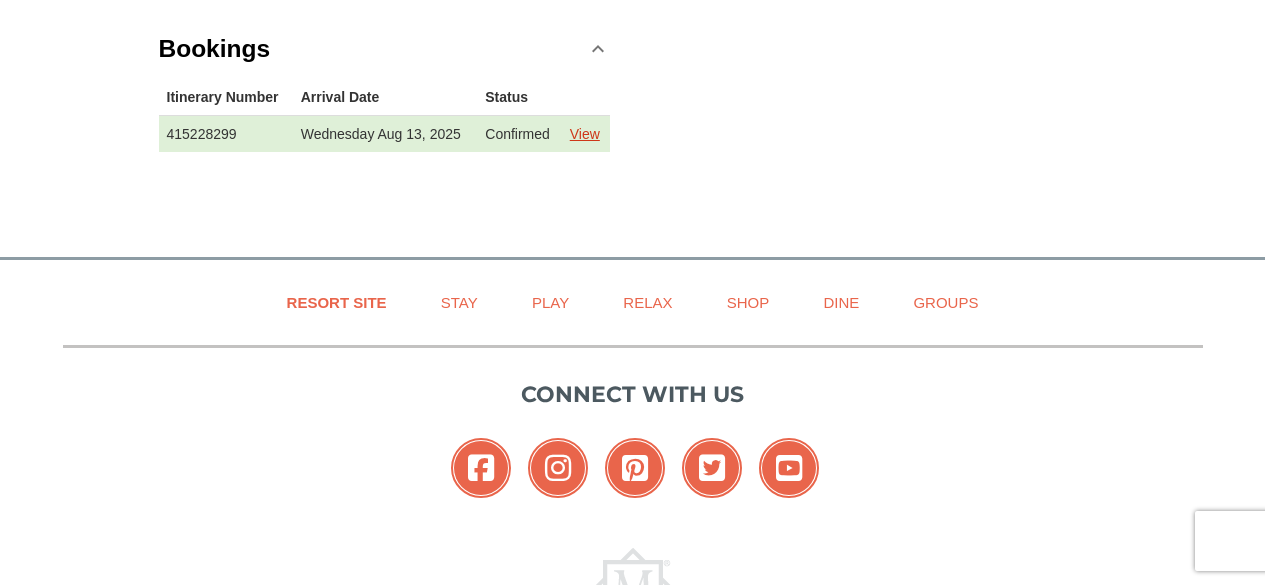 click on "View" at bounding box center [585, 134] 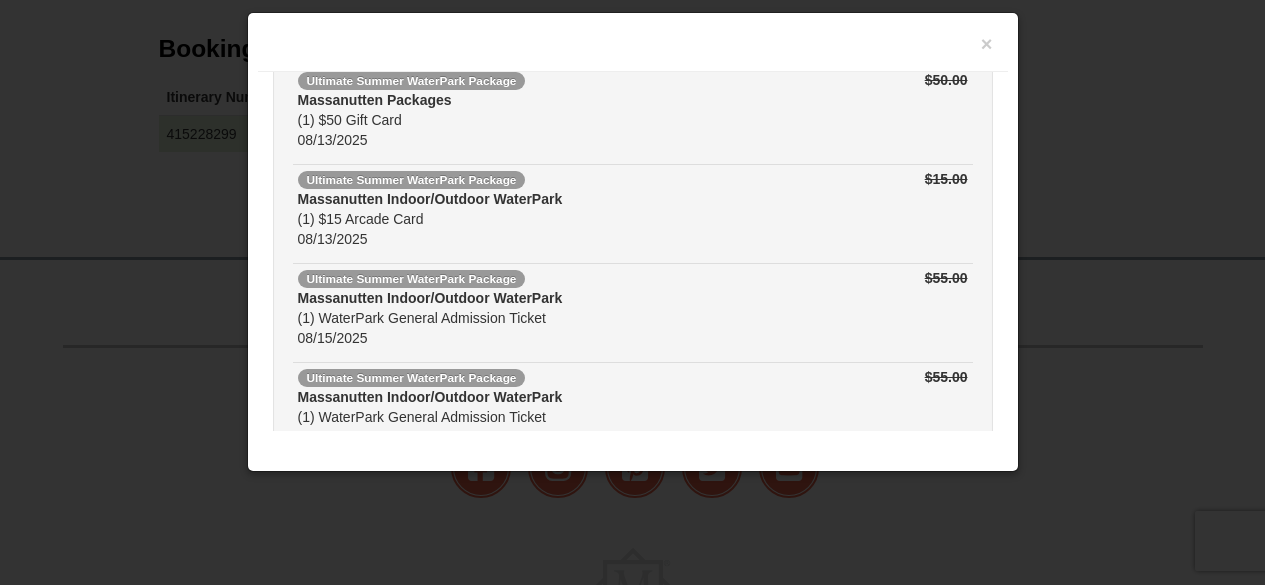 scroll, scrollTop: 0, scrollLeft: 0, axis: both 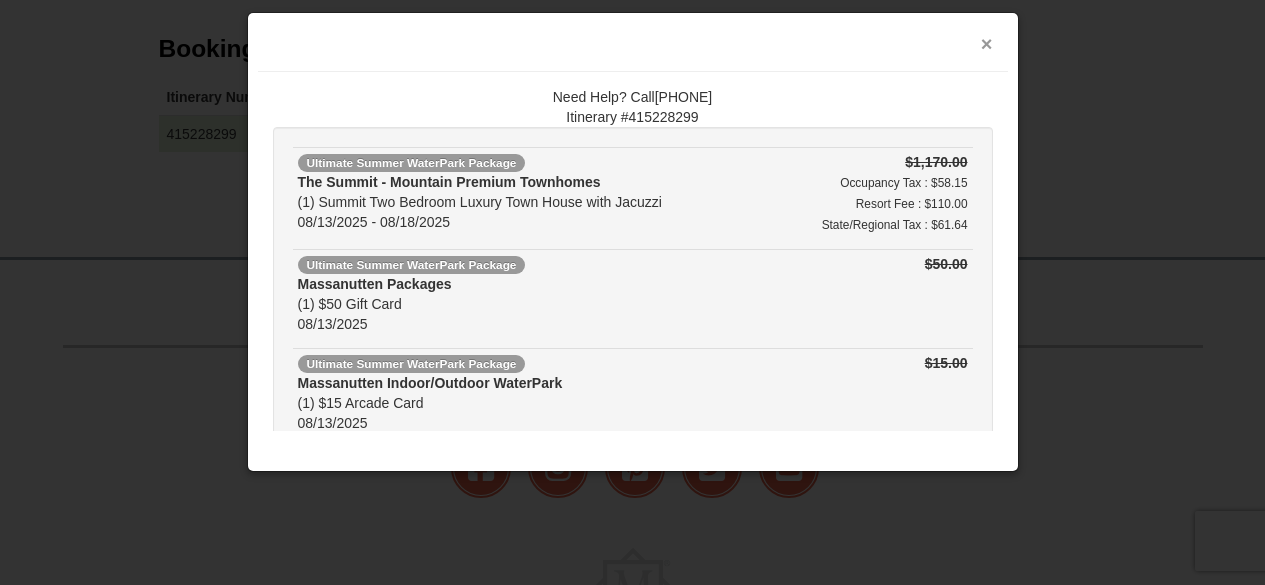 click on "×" at bounding box center [987, 44] 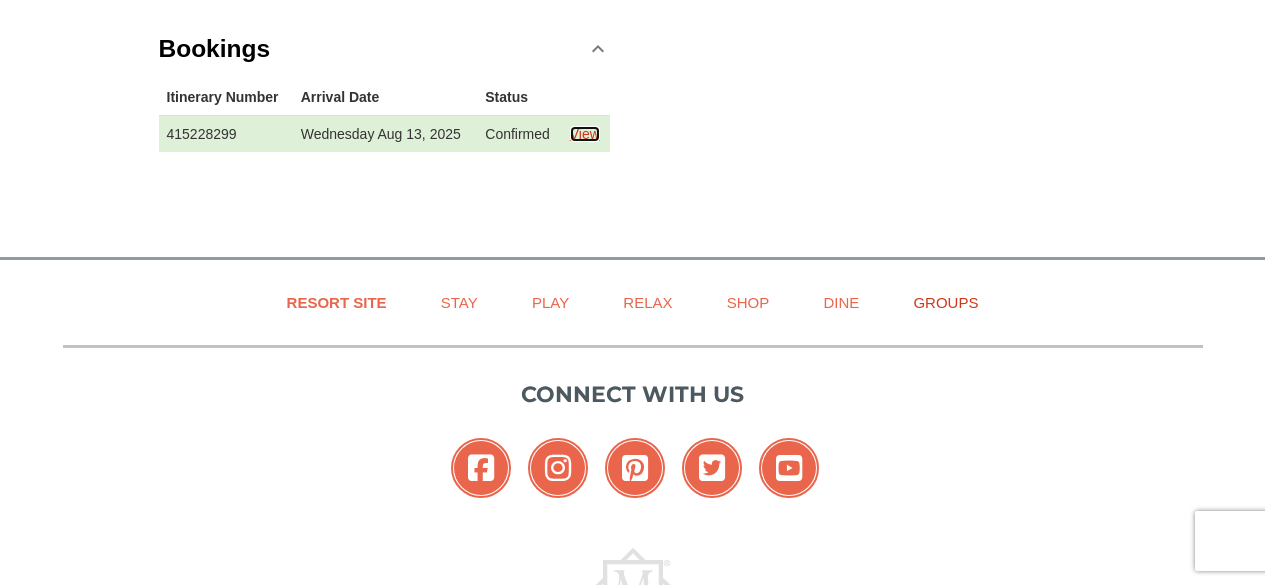 scroll, scrollTop: 0, scrollLeft: 0, axis: both 